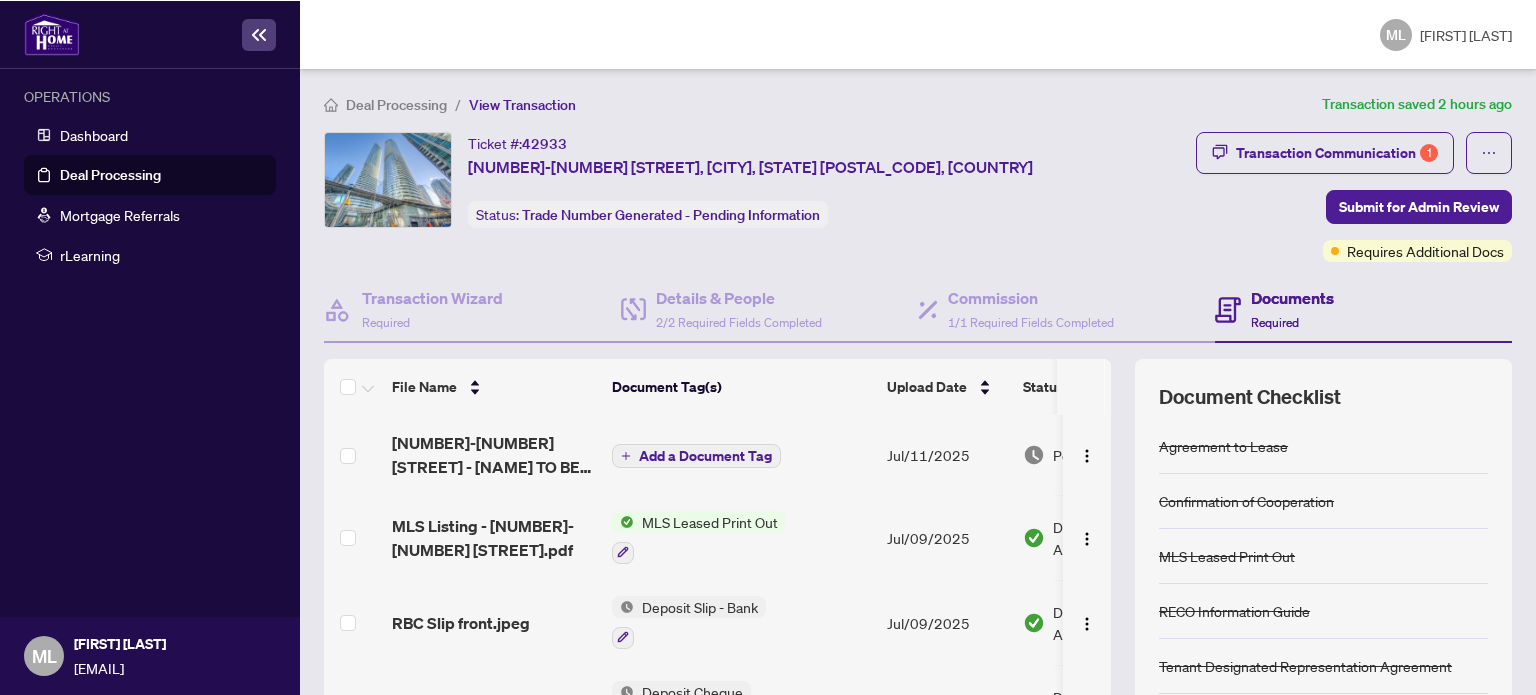 scroll, scrollTop: 0, scrollLeft: 0, axis: both 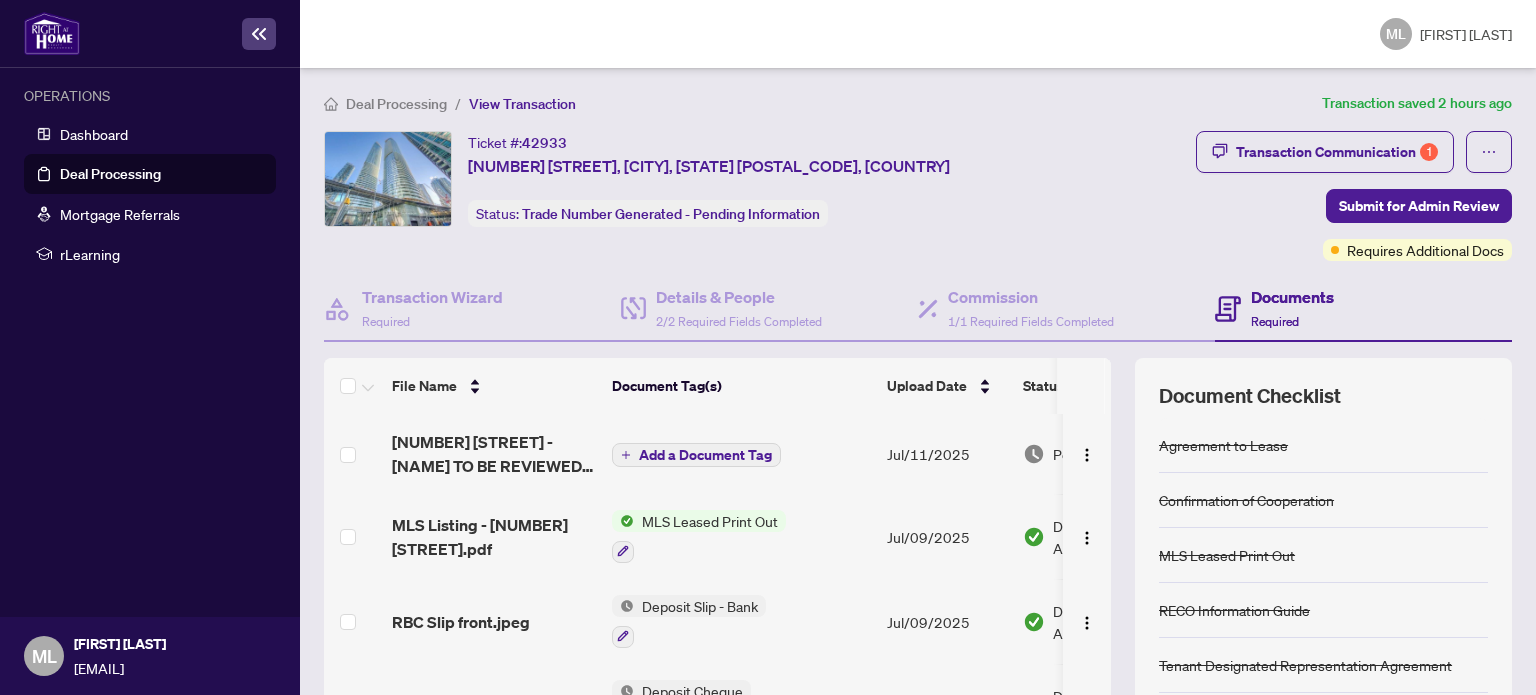 click on "Ticket #:  42933 6101-14 York St, Toronto, Ontario M5J 0B1, Canada Status:   Trade Number Generated - Pending Information Submit for Admin Review" at bounding box center (756, 179) 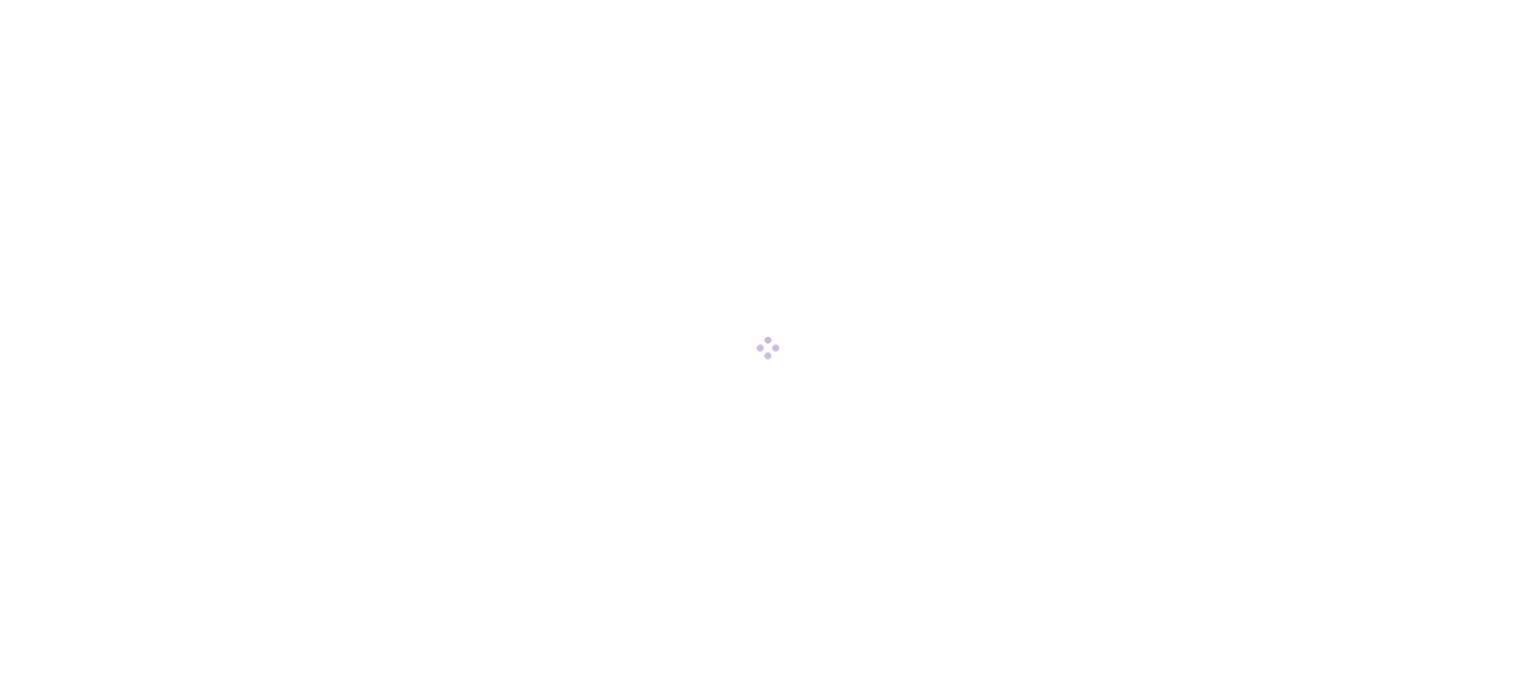 scroll, scrollTop: 0, scrollLeft: 0, axis: both 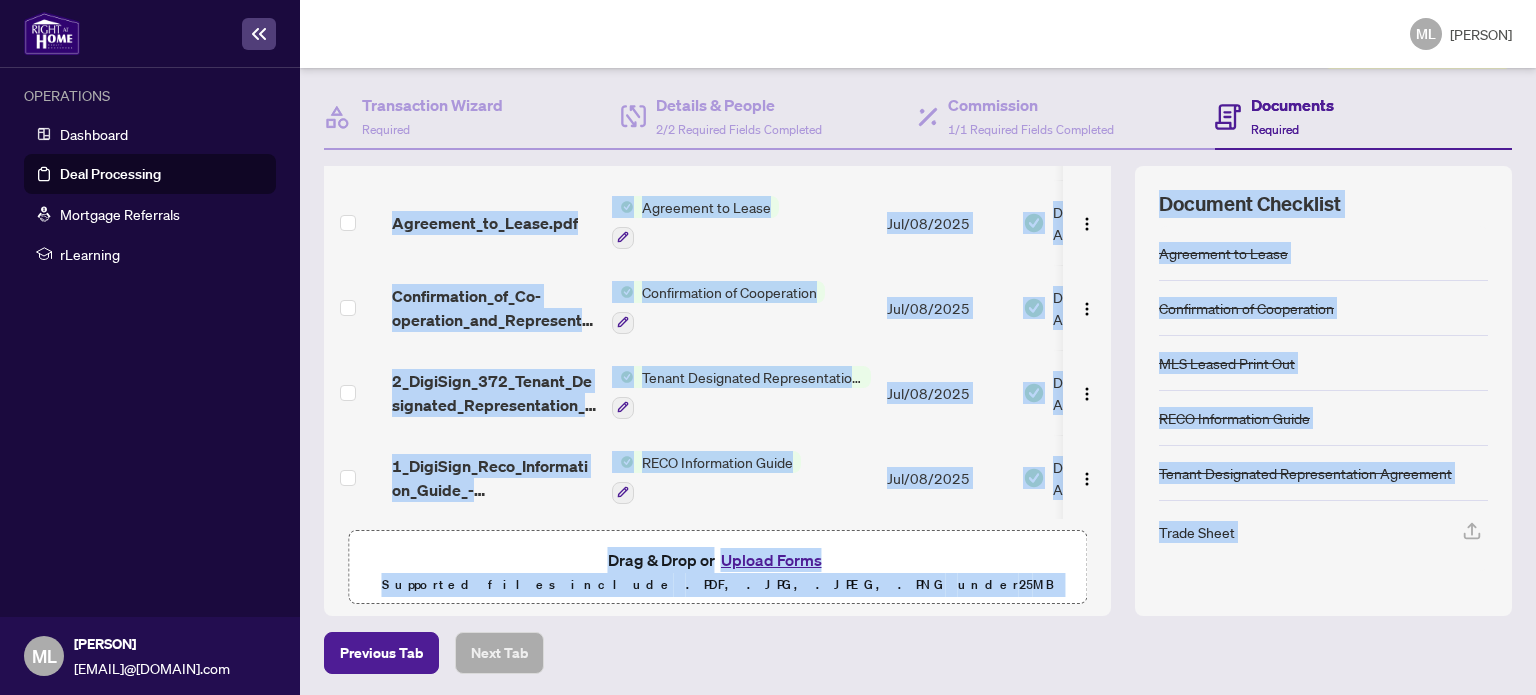 drag, startPoint x: 839, startPoint y: 474, endPoint x: 812, endPoint y: 632, distance: 160.29036 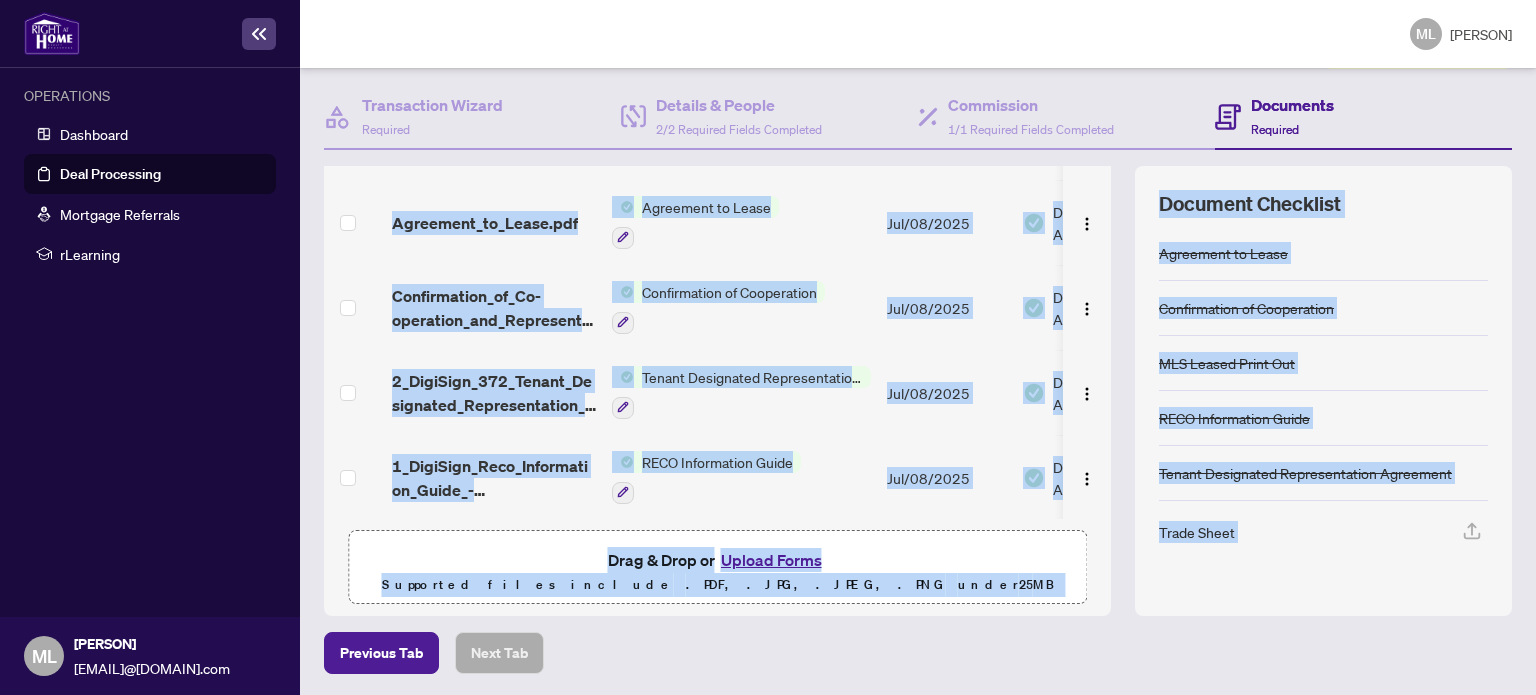 click on "Previous Tab Next Tab" at bounding box center [918, 653] 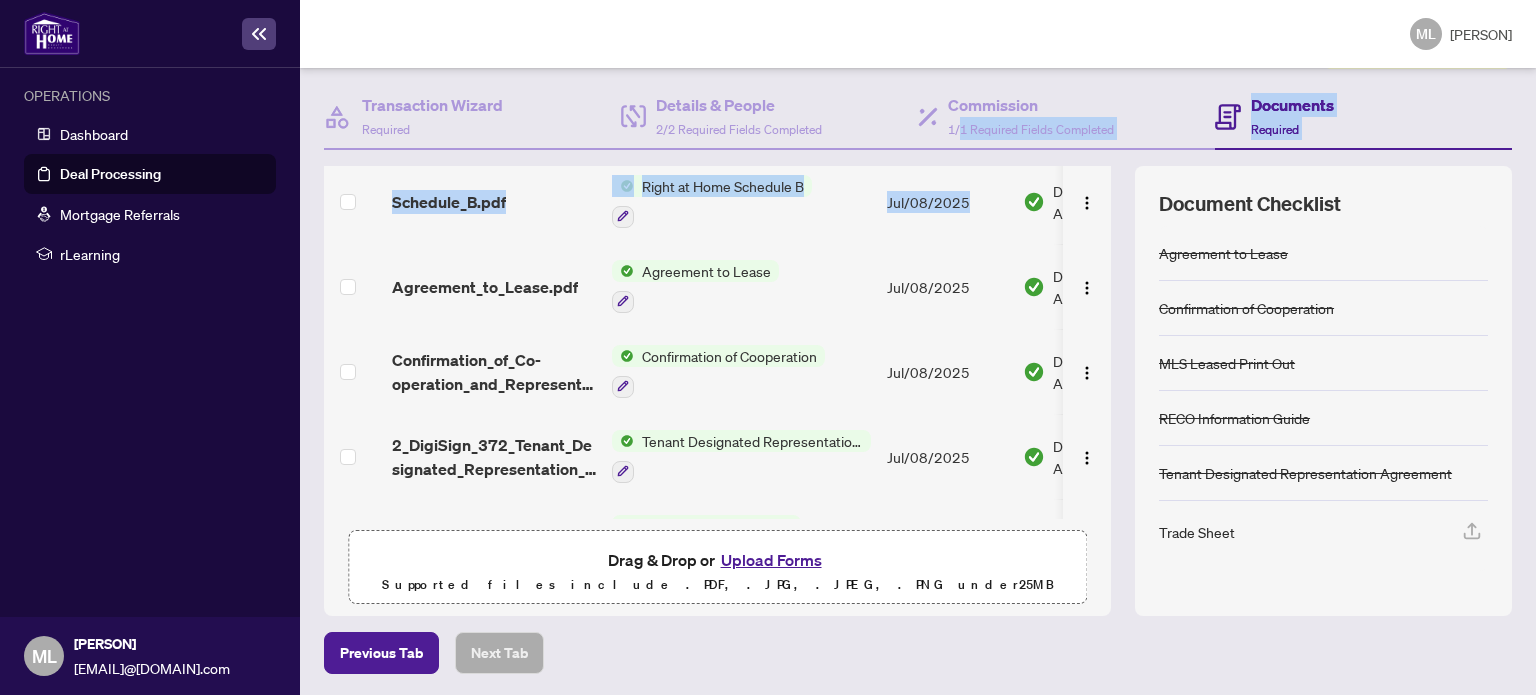 scroll, scrollTop: 0, scrollLeft: 0, axis: both 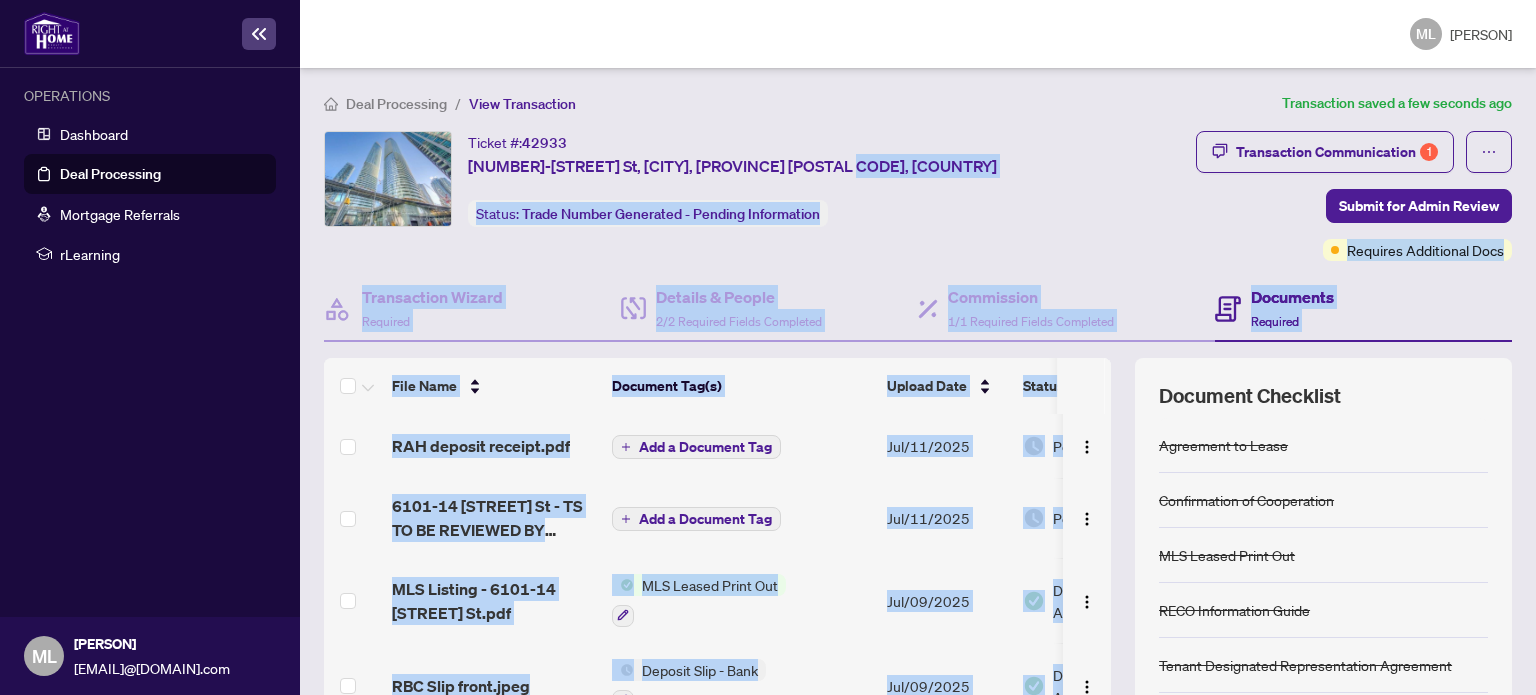 drag, startPoint x: 1013, startPoint y: 181, endPoint x: 955, endPoint y: 209, distance: 64.40497 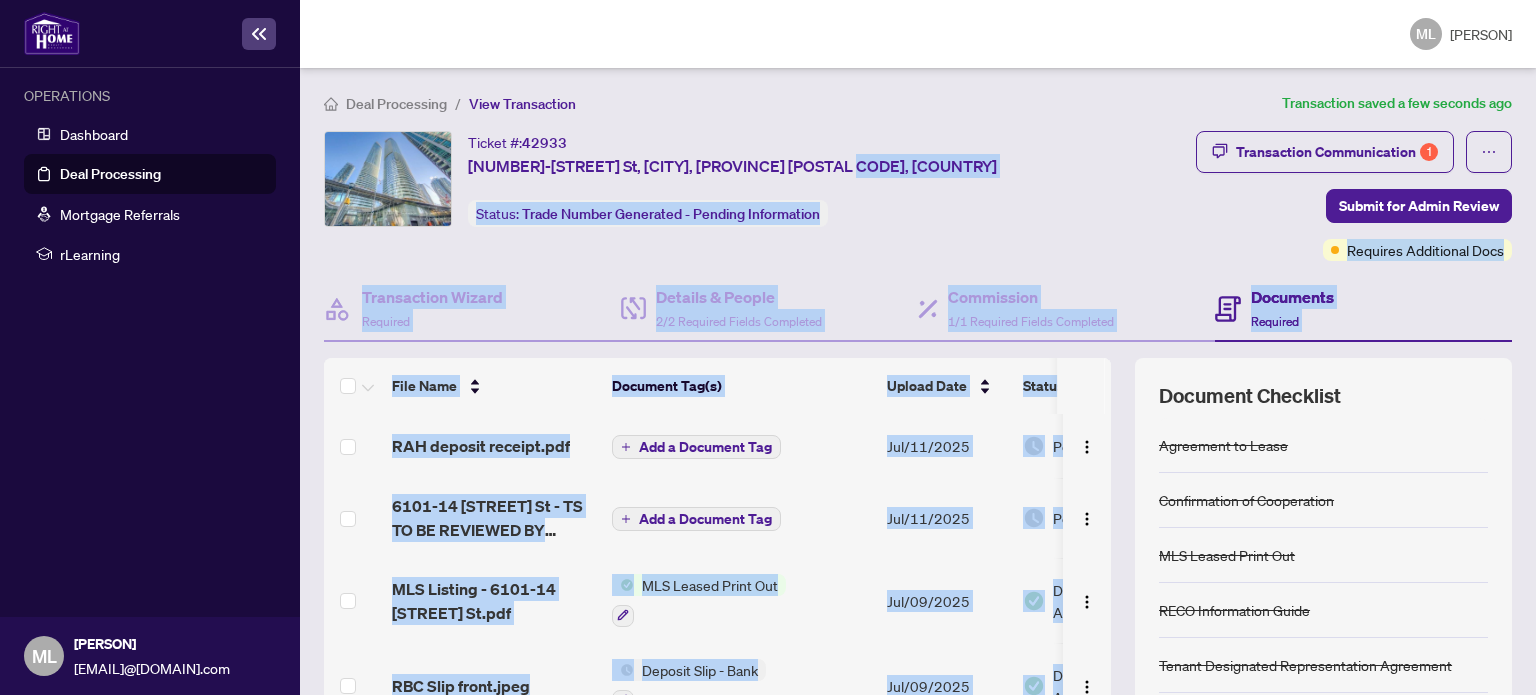 click on "Add a Document Tag" at bounding box center [705, 447] 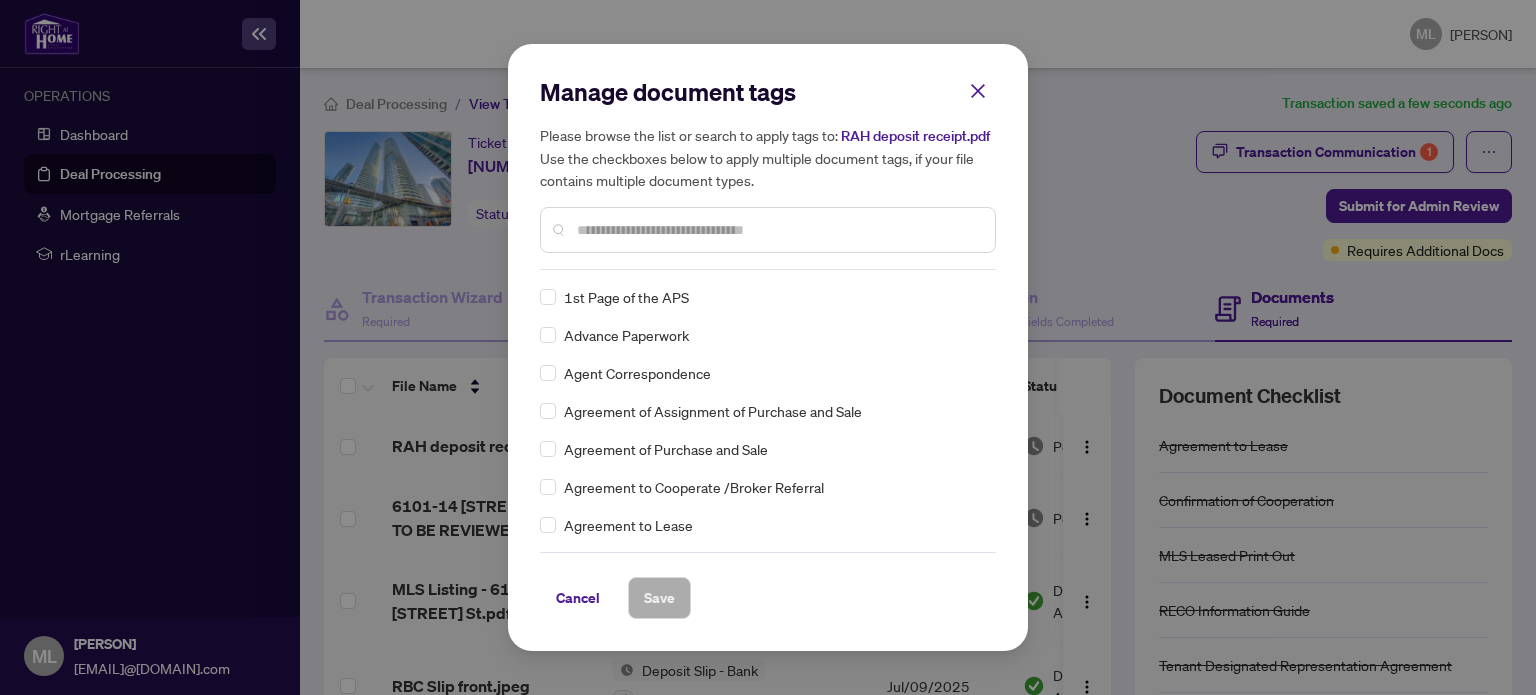 click at bounding box center (778, 230) 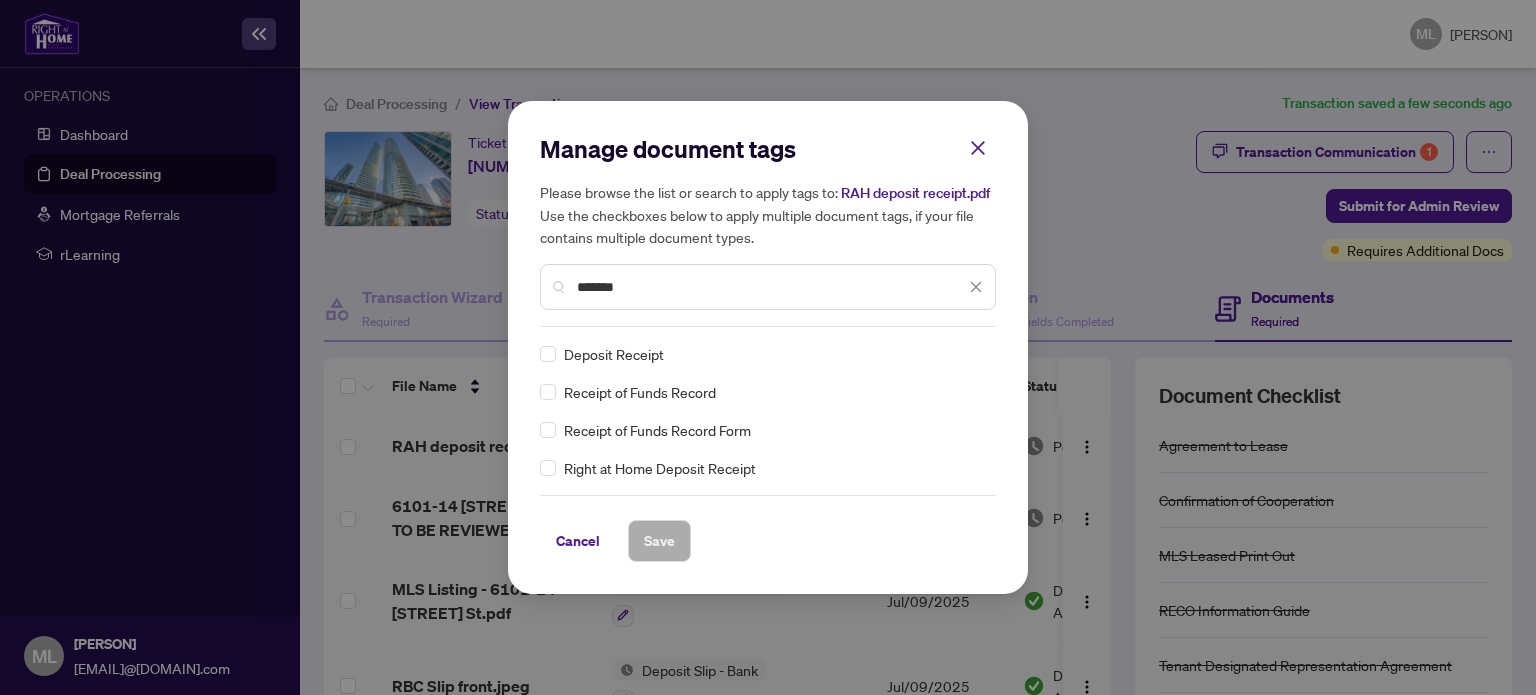 type on "*******" 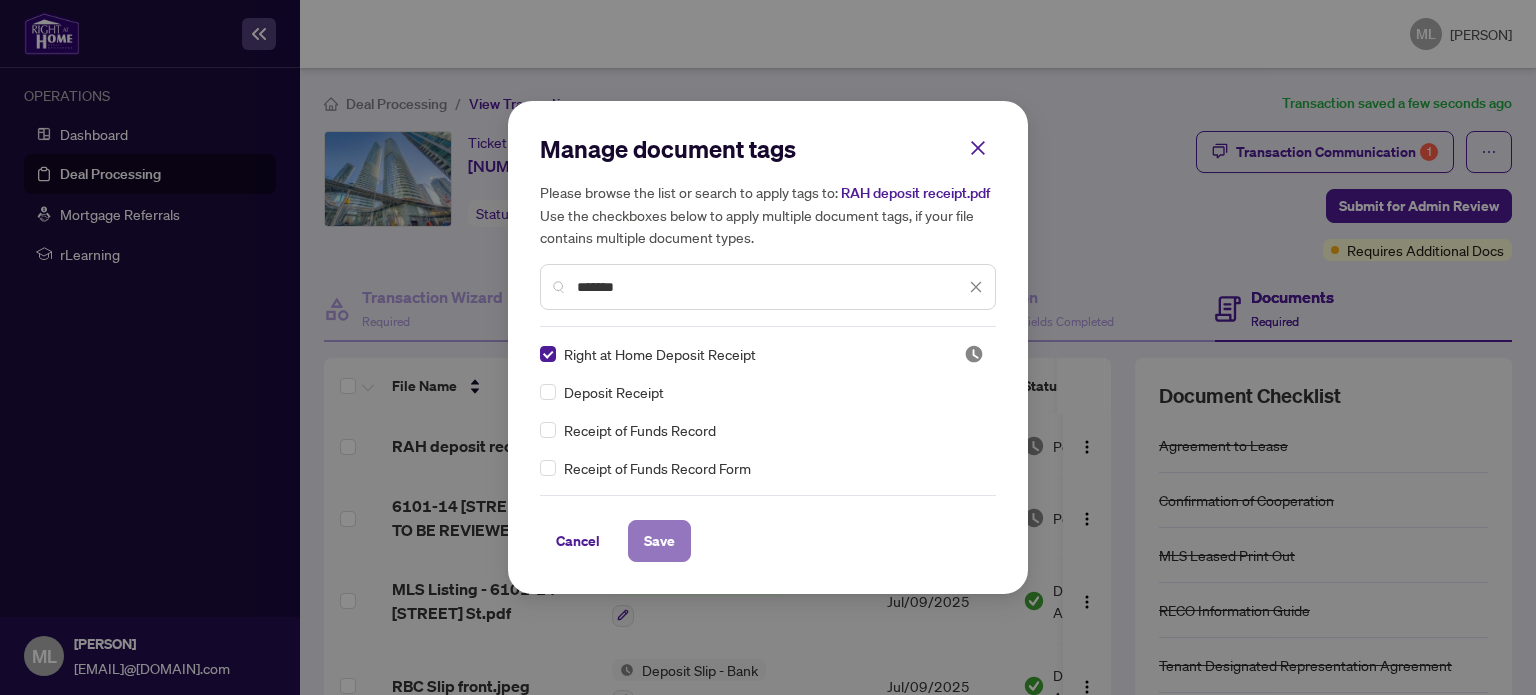 click on "Save" at bounding box center (659, 541) 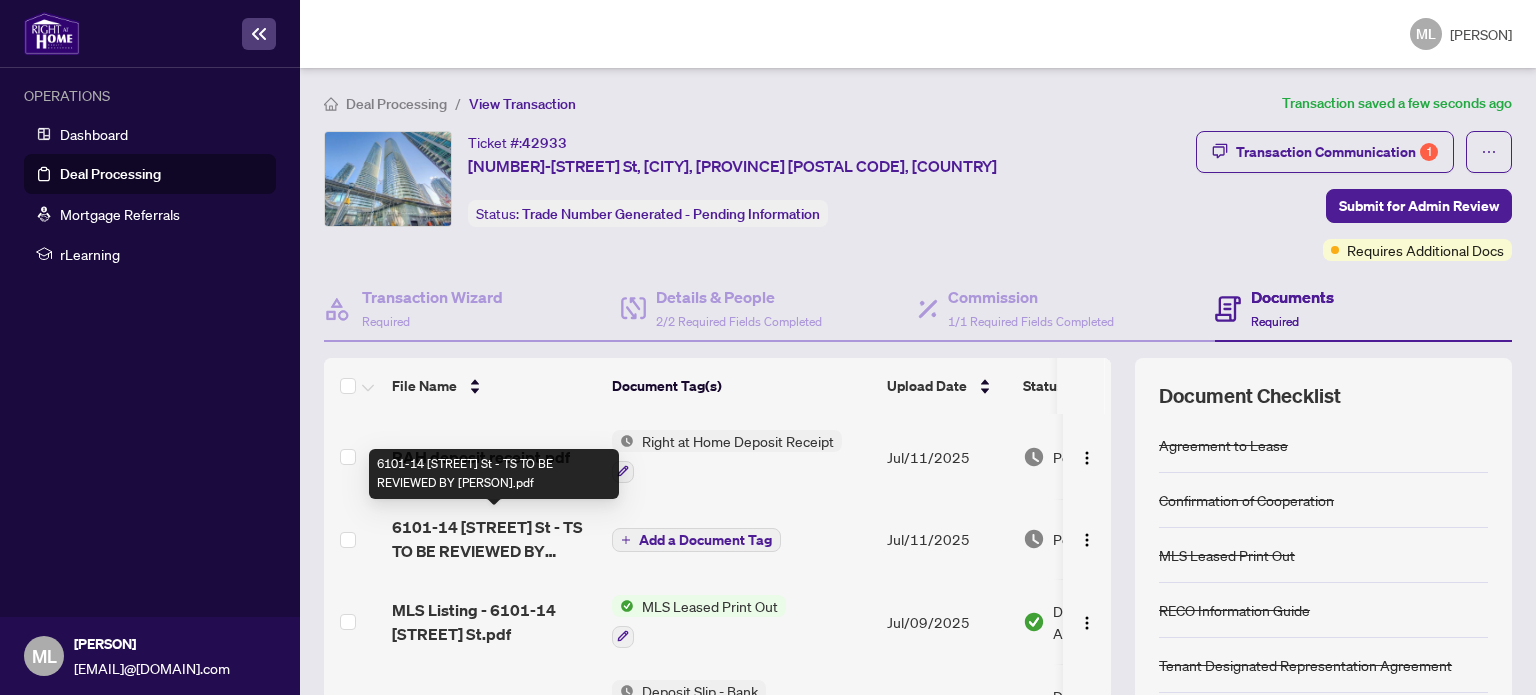 click on "6101-14 [STREET] St - TS TO BE REVIEWED BY [PERSON].pdf" at bounding box center [494, 539] 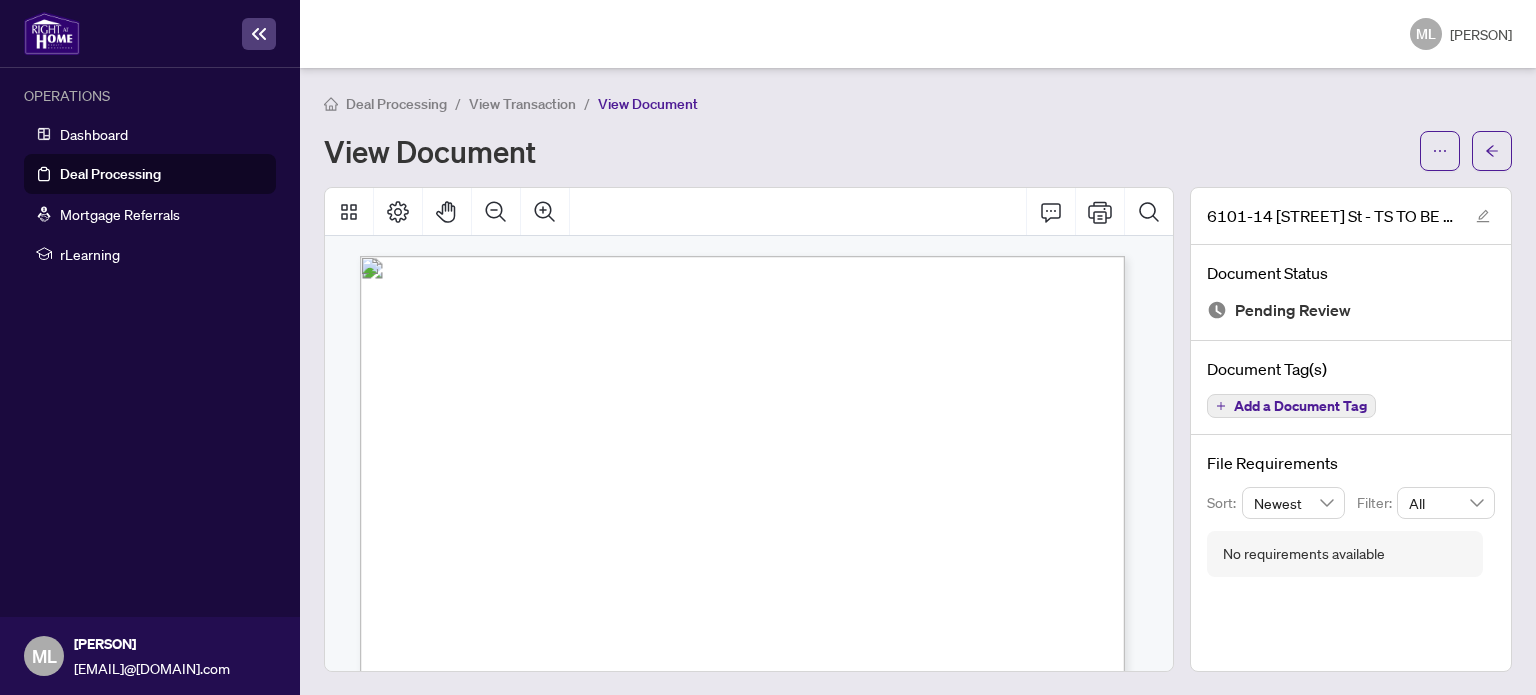 click on "Right at Home Realty  2510030
14 [STREET] St 6101
[CITY],[PROVINCE] M5J-0B1  Property:
Type:  RESIDENTIAL
Class.:  OFFICE DOUBLE ENDER - LEASE  Status: Open  MLS #:  C12242801
Offer Date:  July 06, 2025  Entry Date:  July 10, 2025  No Conditions
Firm Date:  July 10, 2025  Close Date:  July 15, 2025
Settlement Date:  July 15, 2025
Contacts:
Type  End Name  Phone #  Address  Contact  Work/Fax
Buyer  S  [PERSON]  ON, CA
Seller  L  [PERSON]  14 [STREET] St, 6101, [CITY], [PROVINCE], M5J-0B1, CA
Seller  L  [PERSON]  14 [STREET] St, 6101, [CITY], [PROVINCE], M5J-0B1, CA
Deposit:
Bank Account  Date  Amount  Int. Included  Received  Int. Held By  Received From
Trust  07/09/2025 $3,900.00 $0.00  Bank Draft BB06492  N Right At Home Realty  [PERSON]
Financial:
Selling Price:  $1,950.00  Listing Comm. Rate:  0.00%  Selling Comm. Rate:  50.00%
Income  Listing Listing Other  Selling Selling Other  Sub-Total  HST  Total
Commission $0.00 $0.00 $975.00 $0.00 $975.00 $126.75 $1,101.75
Agents
$0.00 $0.00 $705.00 $0.00" at bounding box center [838, 875] 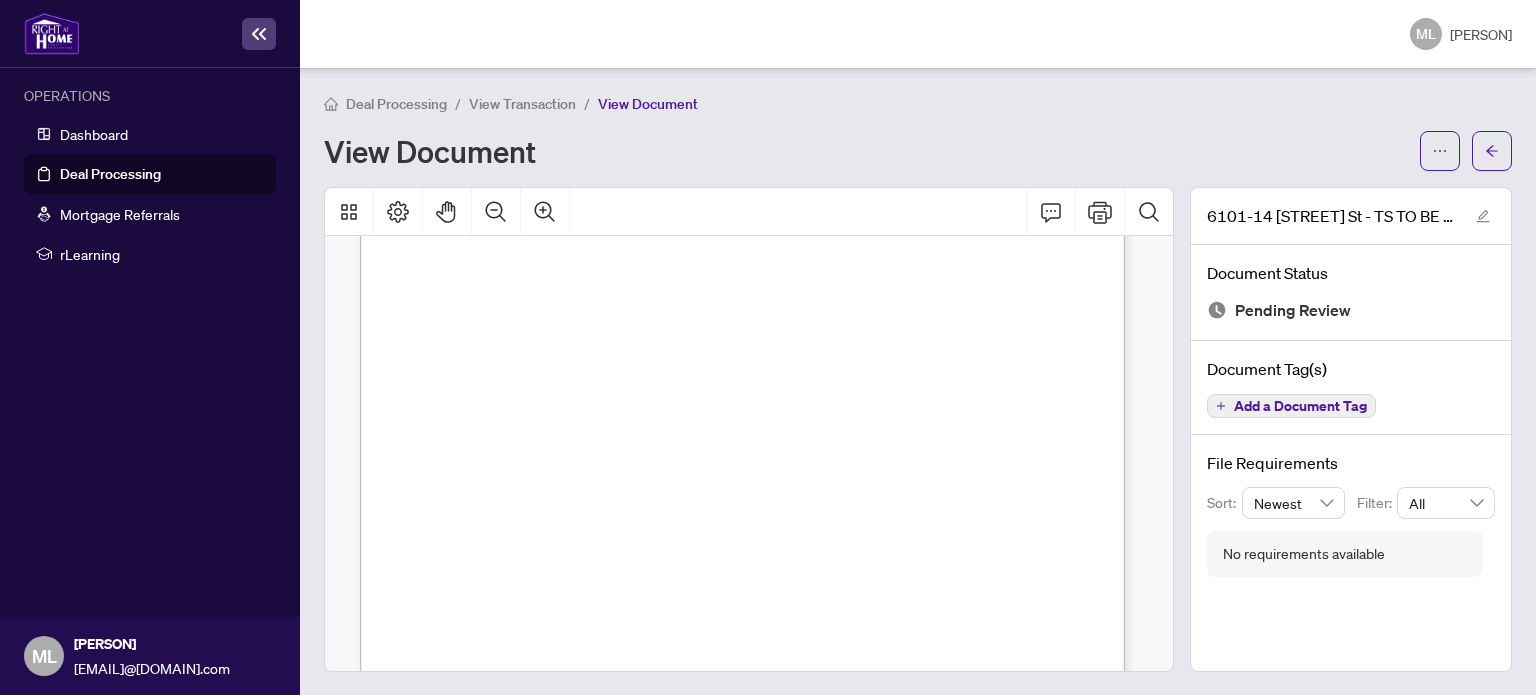scroll, scrollTop: 34, scrollLeft: 0, axis: vertical 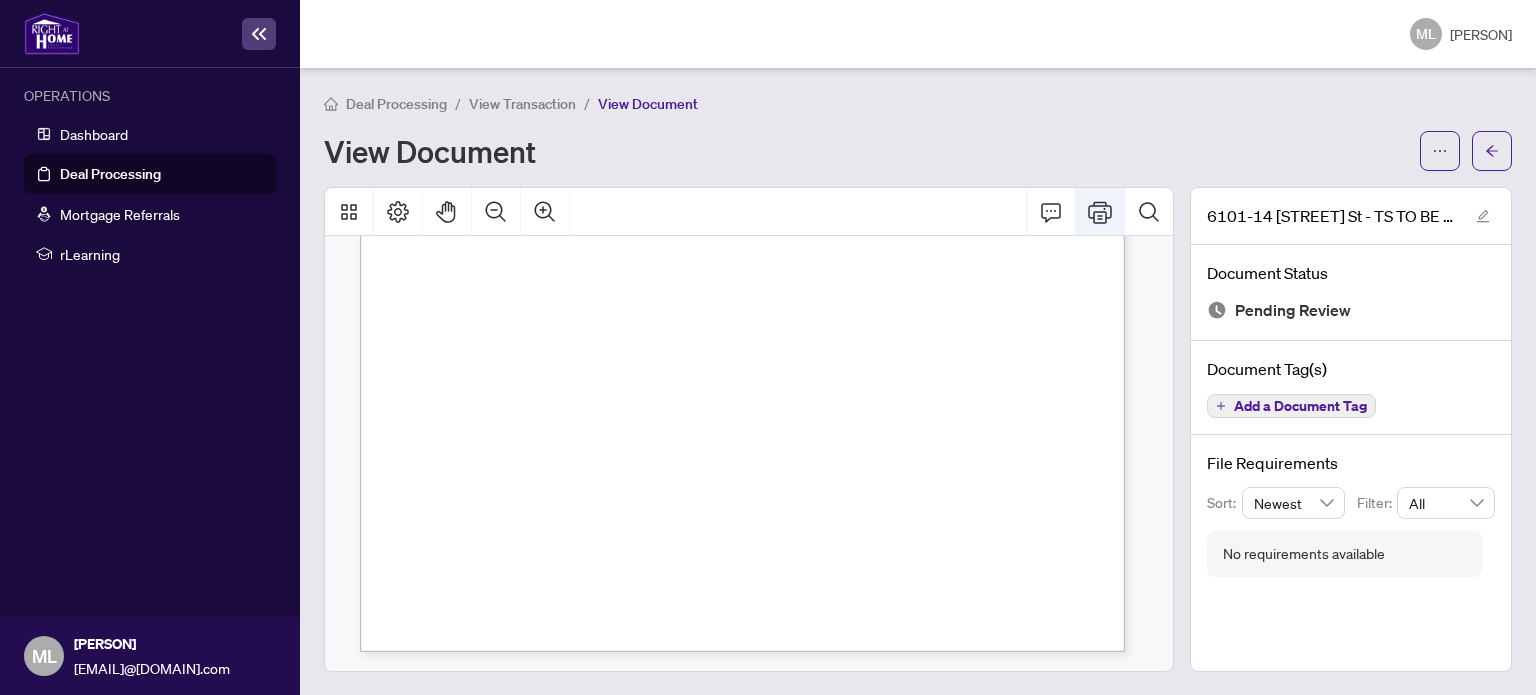 click 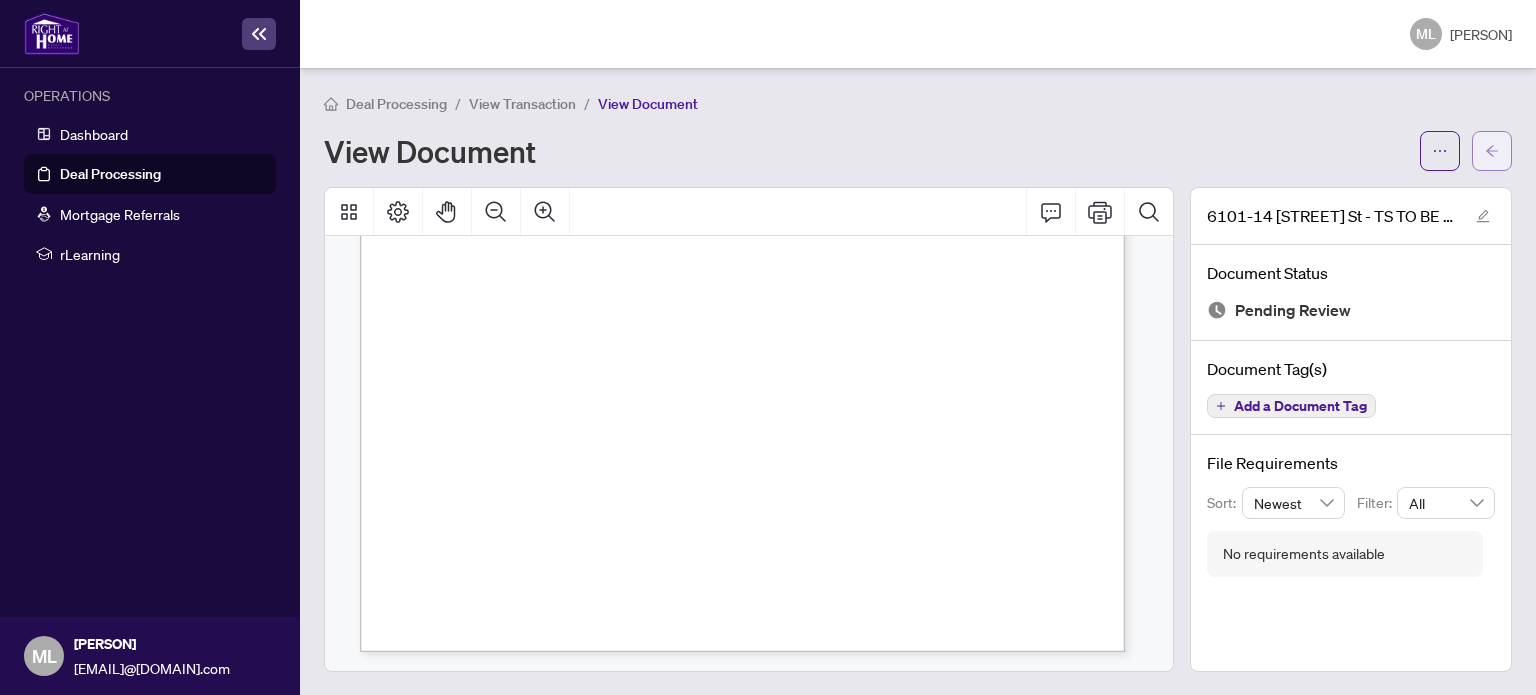 click at bounding box center [1492, 151] 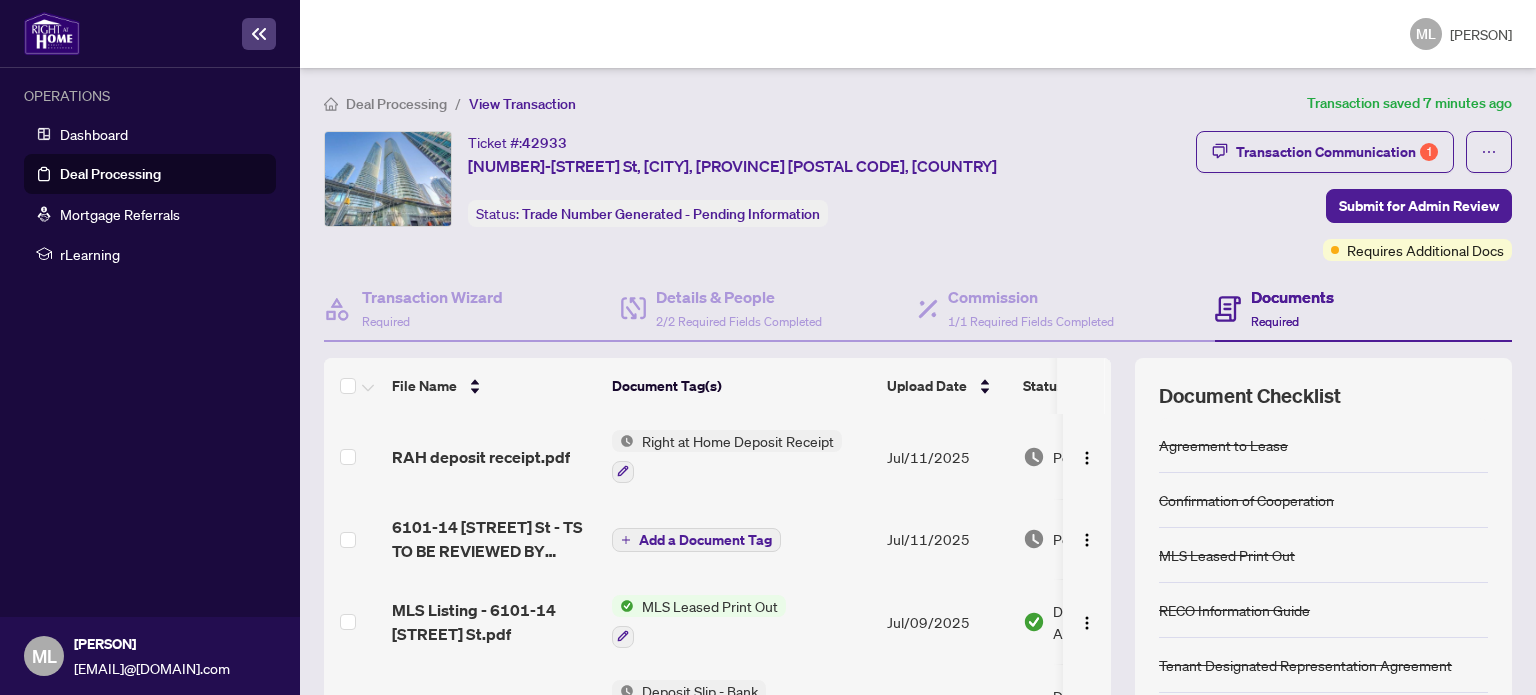 scroll, scrollTop: 192, scrollLeft: 0, axis: vertical 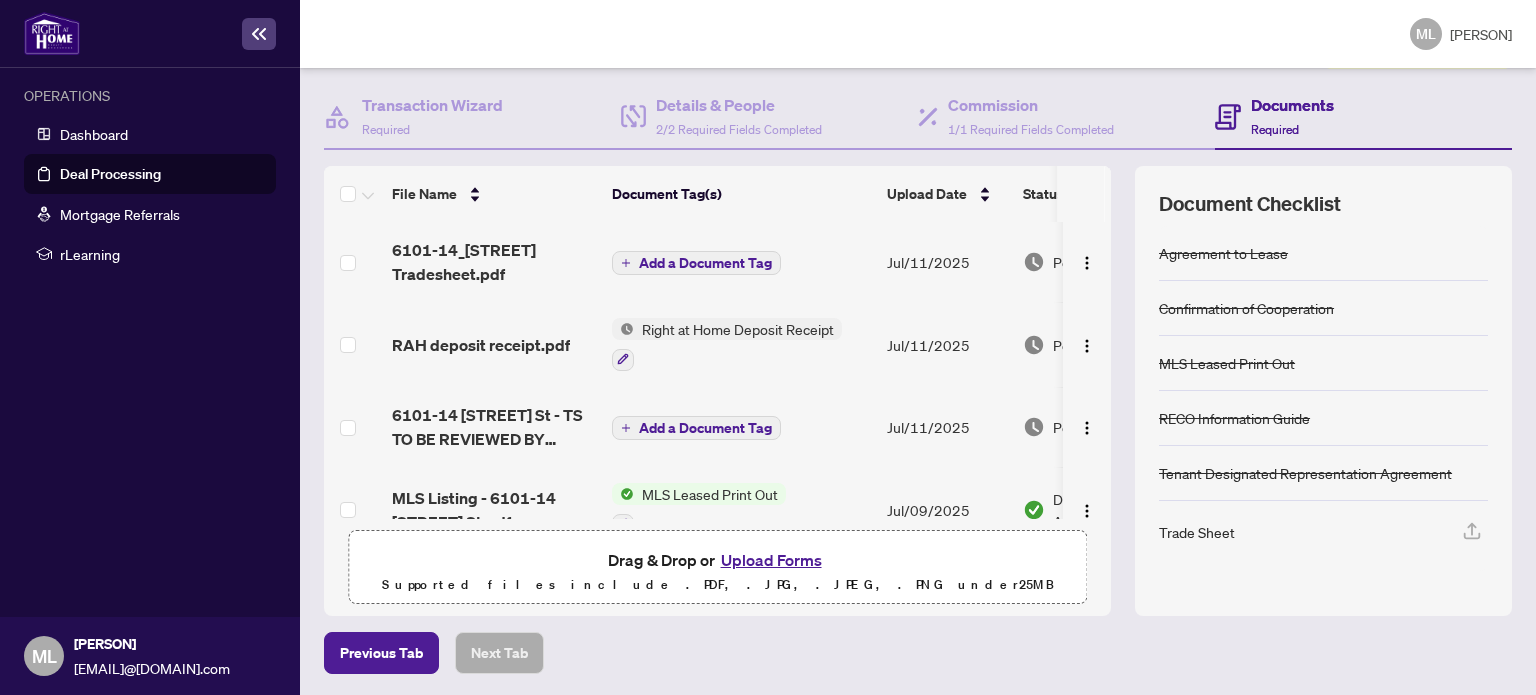 click on "OPERATIONS Dashboard Deal Processing Mortgage Referrals rLearning" at bounding box center (150, 342) 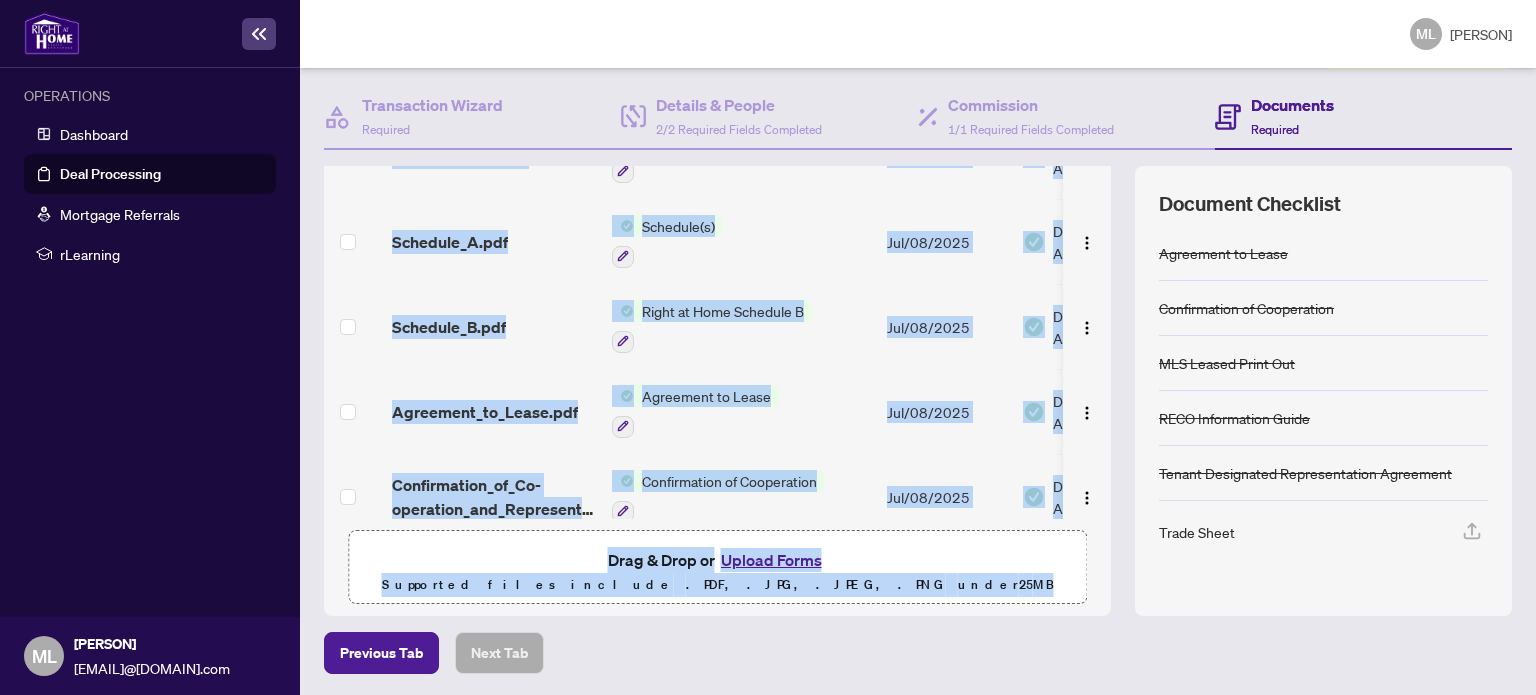 scroll, scrollTop: 797, scrollLeft: 0, axis: vertical 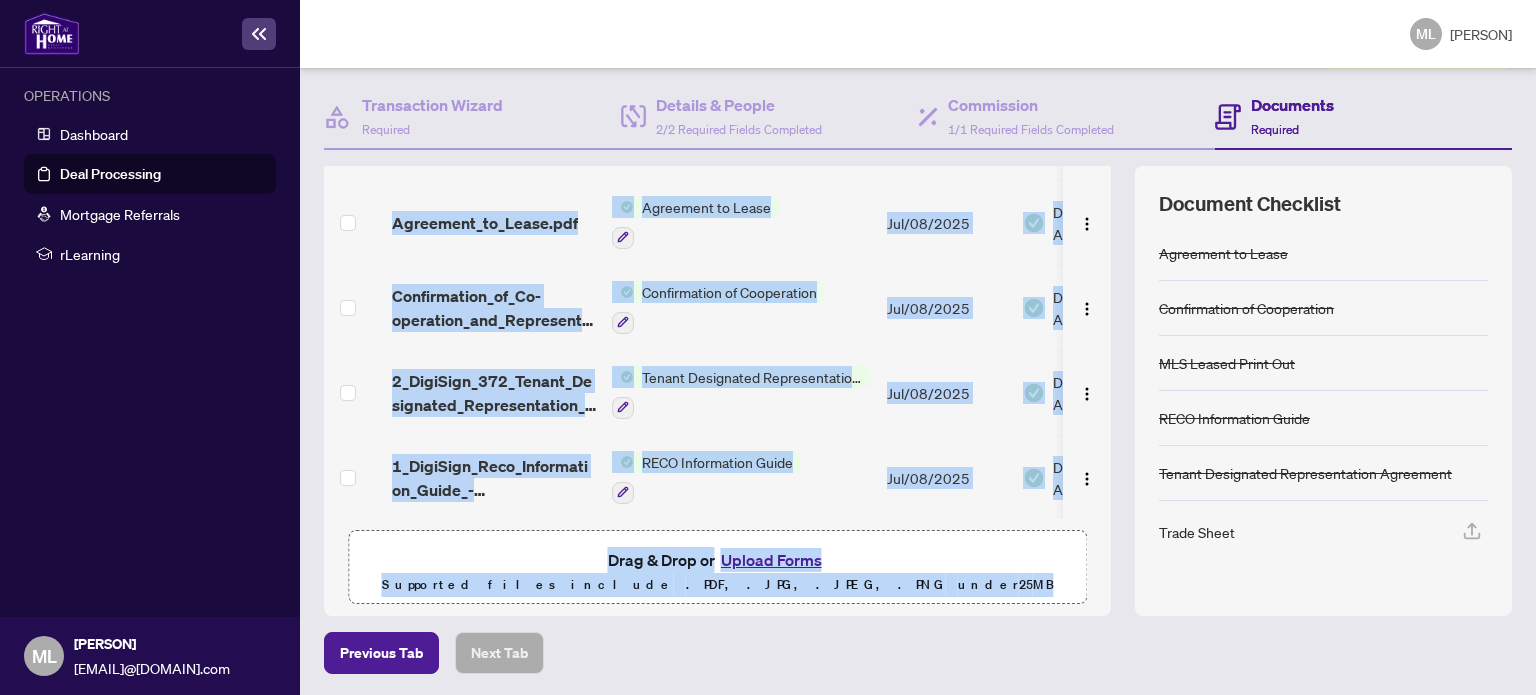drag, startPoint x: 890, startPoint y: 510, endPoint x: 868, endPoint y: 580, distance: 73.37575 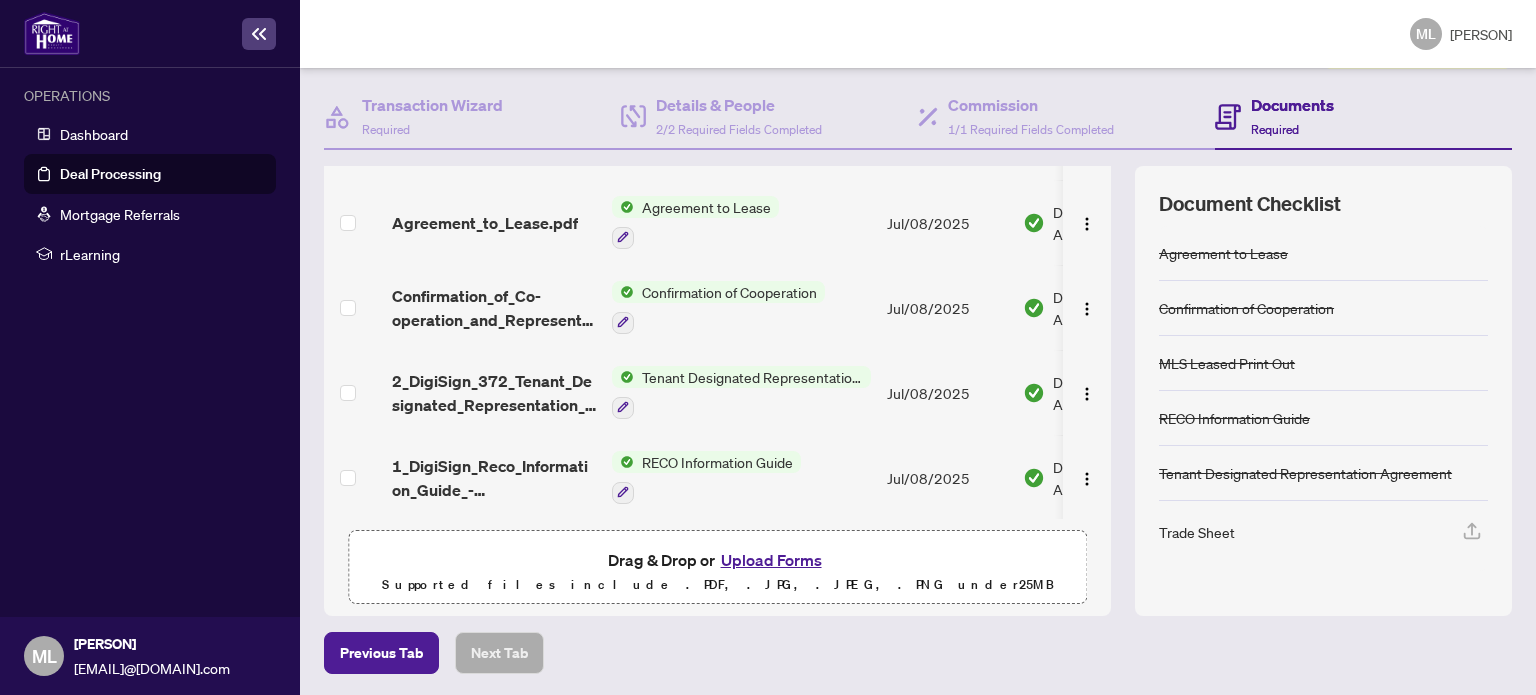 click on "Deal Processing / View Transaction Transaction saved   a few seconds ago Ticket #:  42933 6101-14 [STREET] St, [CITY], [PROVINCE] [POSTAL CODE], [COUNTRY] Status:   Trade Number Generated - Pending Information Submit for Admin Review Transaction Communication 1 Submit for Admin Review Requires Additional Docs Transaction Wizard Required Details & People 2/2 Required Fields Completed Commission 1/1 Required Fields Completed Documents Required File Name Document Tag(s) Upload Date Status             6101-14_[STREET] Tradesheet.pdf Add a Document Tag Jul/11/2025 Pending Review RAH deposit receipt.pdf Right at Home Deposit Receipt Jul/11/2025 Pending Review 6101-14 [STREET] St - TS TO BE REVIEWED BY [PERSON].pdf Add a Document Tag Jul/11/2025 Pending Review MLS Listing - 6101-14 [STREET] St.pdf MLS Leased Print Out Jul/09/2025 Document Approved RBC Slip front.jpeg Deposit Slip - Bank Jul/09/2025 Document Approved Deposit bank draft.jpeg Deposit Cheque Jul/09/2025 Document Approved RBC slip back.jpeg Deposit Slip - Bank Jul/09/2025" at bounding box center (918, 287) 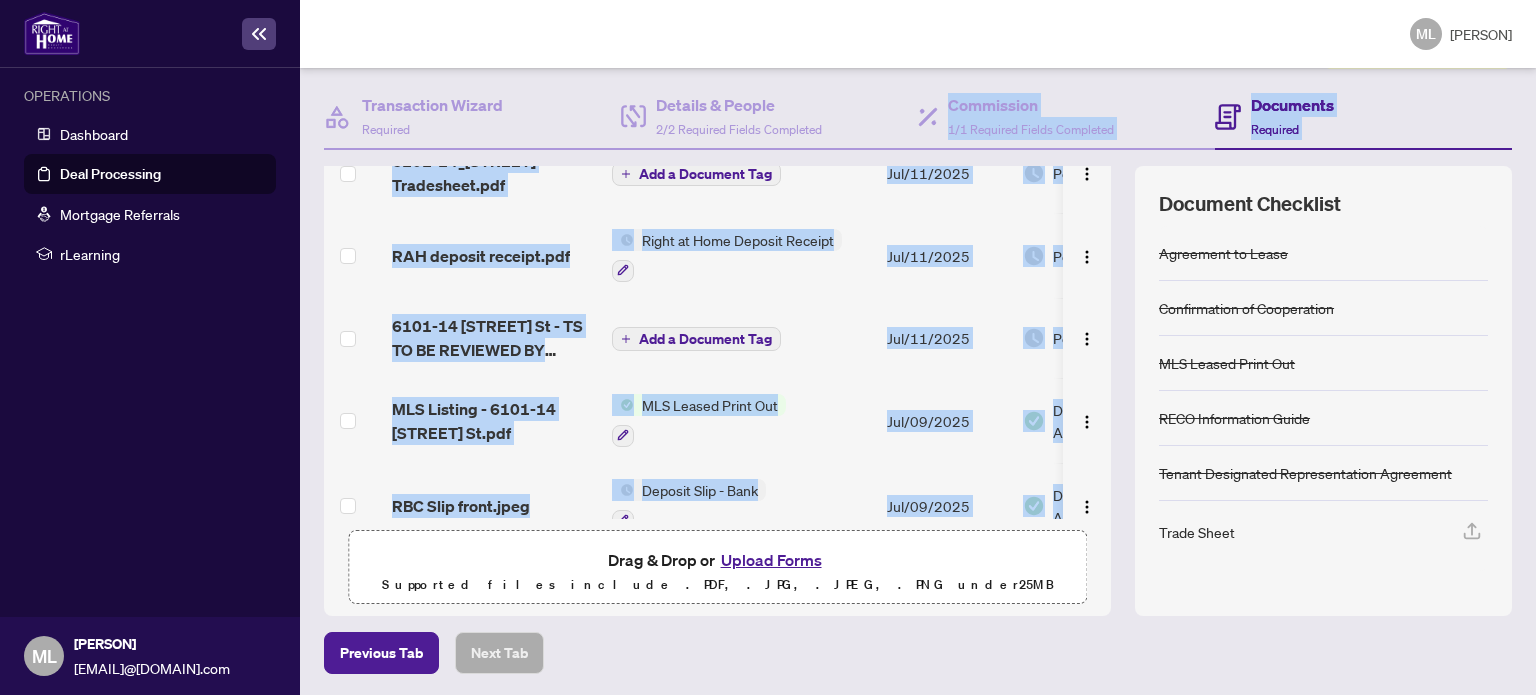 scroll, scrollTop: 0, scrollLeft: 0, axis: both 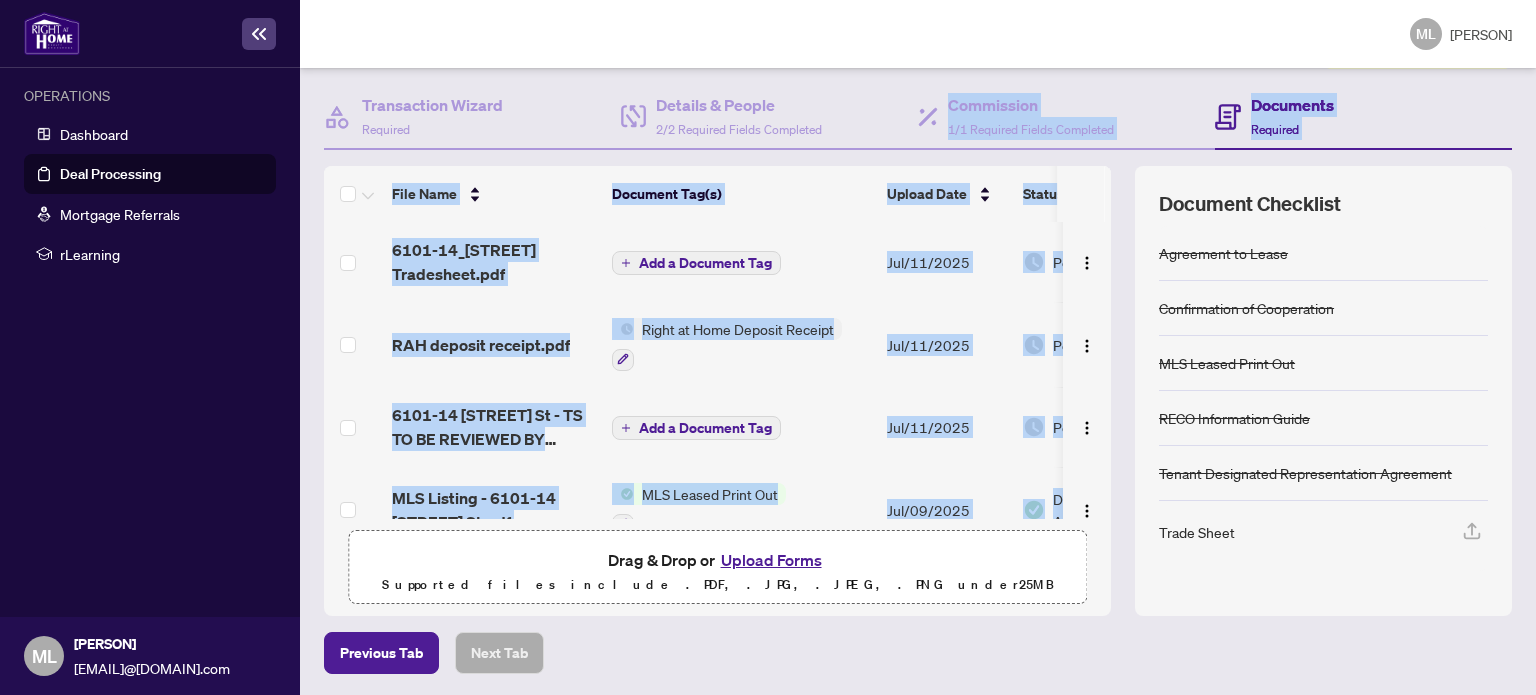drag, startPoint x: 857, startPoint y: 233, endPoint x: 835, endPoint y: 149, distance: 86.833176 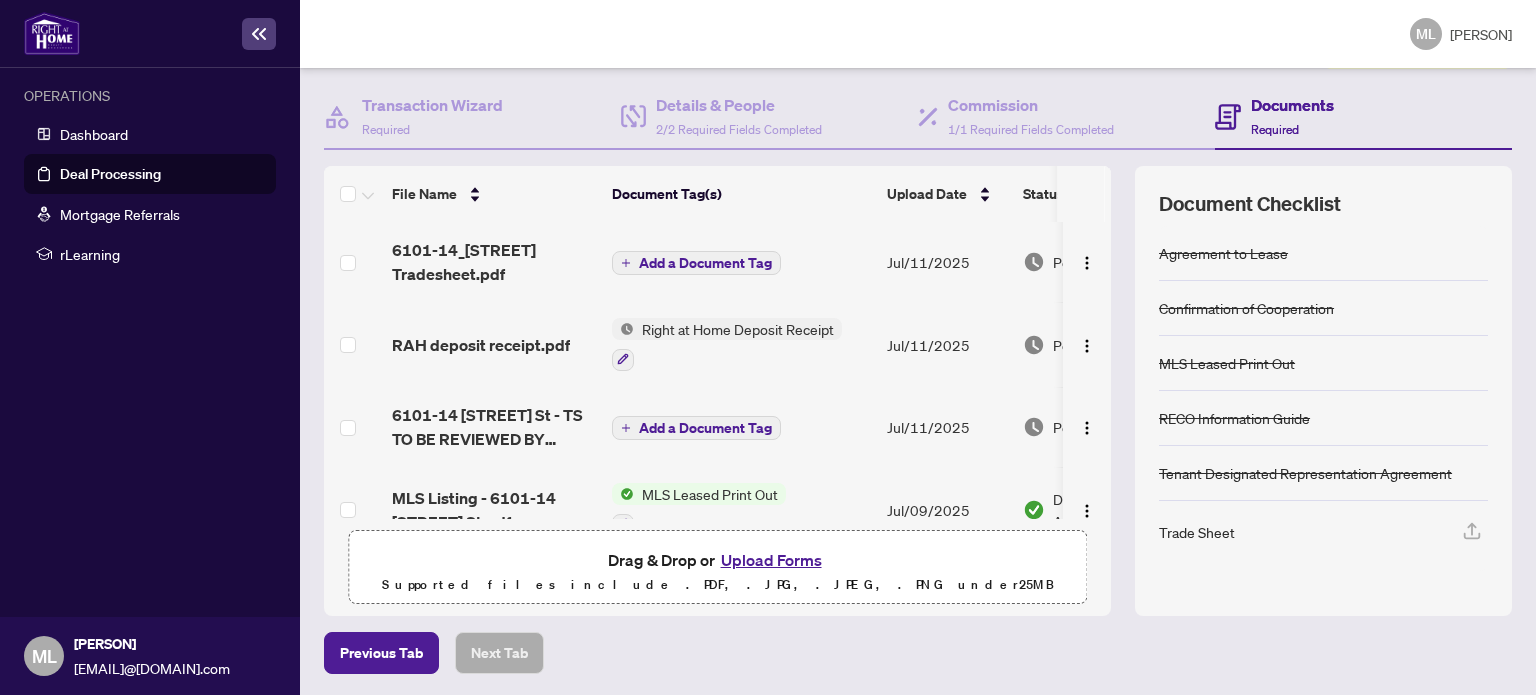 click on "Previous Tab Next Tab" at bounding box center [918, 653] 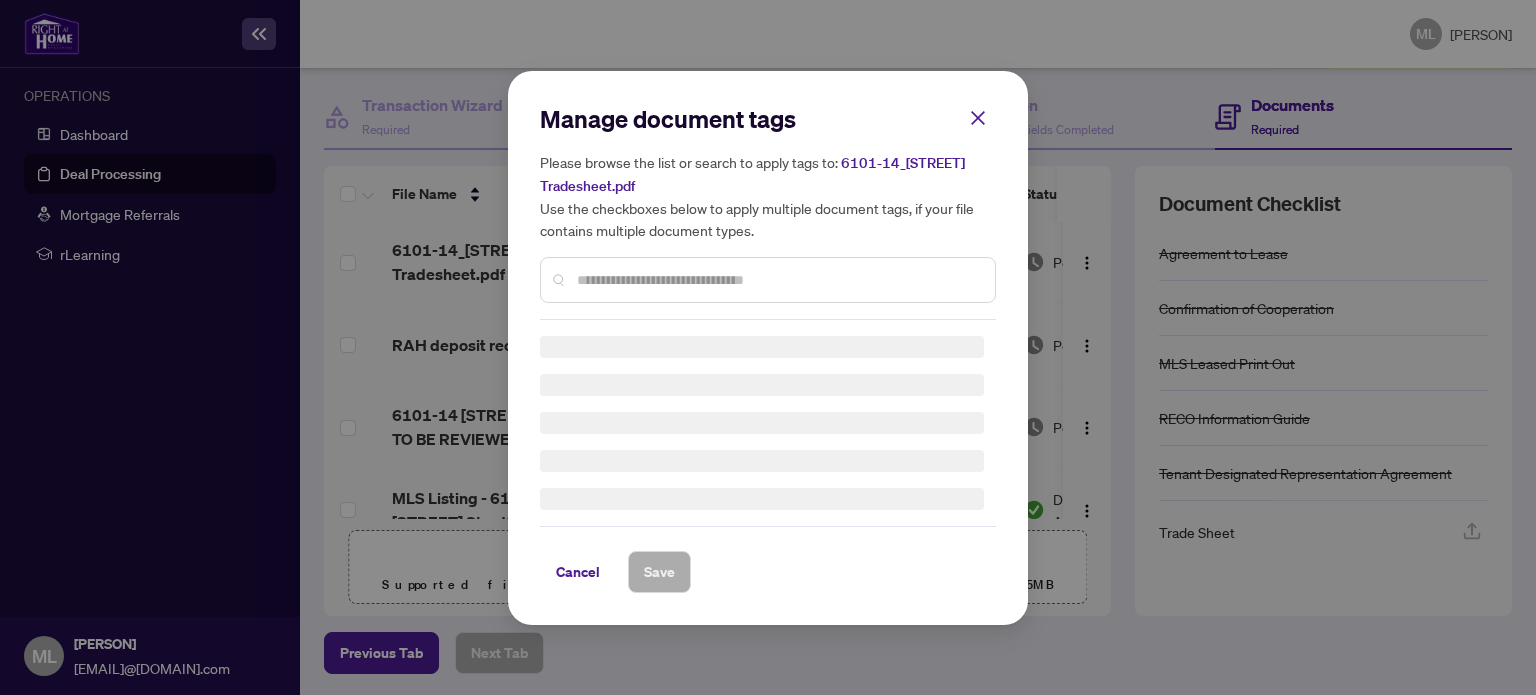 click at bounding box center [778, 280] 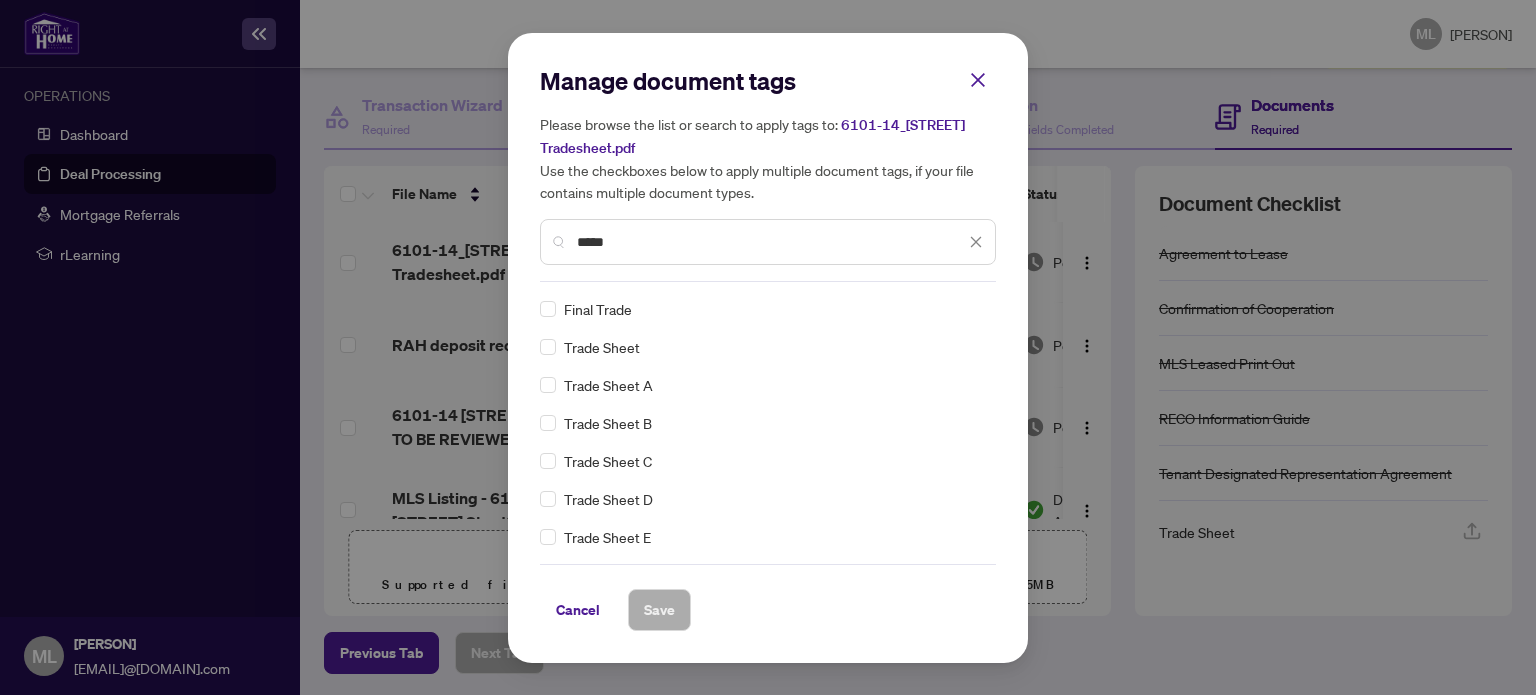 type on "*****" 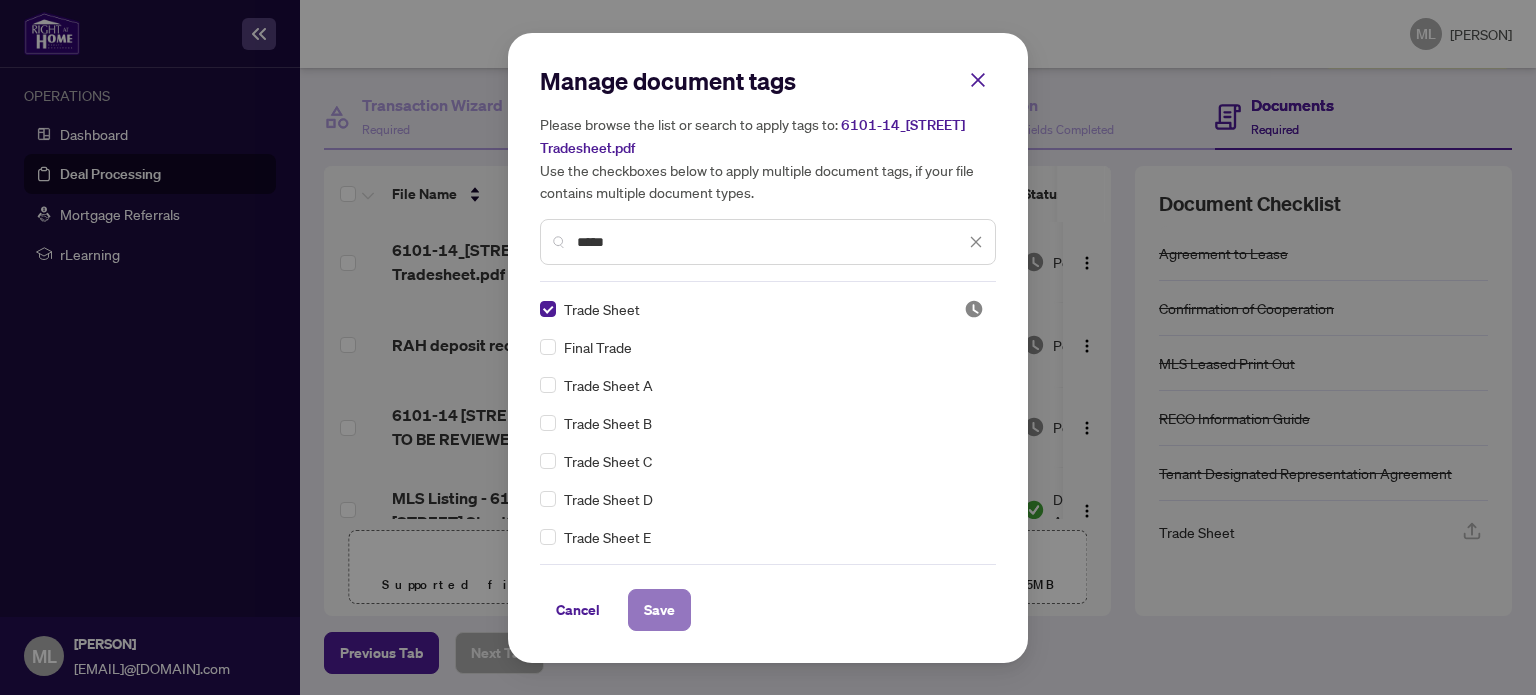 click on "Save" at bounding box center (659, 610) 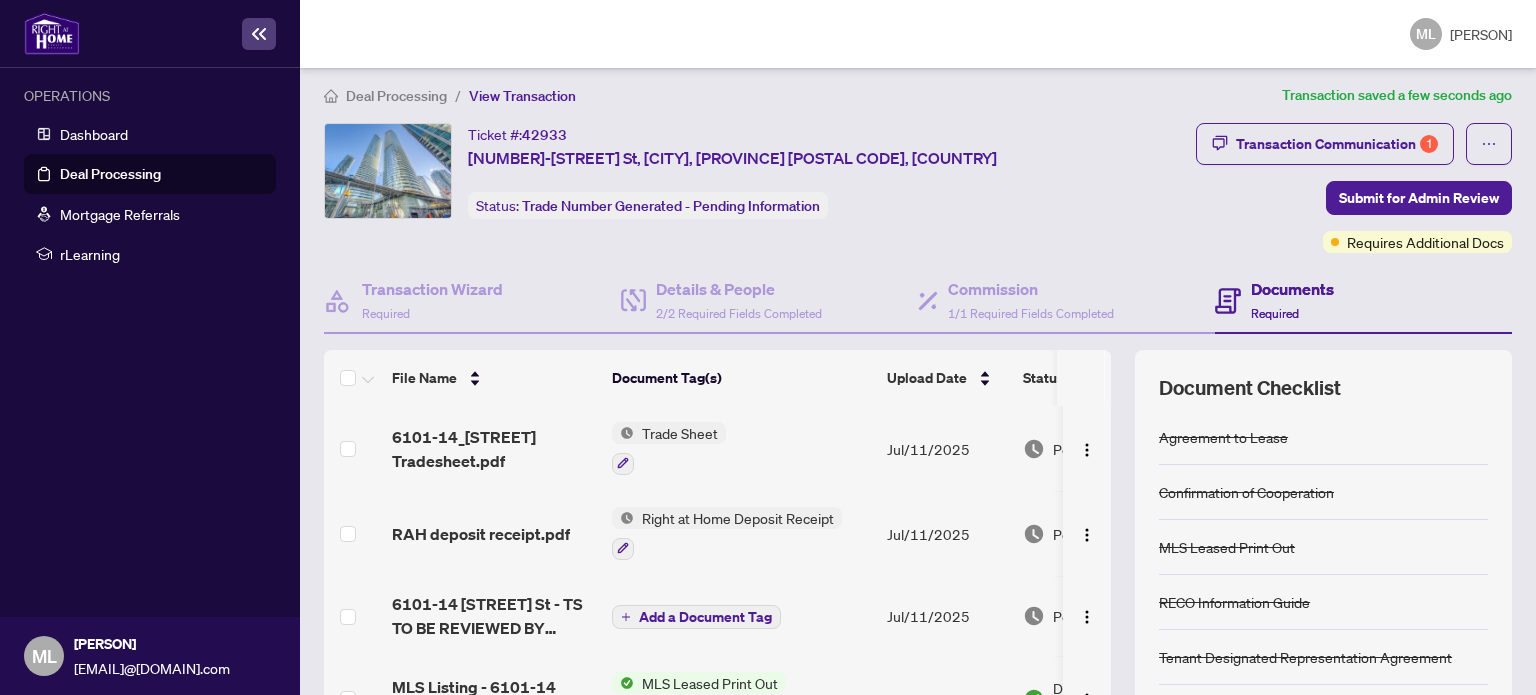 scroll, scrollTop: 0, scrollLeft: 0, axis: both 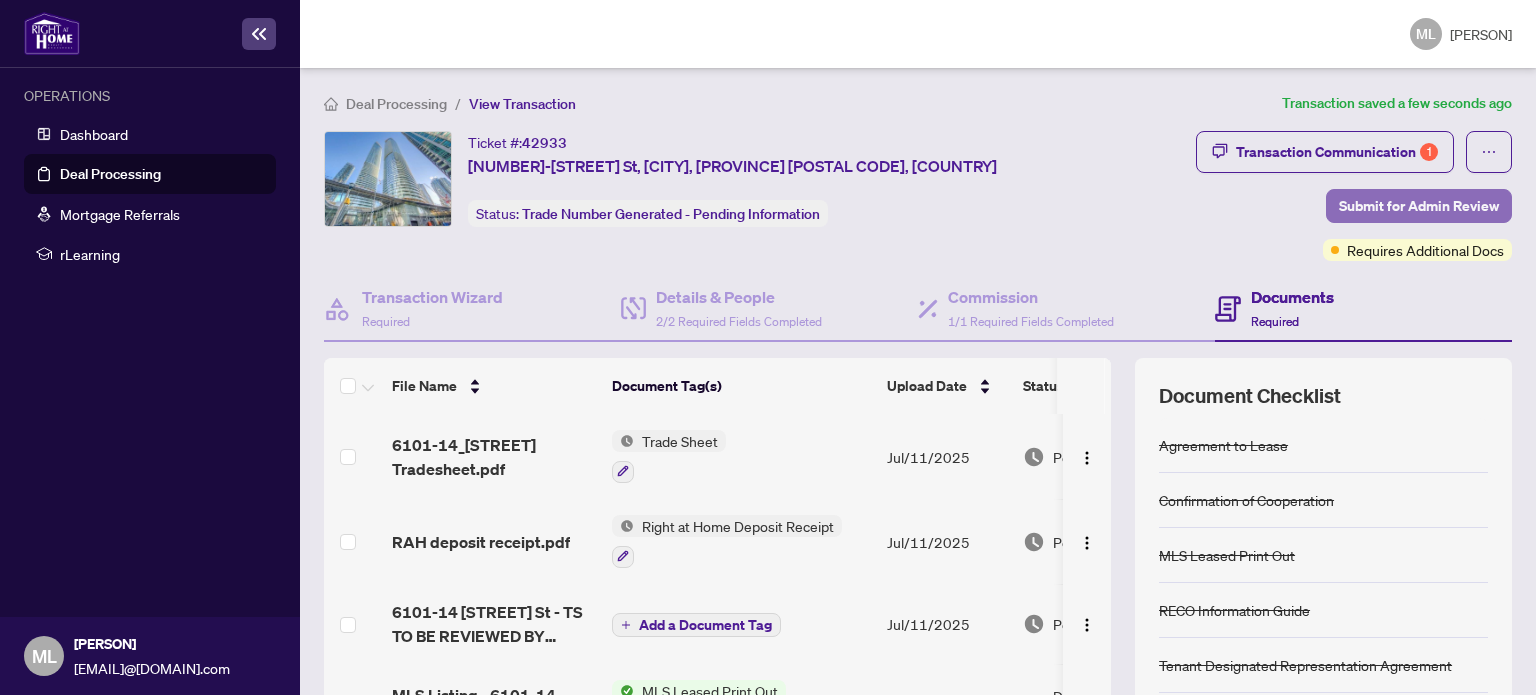 click on "Submit for Admin Review" at bounding box center [1419, 206] 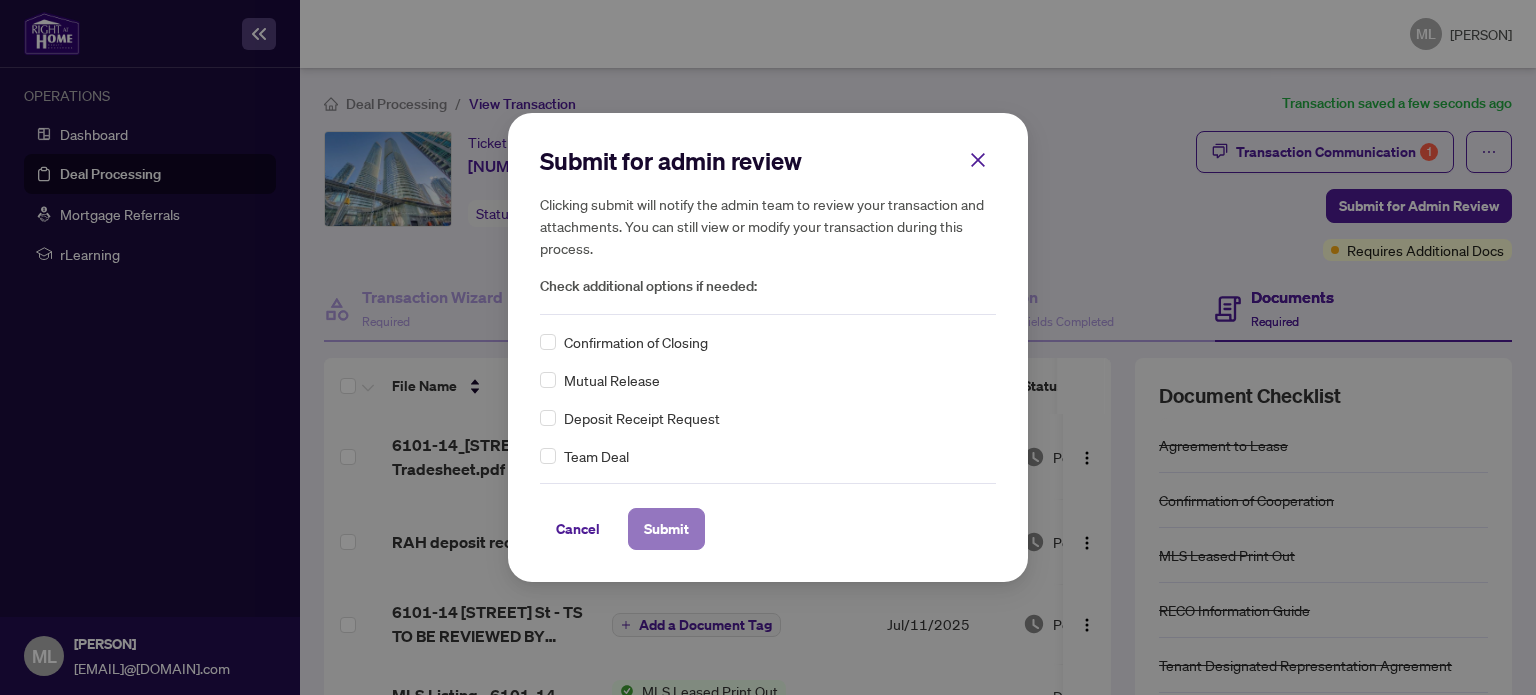 click on "Submit" at bounding box center [666, 529] 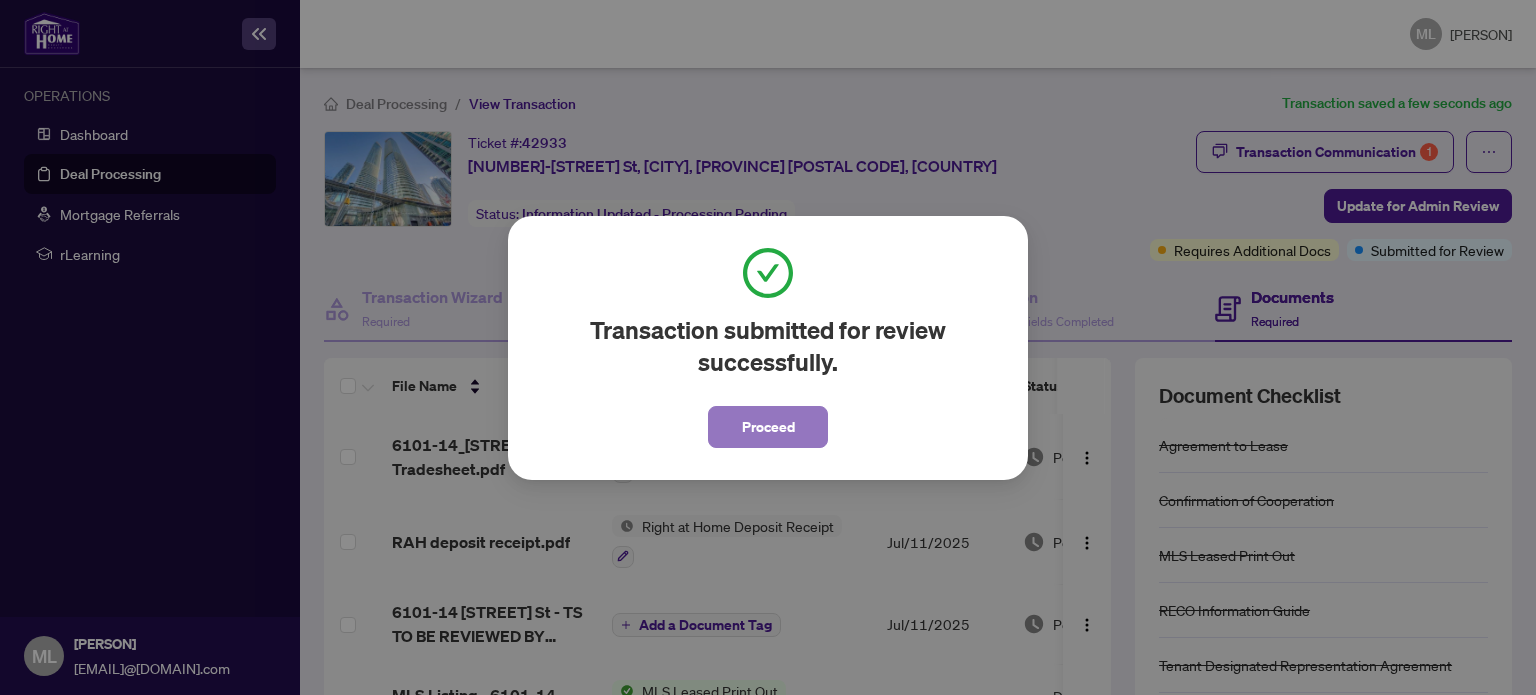 click on "Proceed" at bounding box center (768, 427) 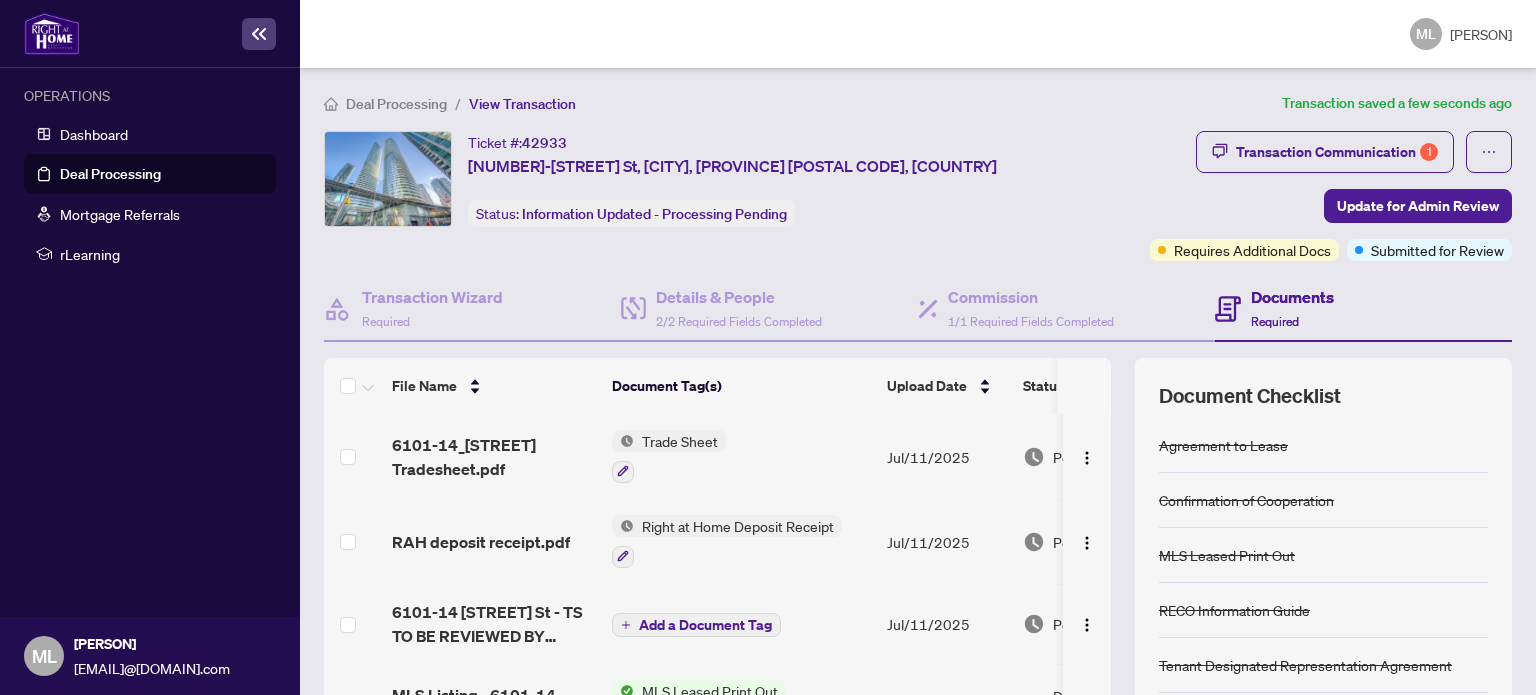 click on "Ticket #:  42933 6101-14 [STREET] St, [CITY], [PROVINCE] [POSTAL CODE], [COUNTRY] Status:   Information Updated - Processing Pending Update for Admin Review" at bounding box center (733, 179) 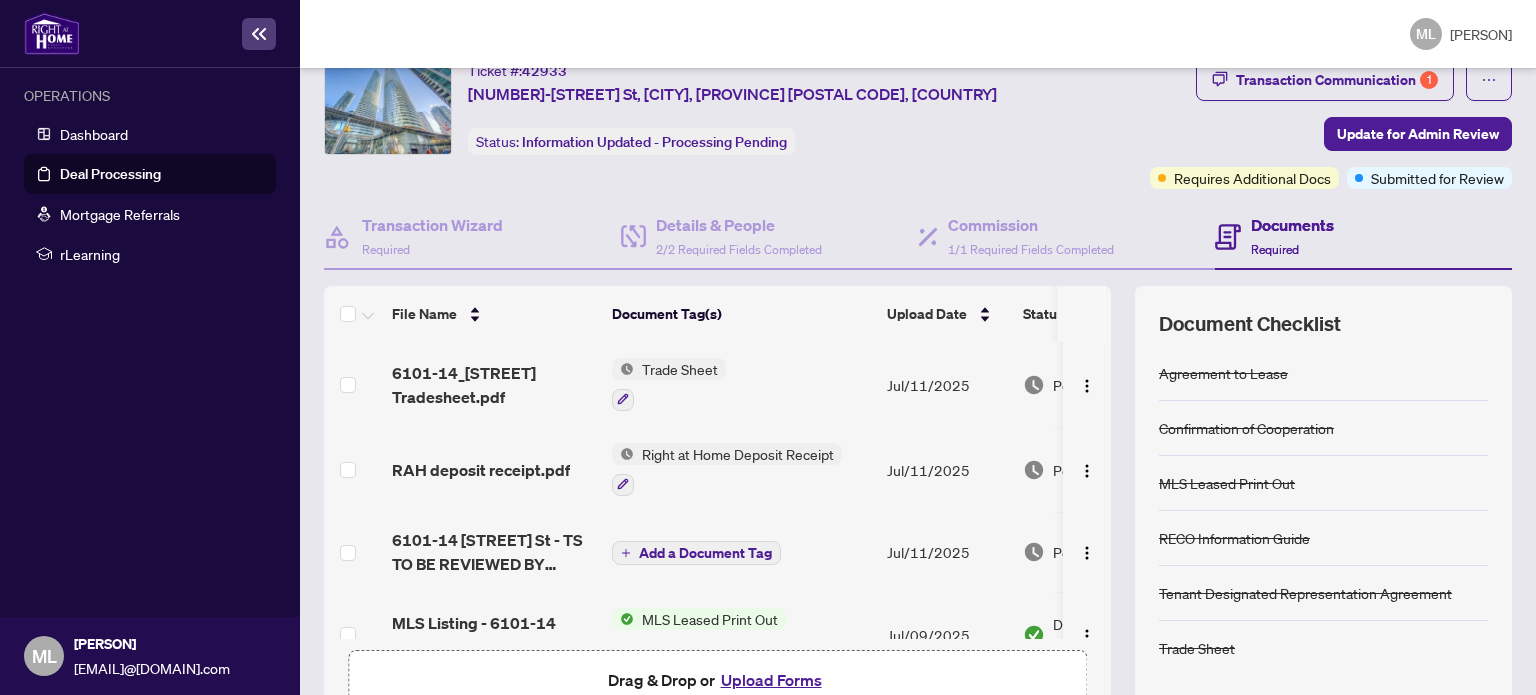 scroll, scrollTop: 0, scrollLeft: 0, axis: both 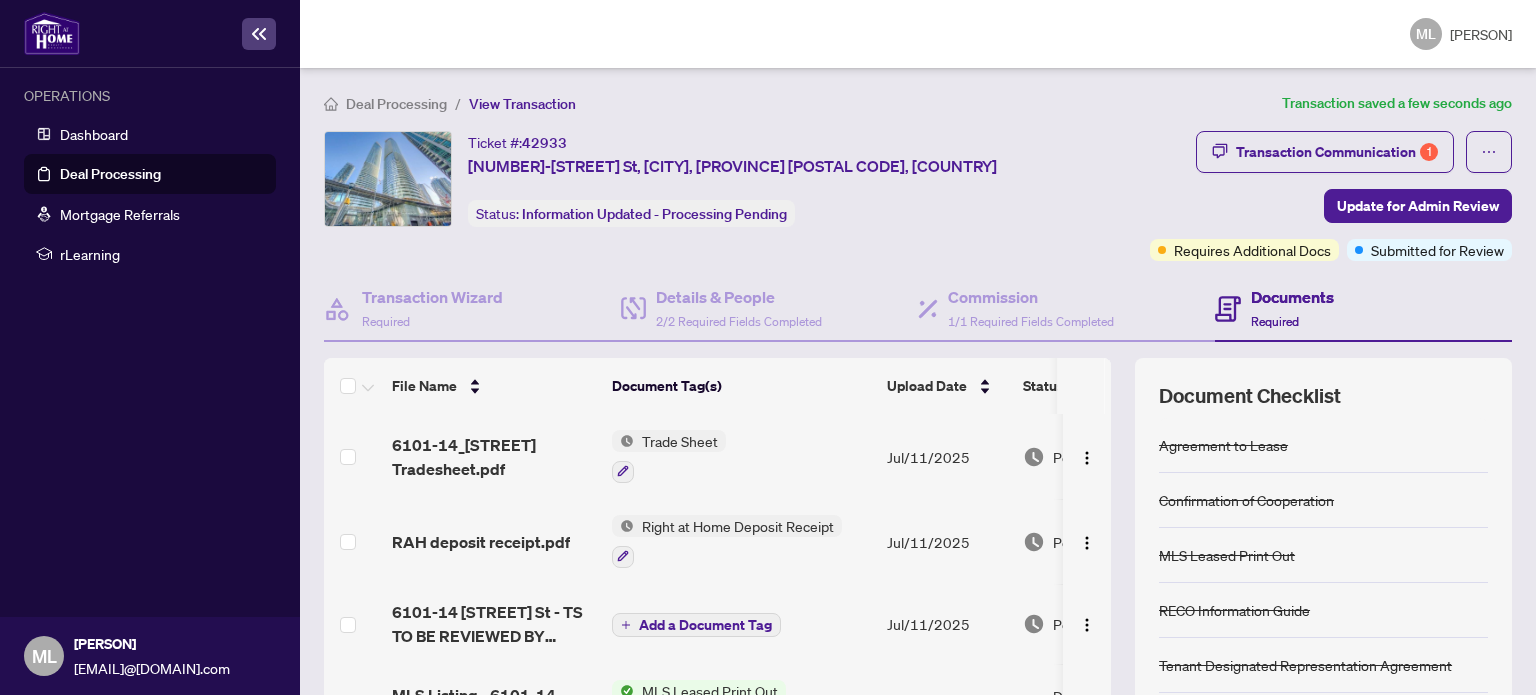 click on "Deal Processing / View Transaction" at bounding box center [799, 103] 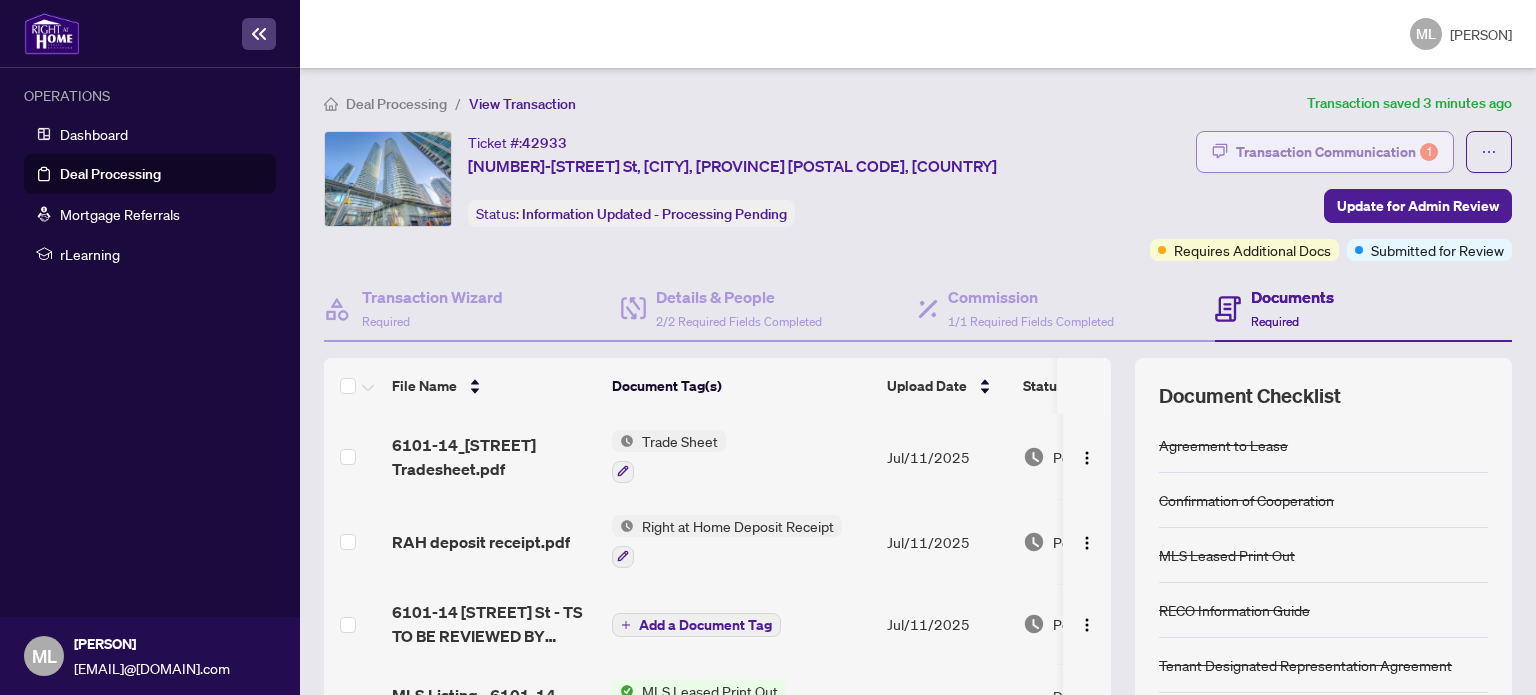 click on "Transaction Communication 1" at bounding box center (1337, 152) 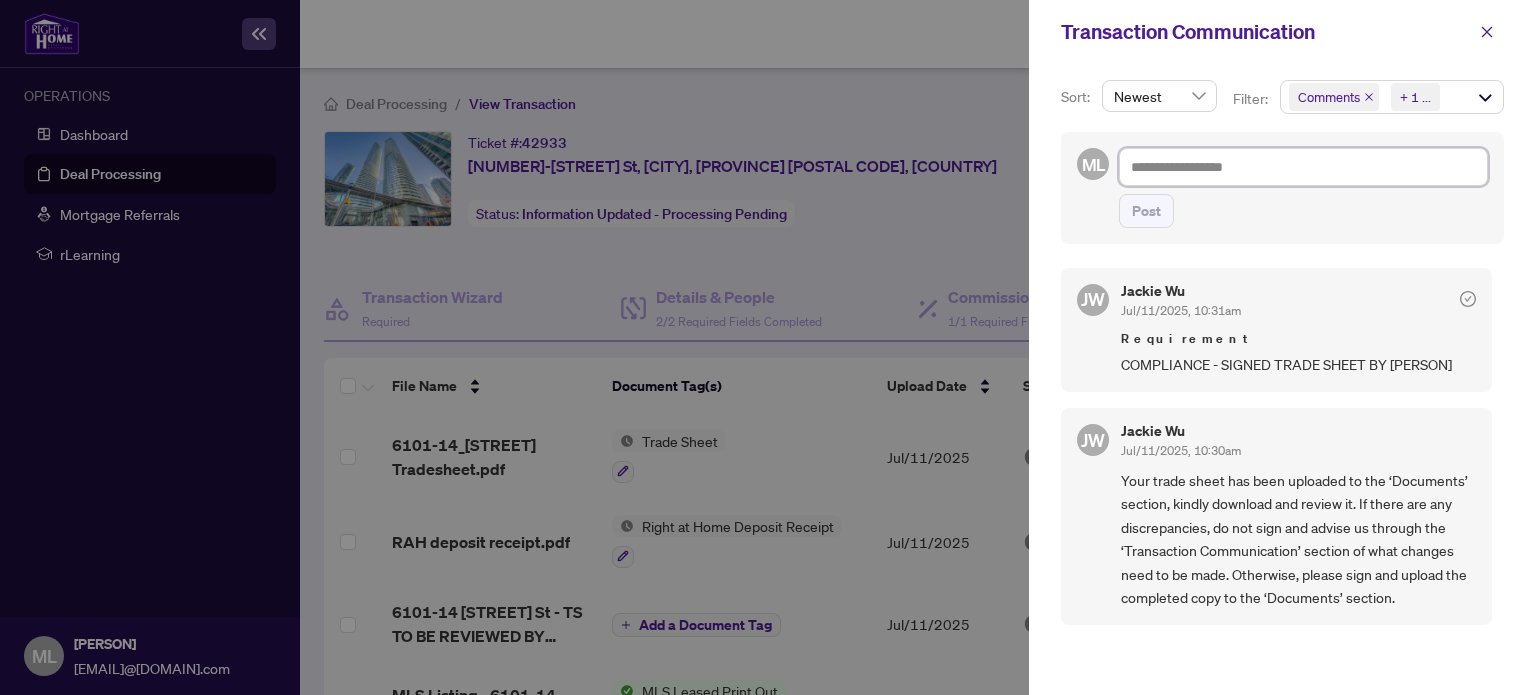 click at bounding box center (1303, 167) 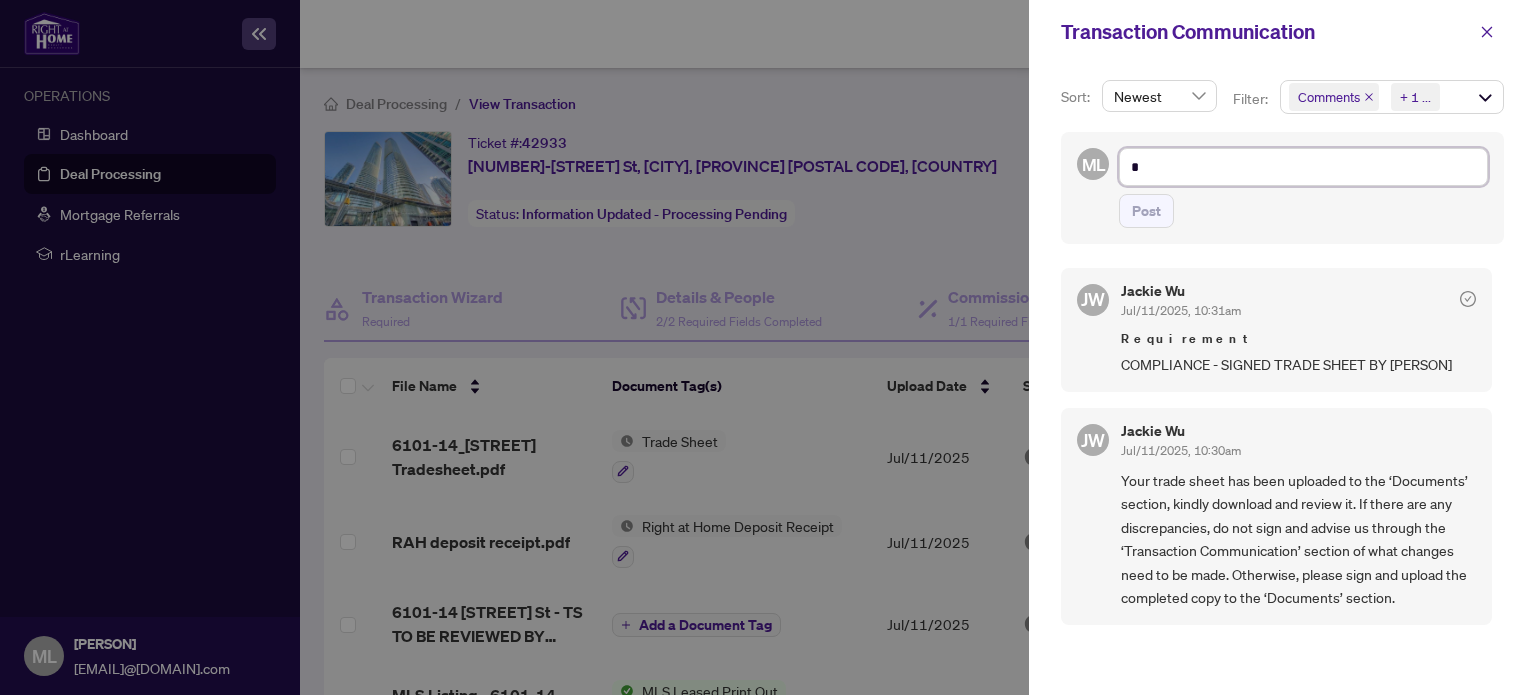 type on "**" 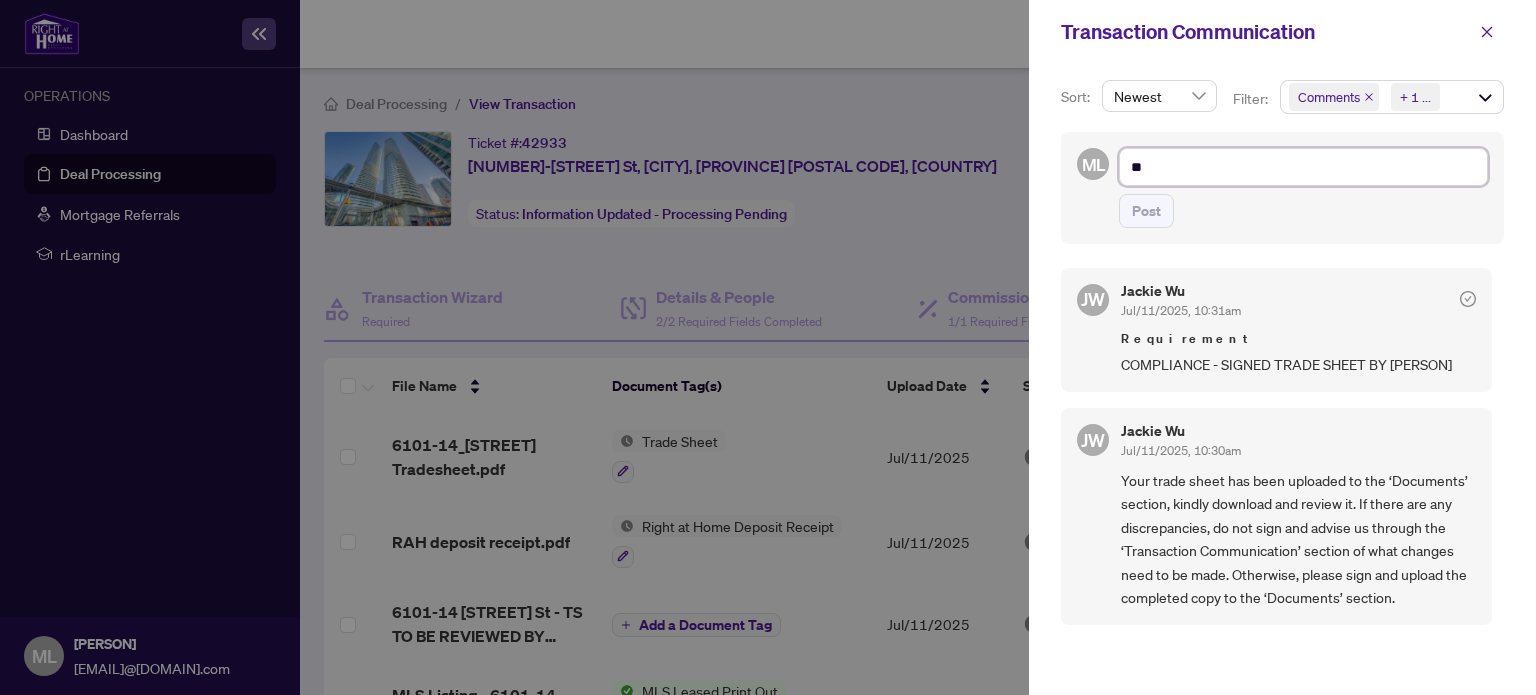type on "**" 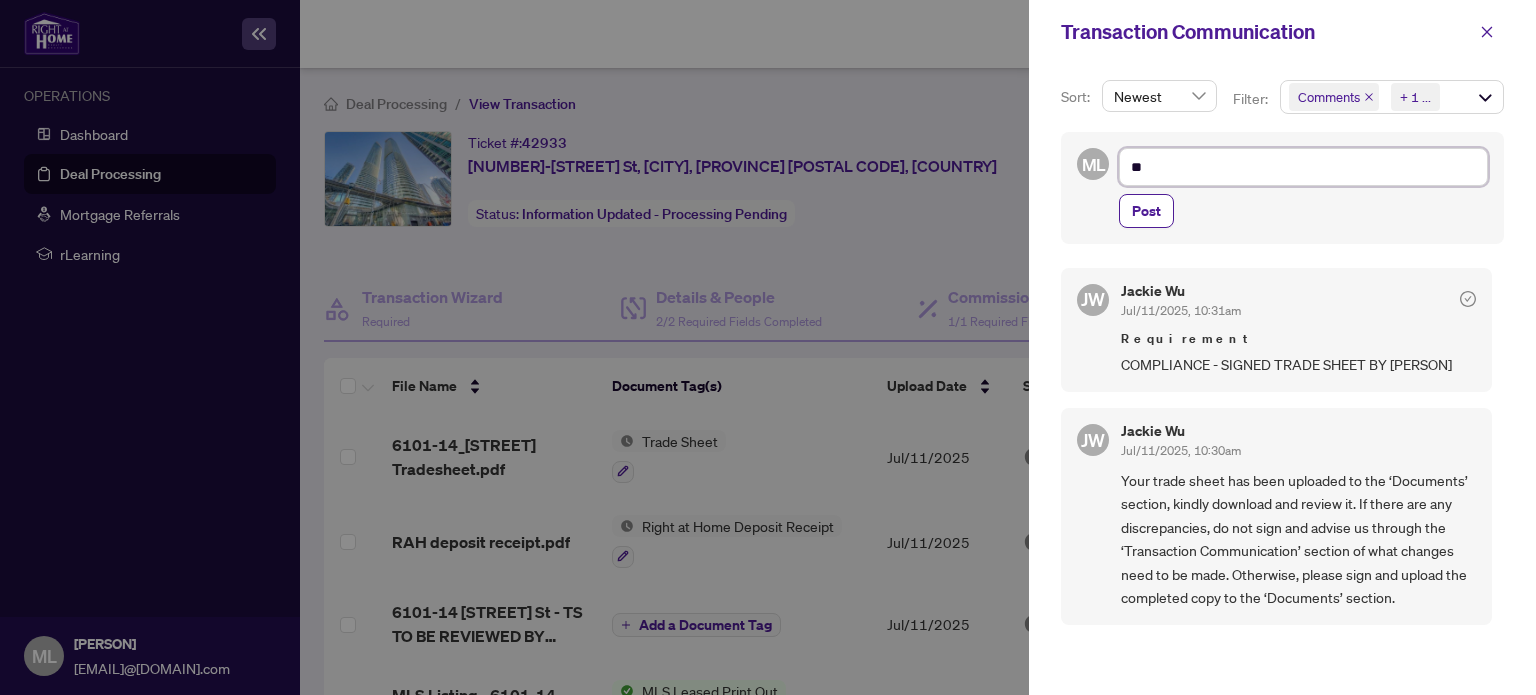 type on "***" 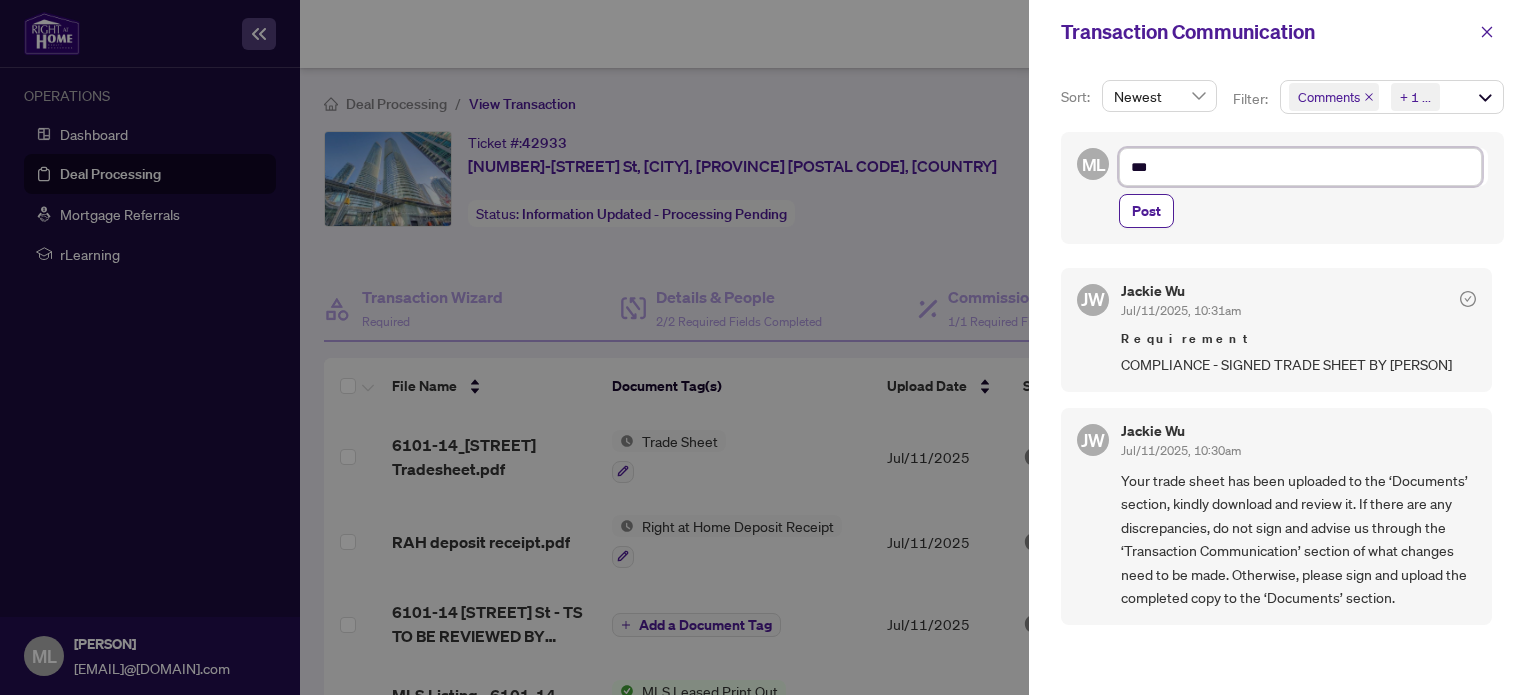 type on "****" 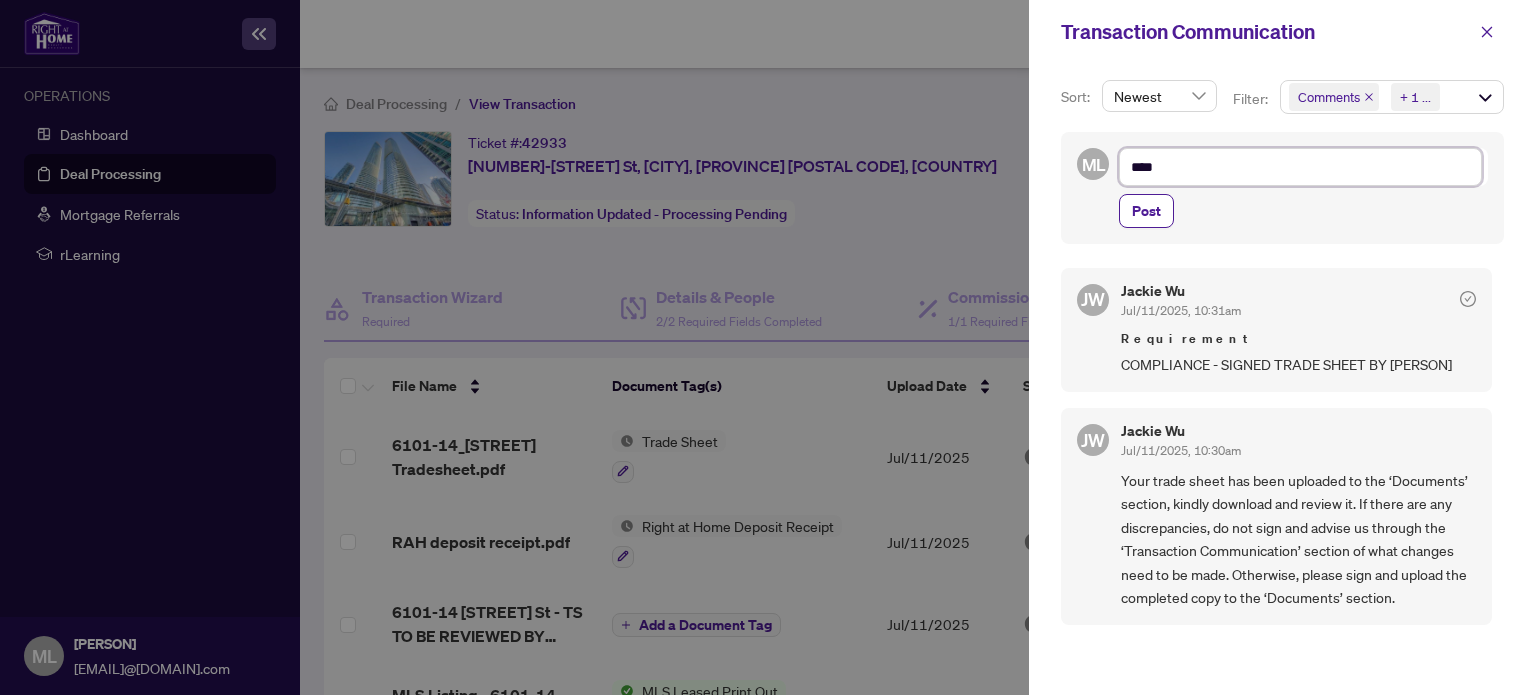 type on "****" 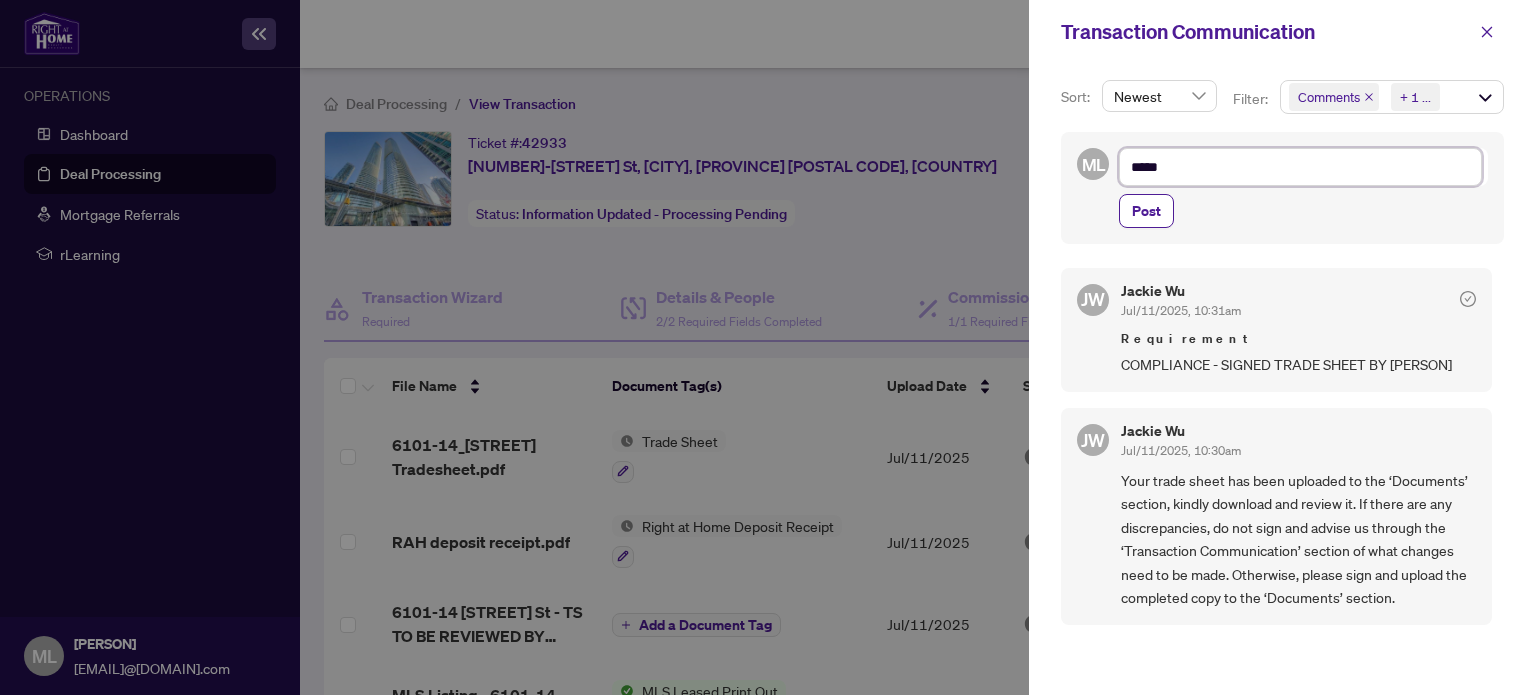 type on "*****" 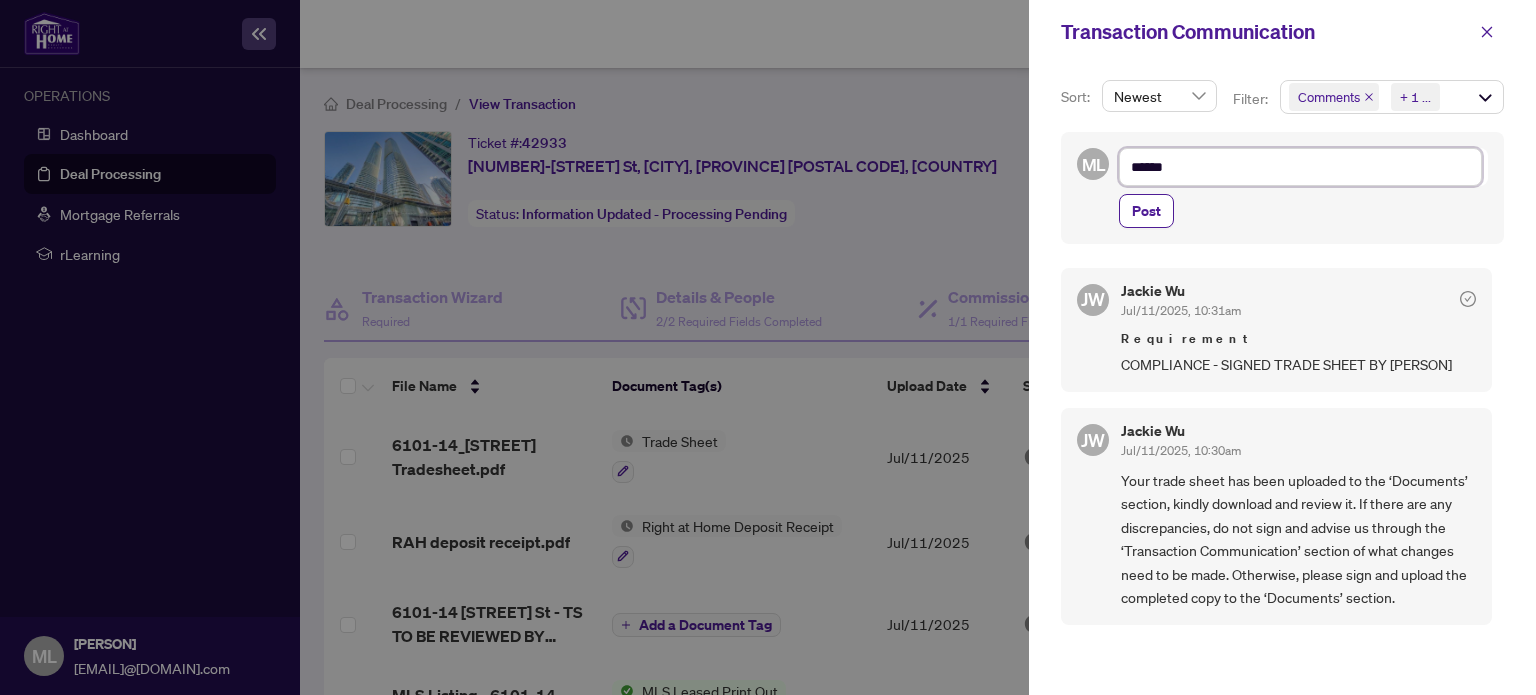 type on "*****" 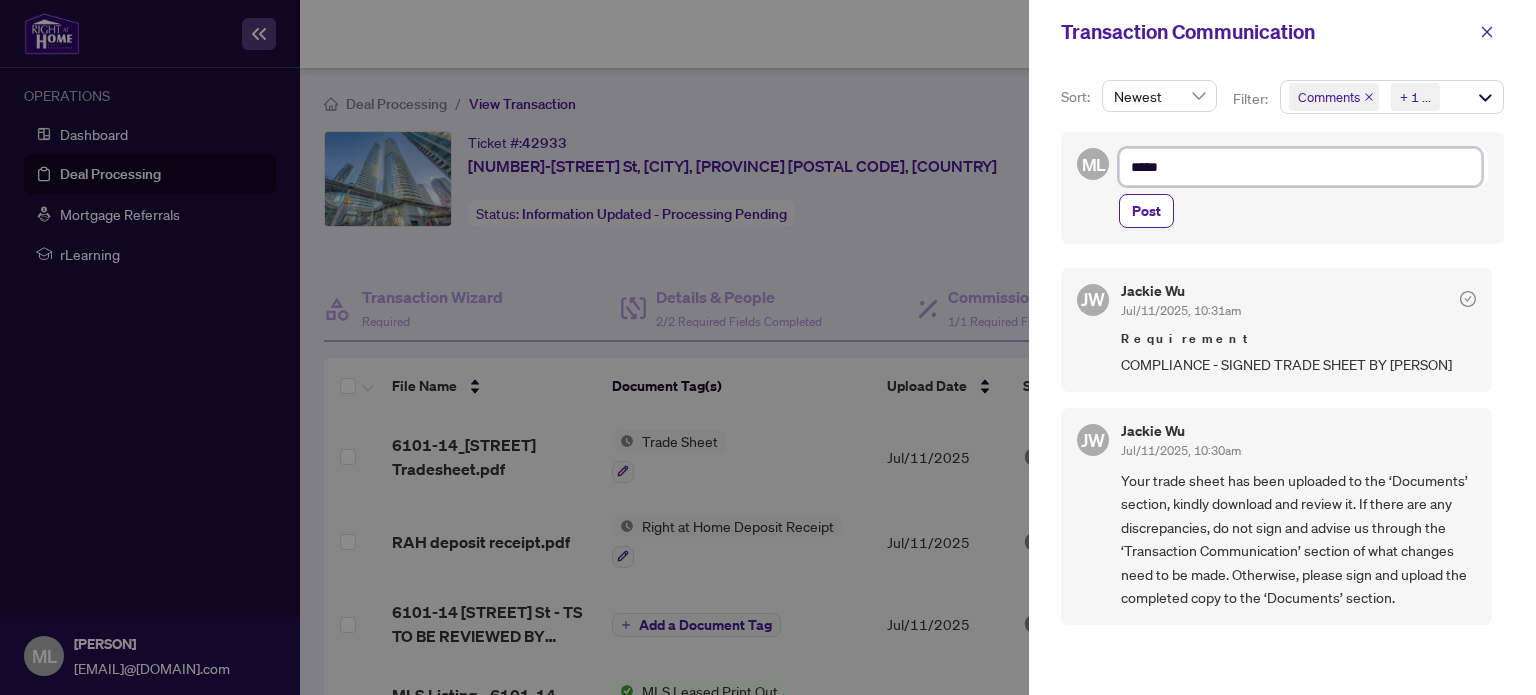 type on "****" 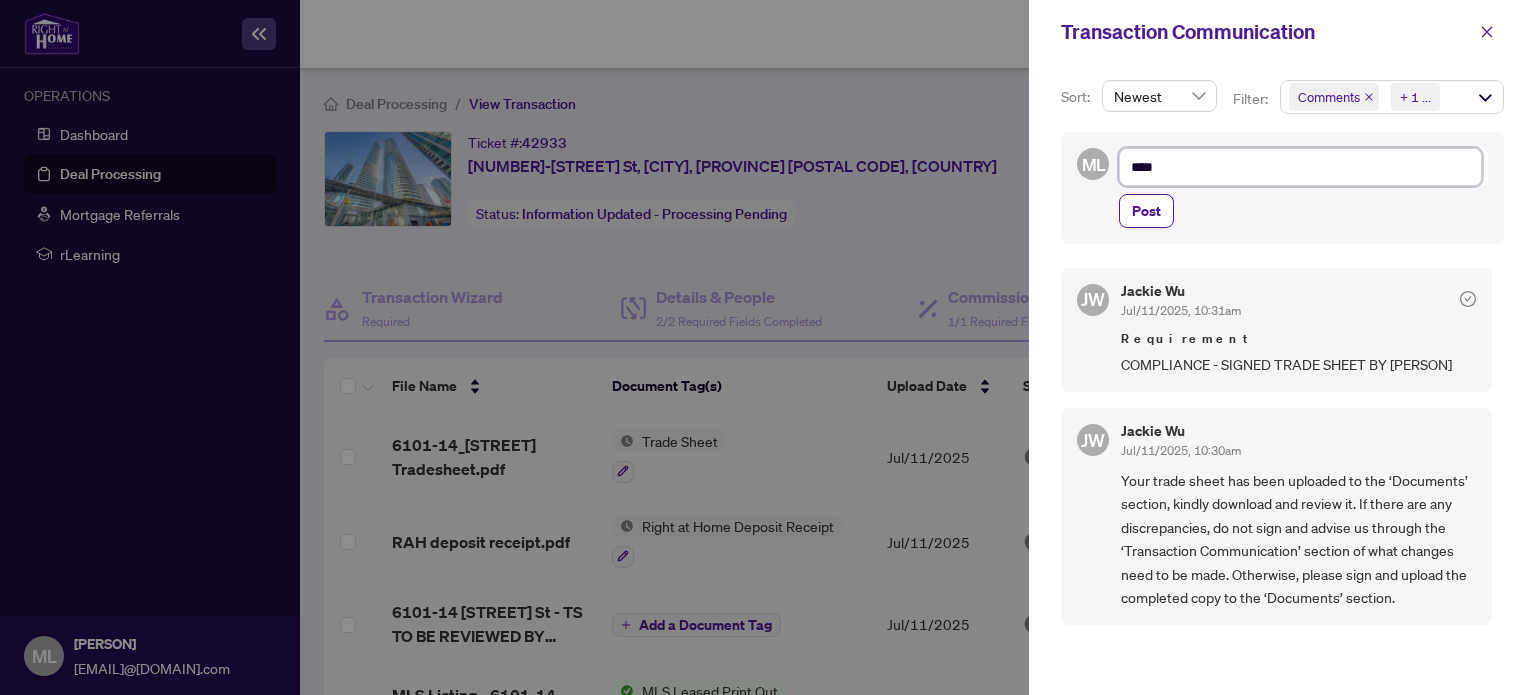 type on "***" 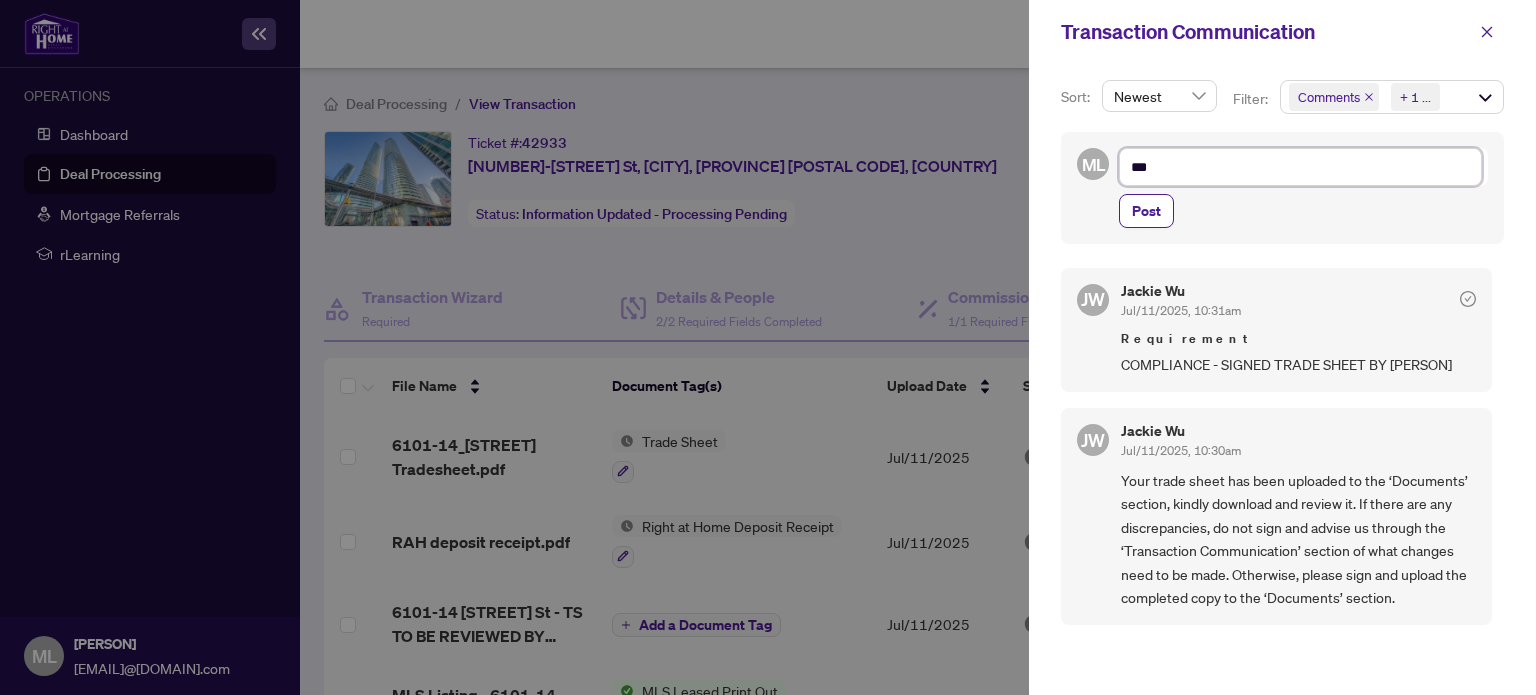 type on "***" 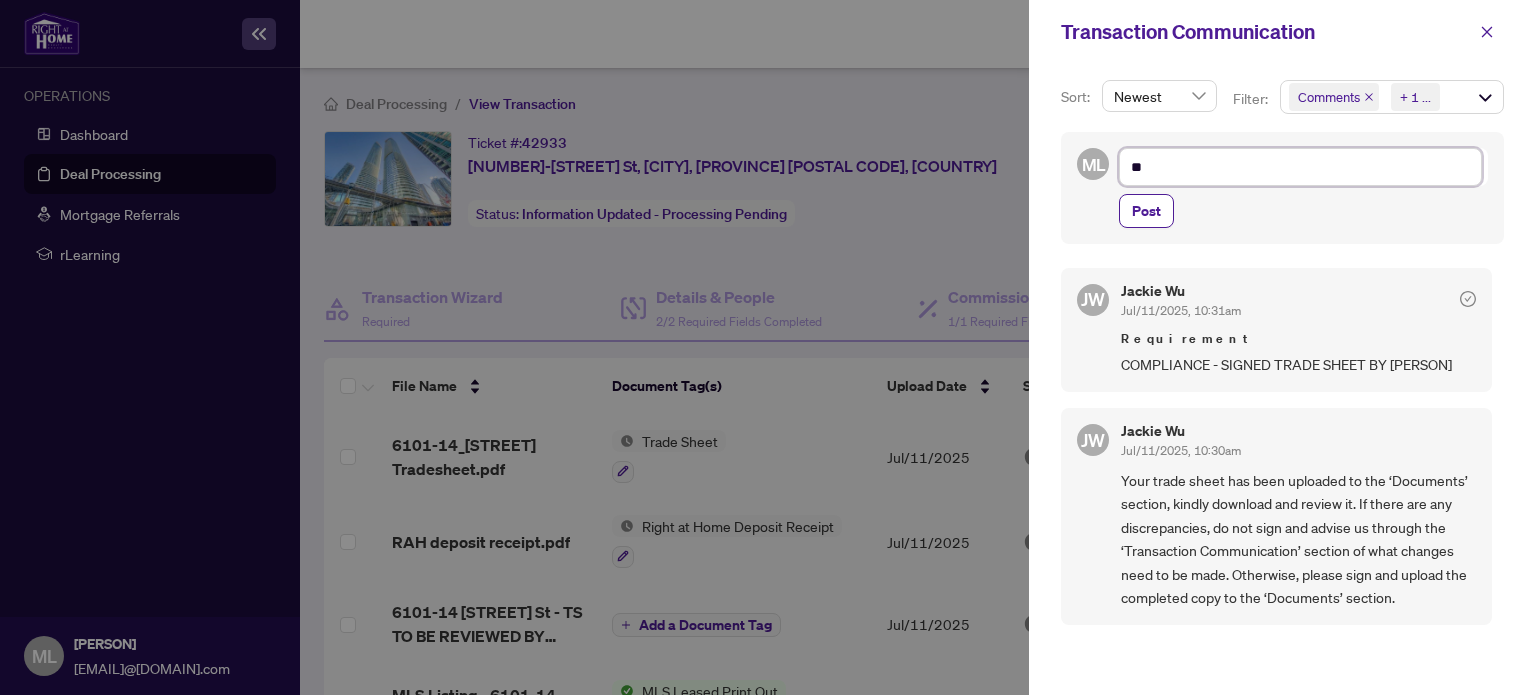type on "*" 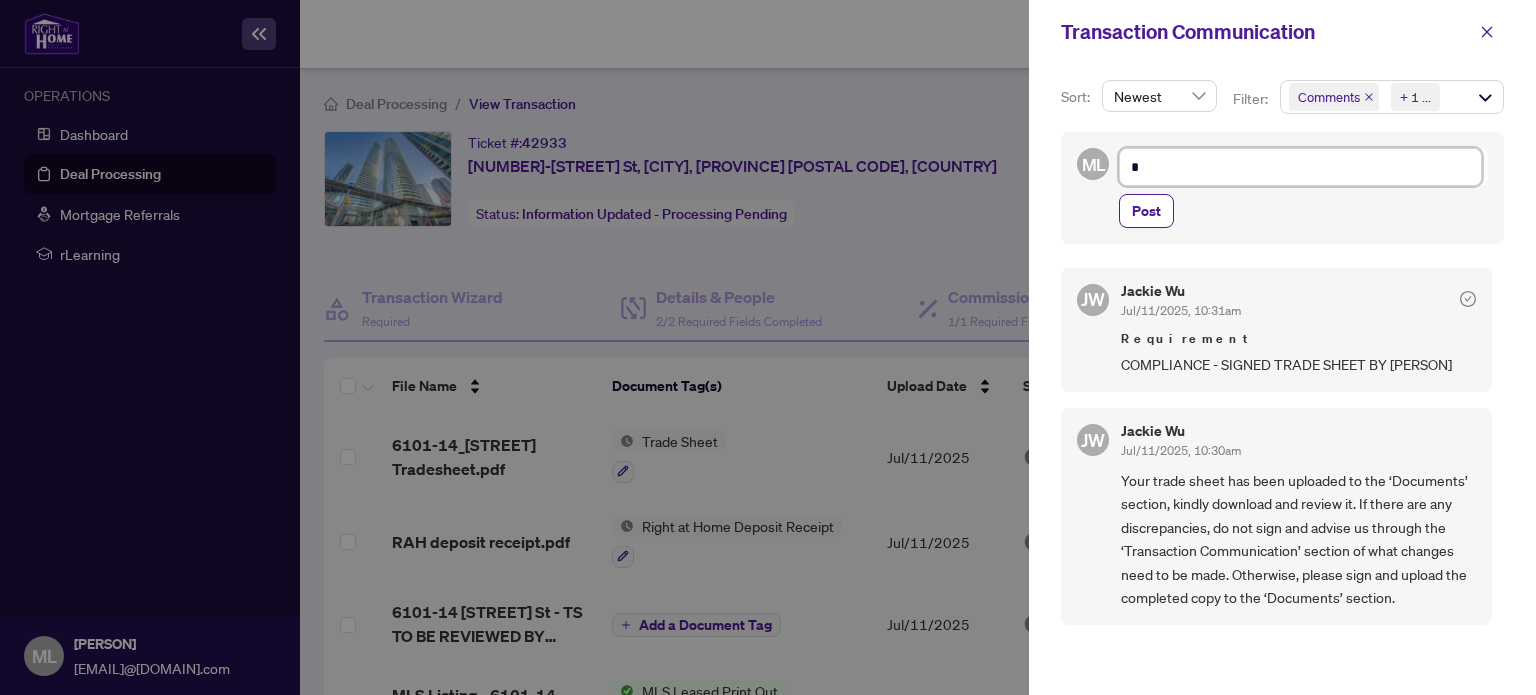 type on "**" 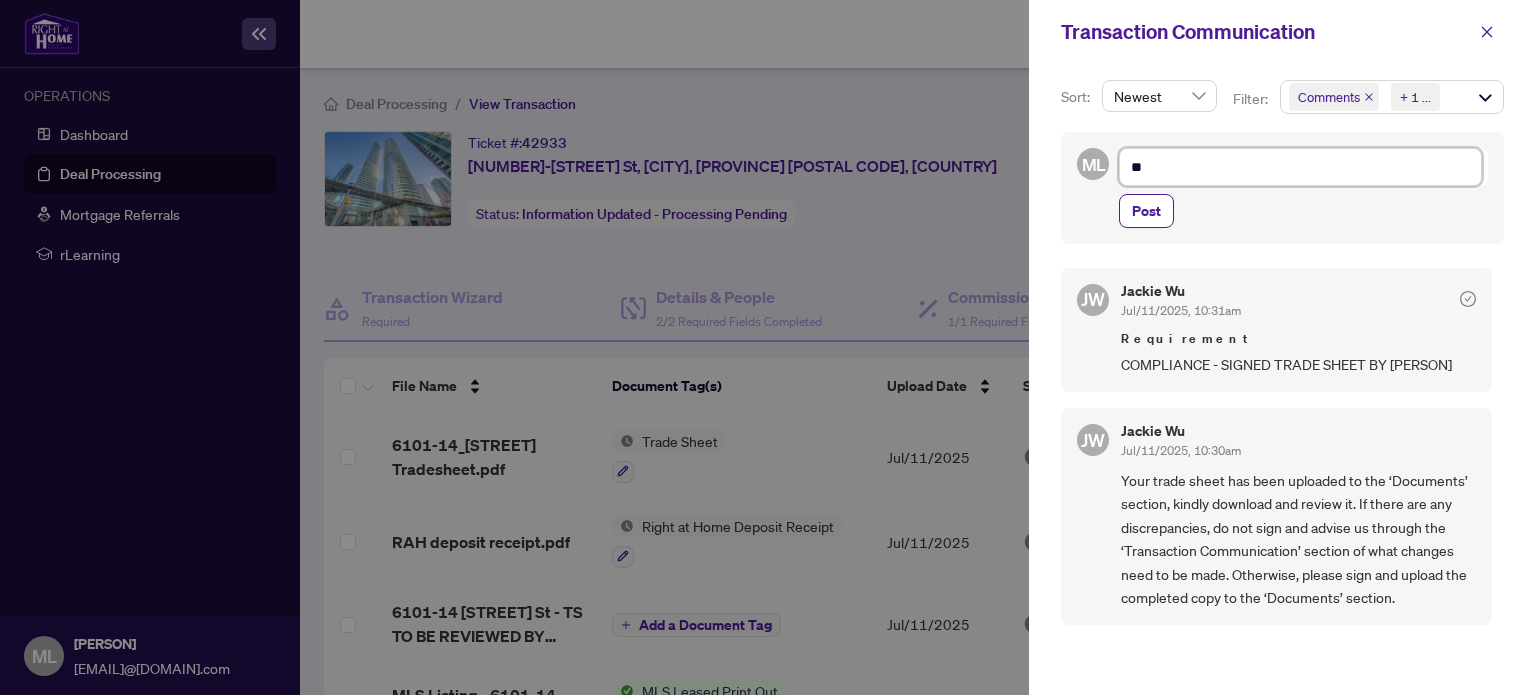 type on "***" 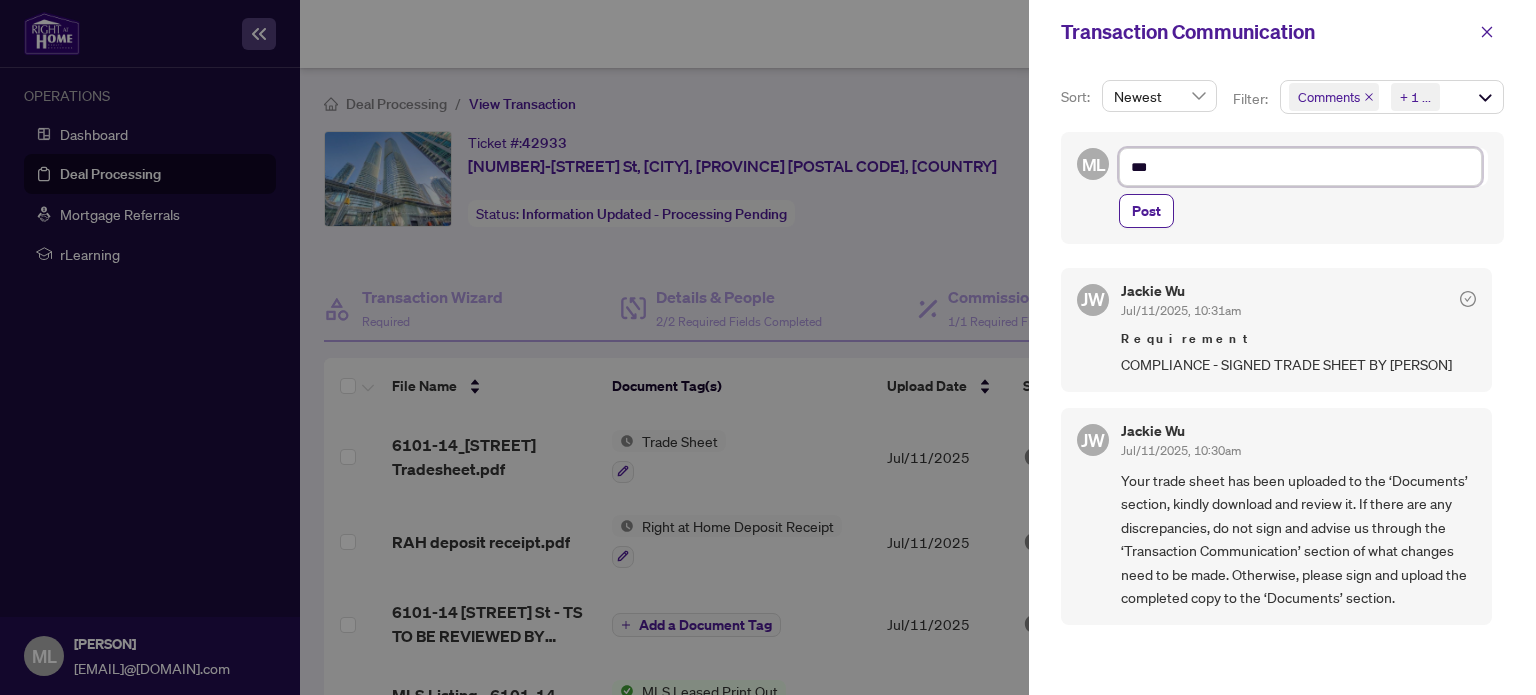 type on "****" 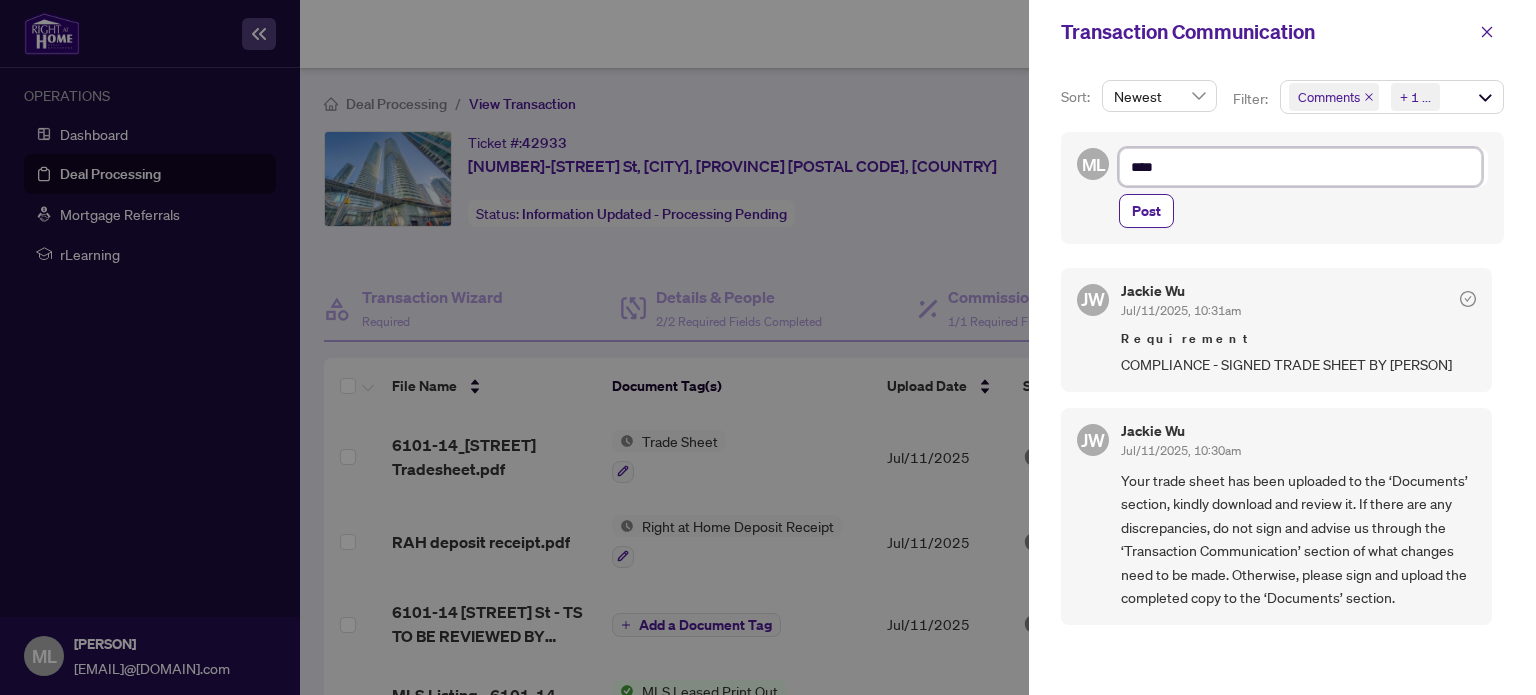 type on "*****" 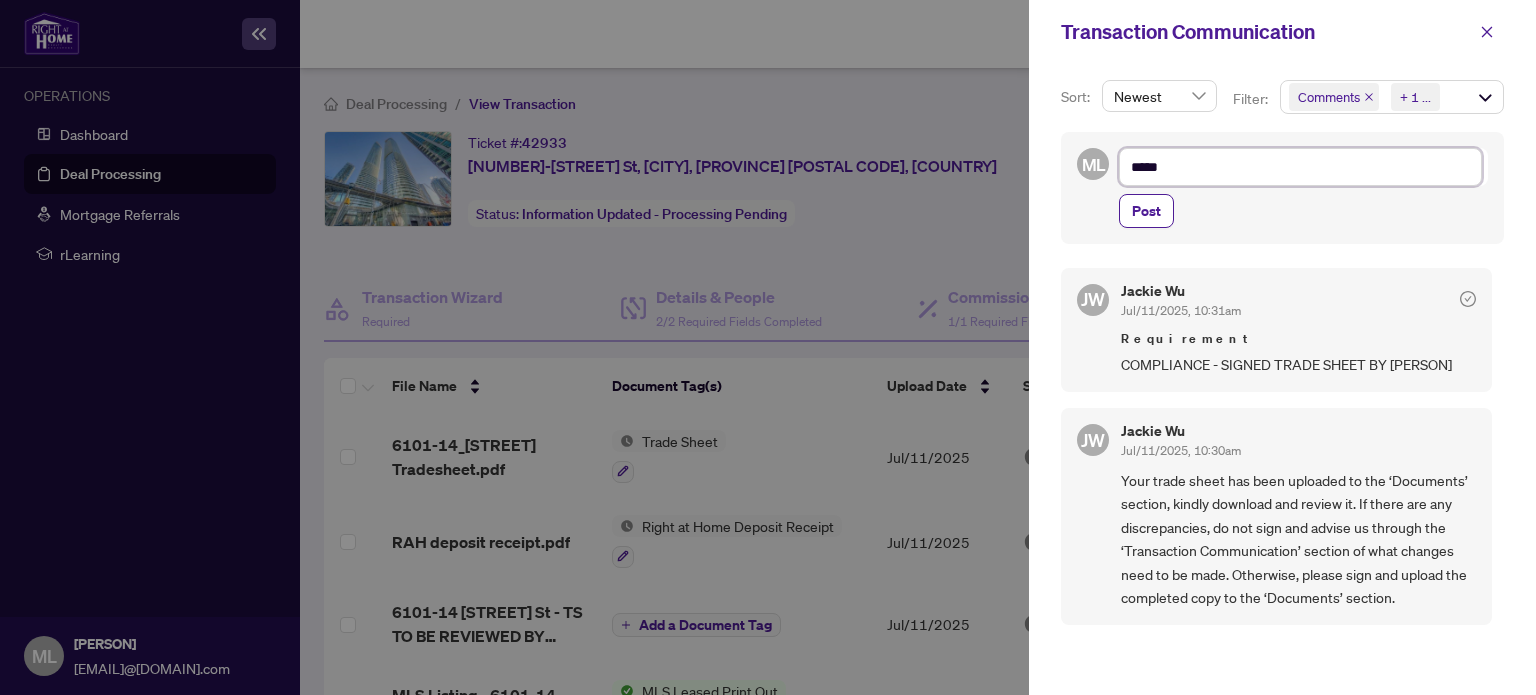 type on "*****" 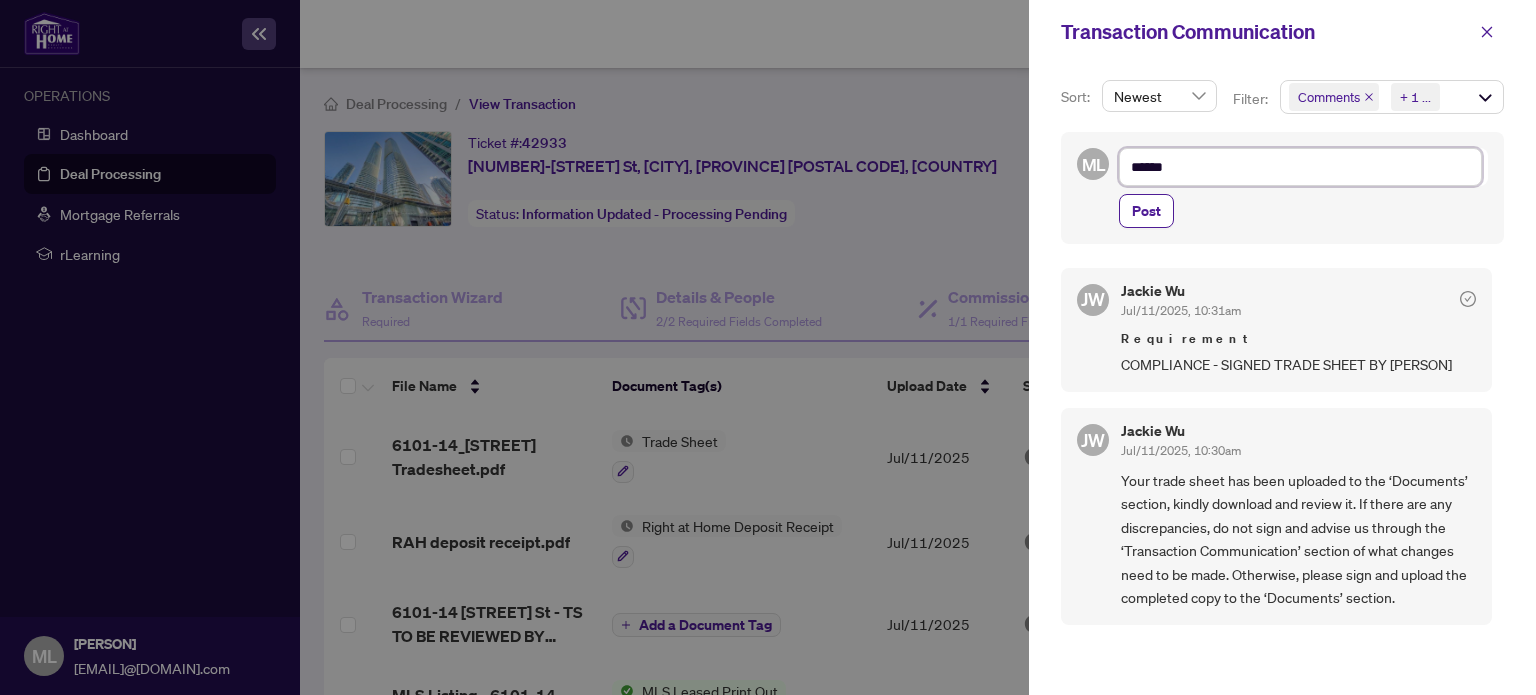 type on "*****" 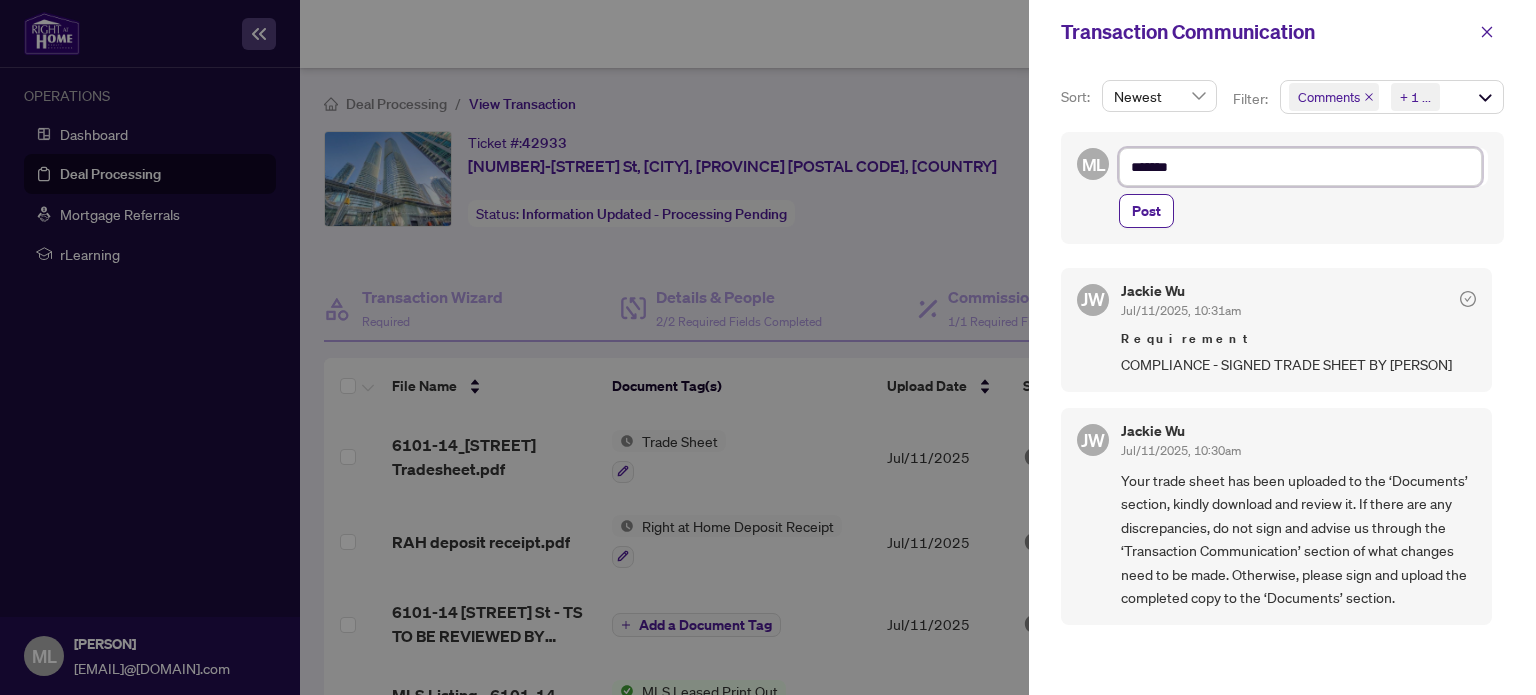 type on "********" 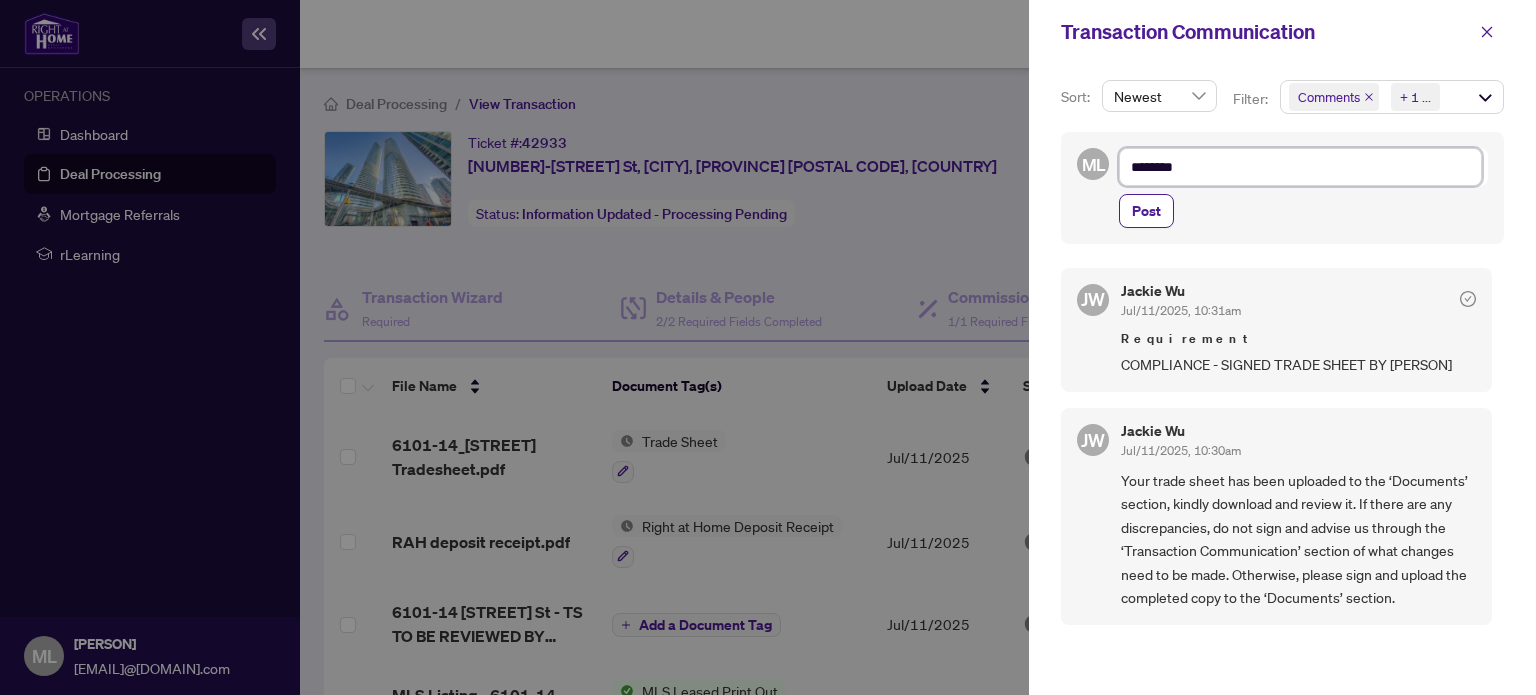 type on "*********" 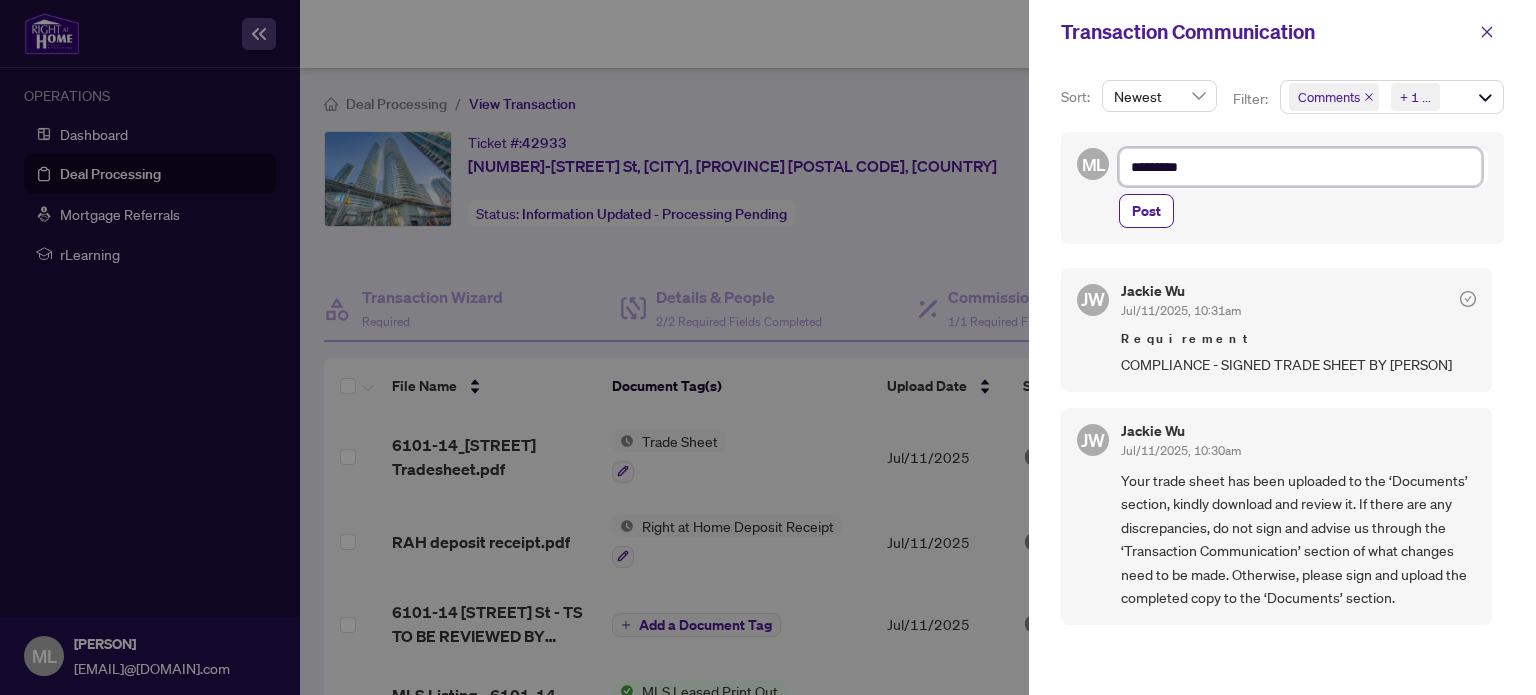 type on "**********" 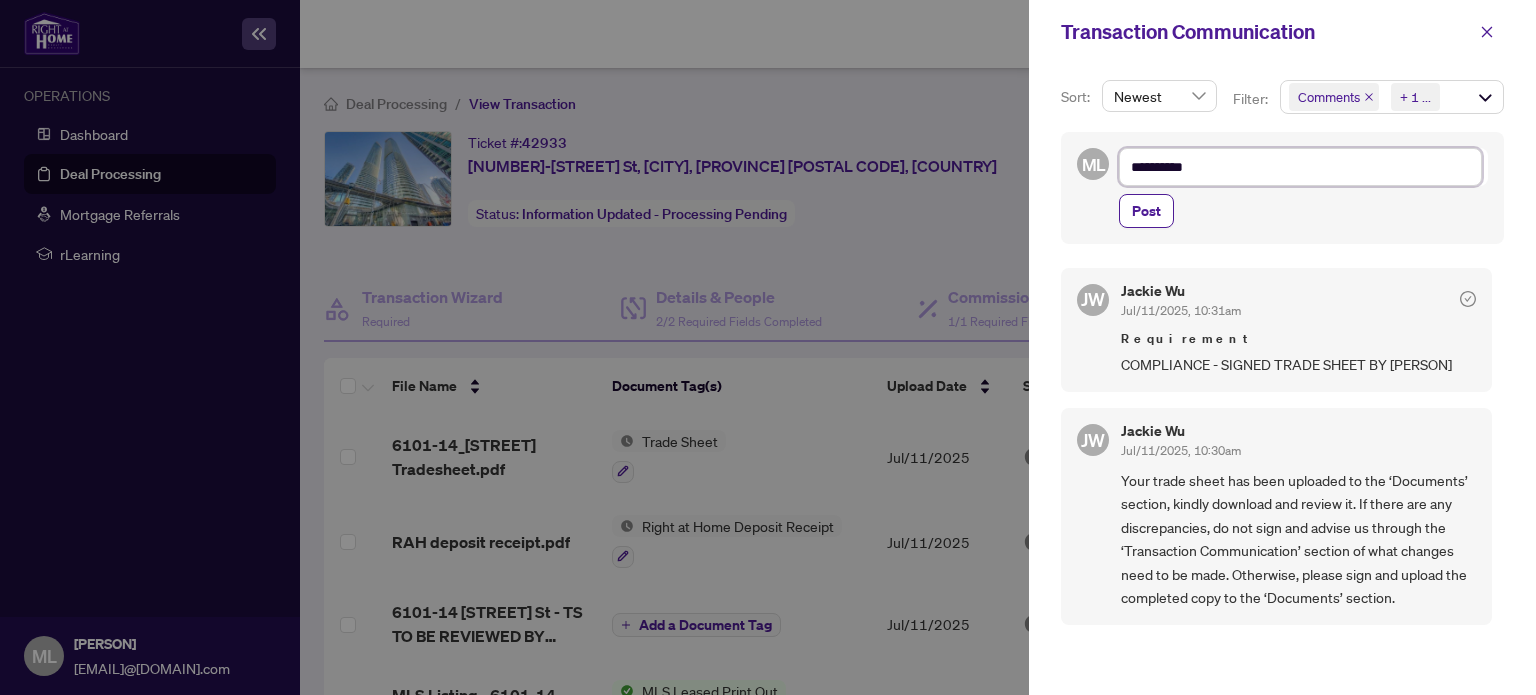 type on "**********" 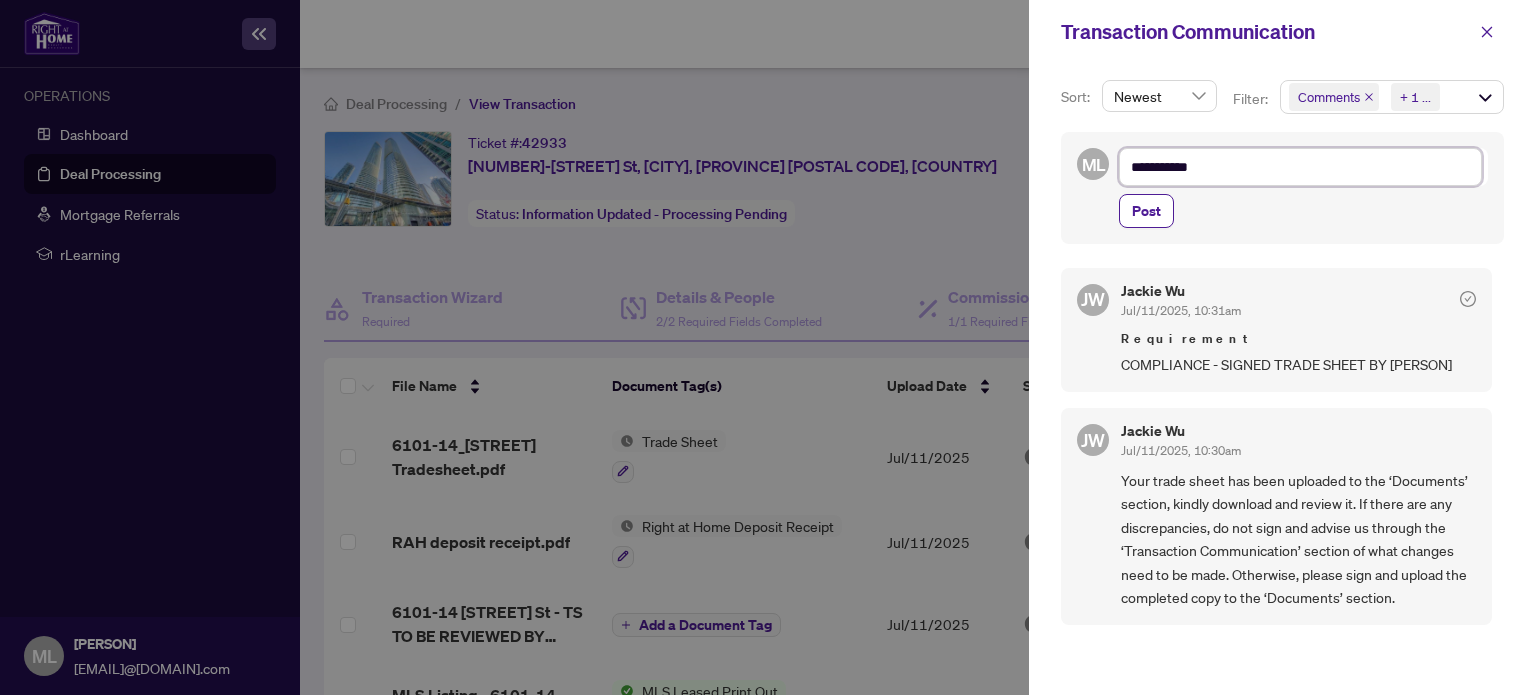 type on "**********" 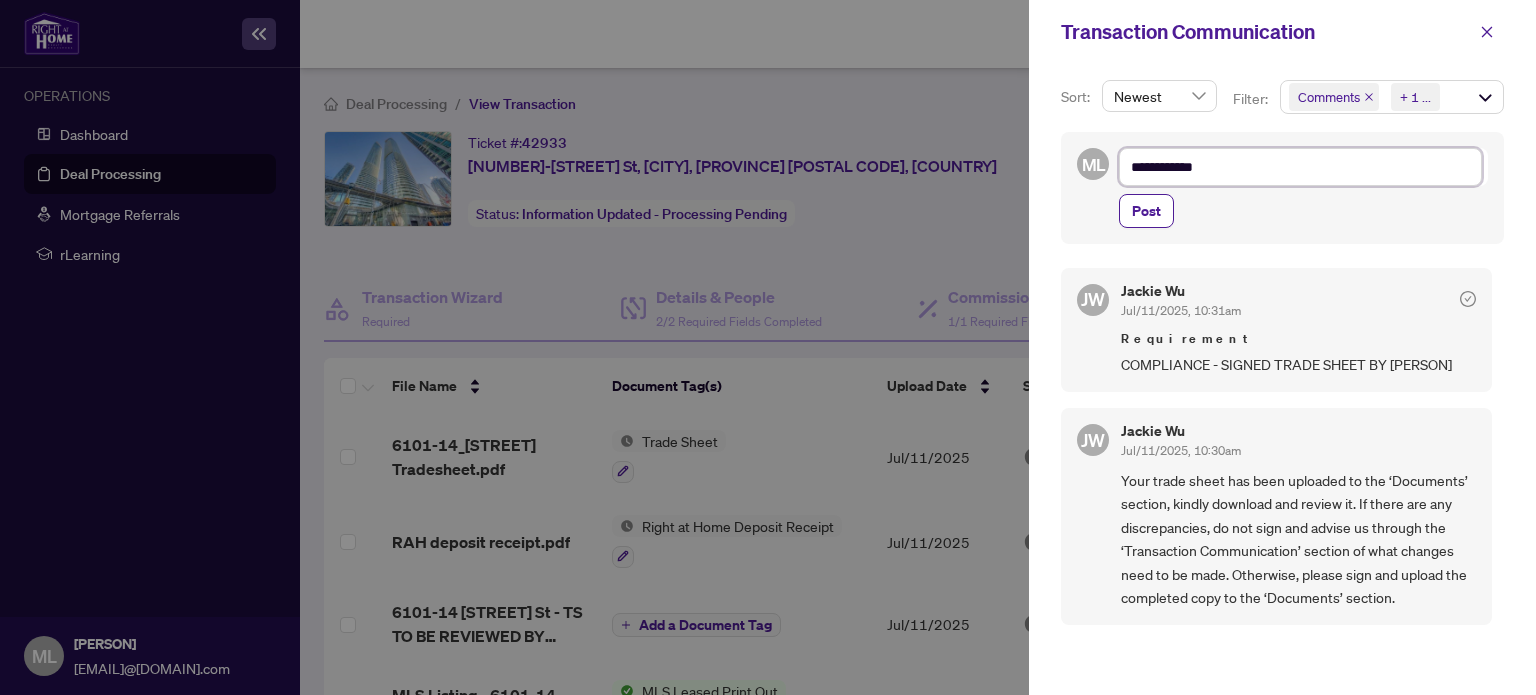 type on "**********" 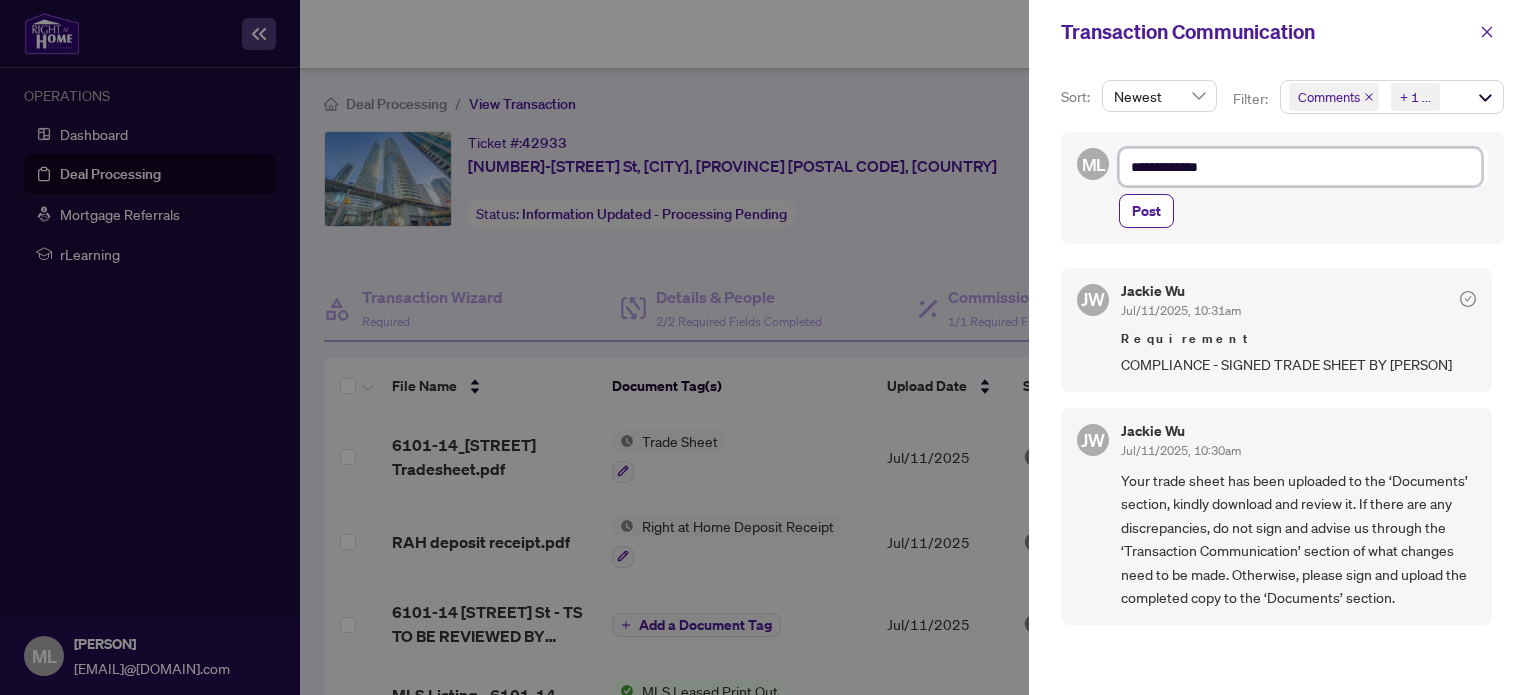 type on "**********" 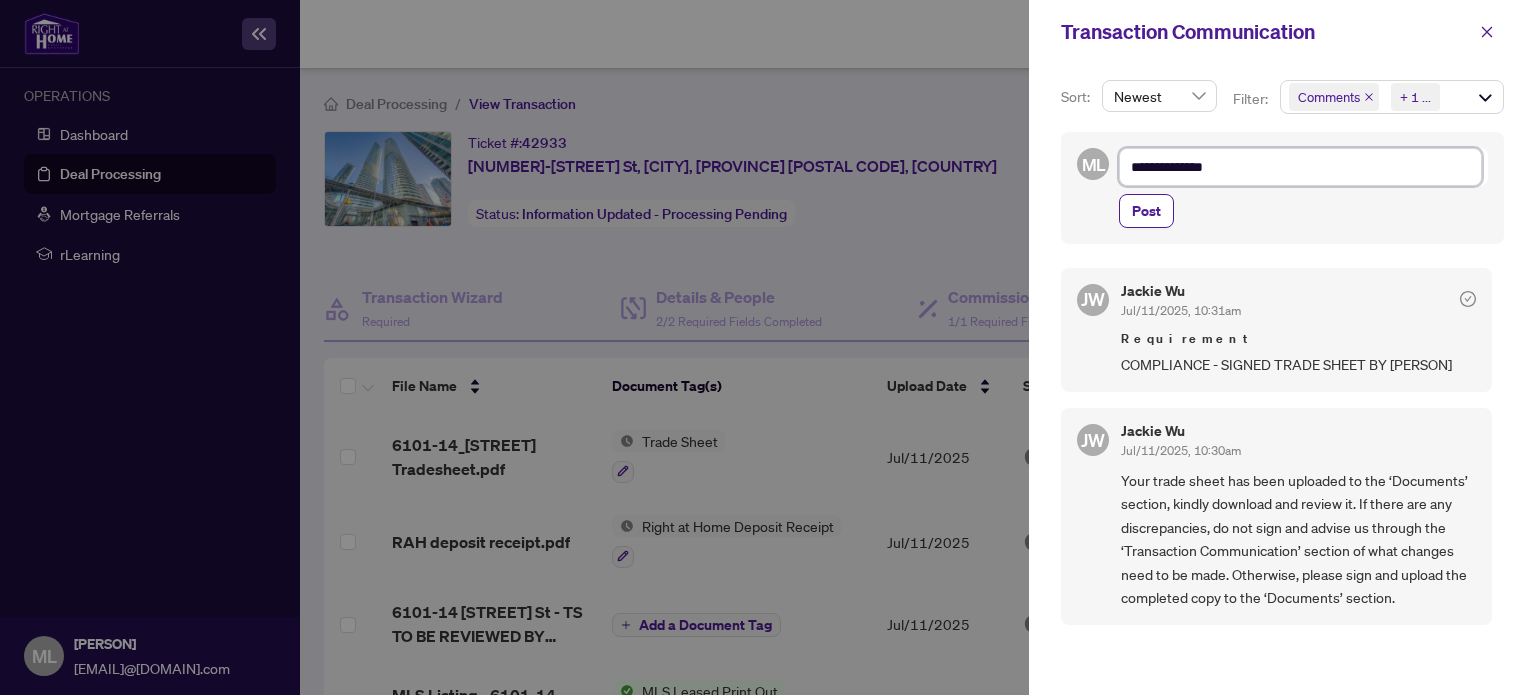 type on "**********" 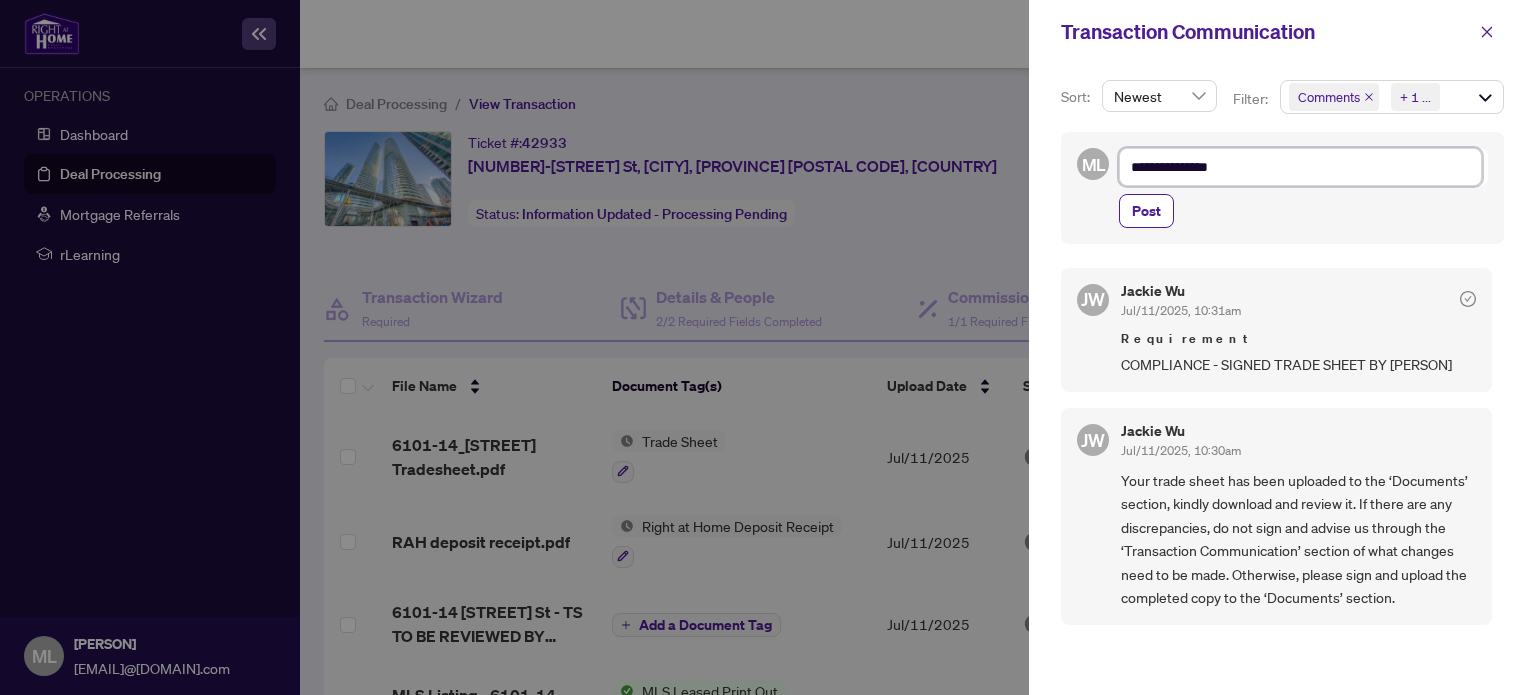 type on "**********" 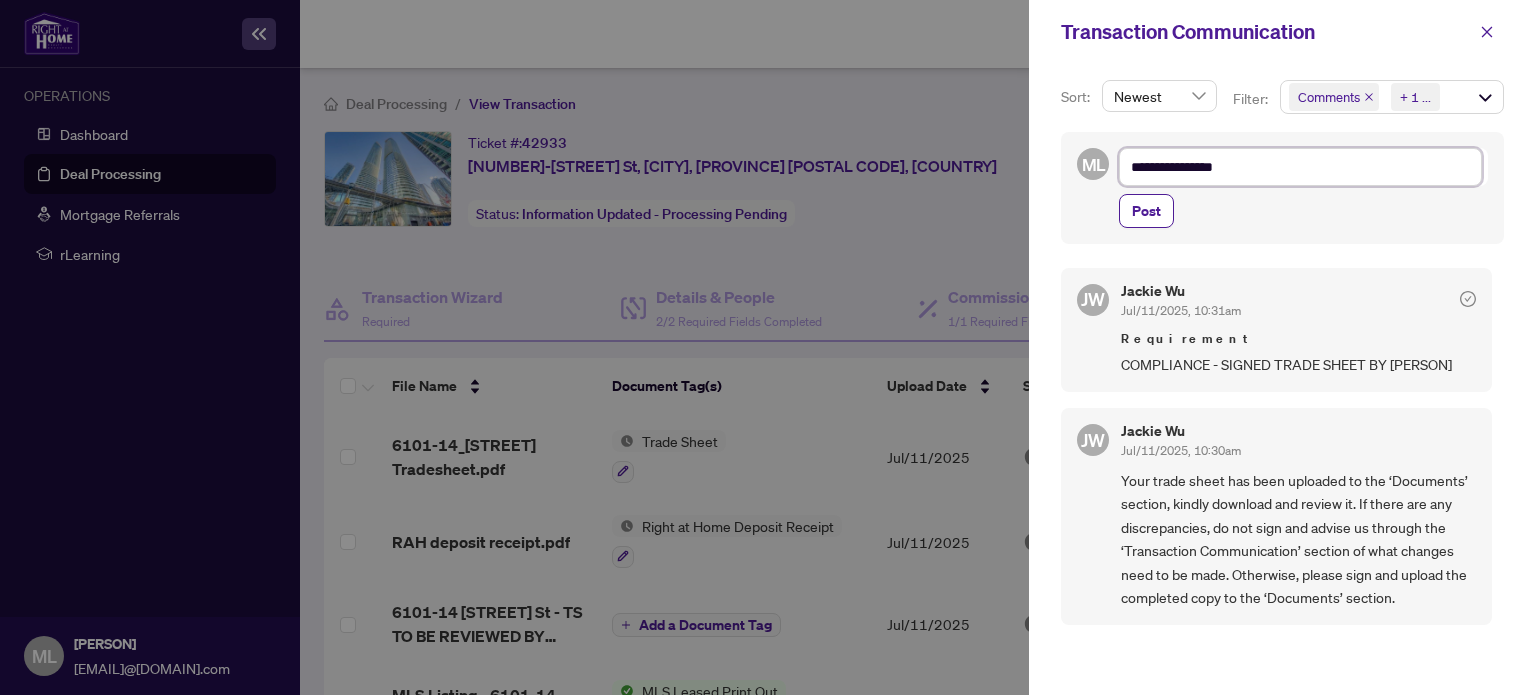 type on "**********" 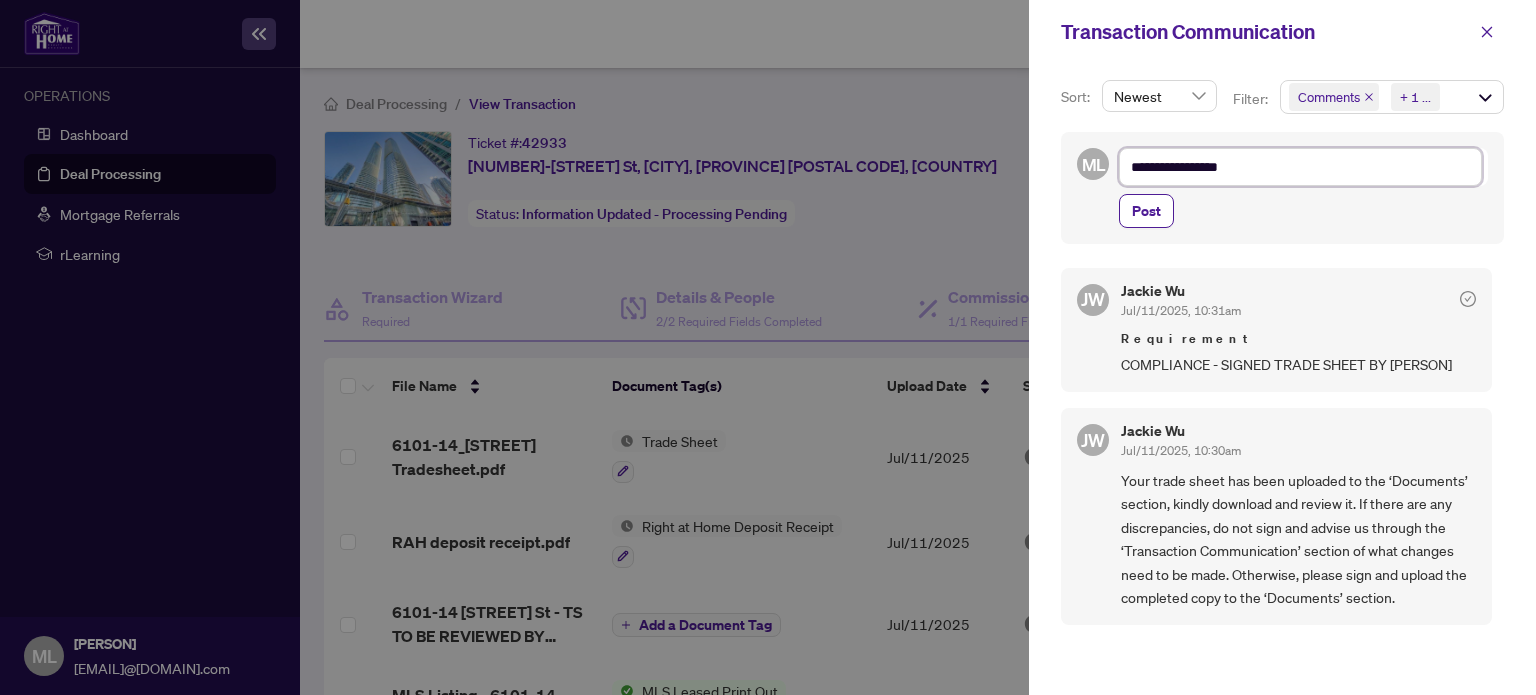 type on "**********" 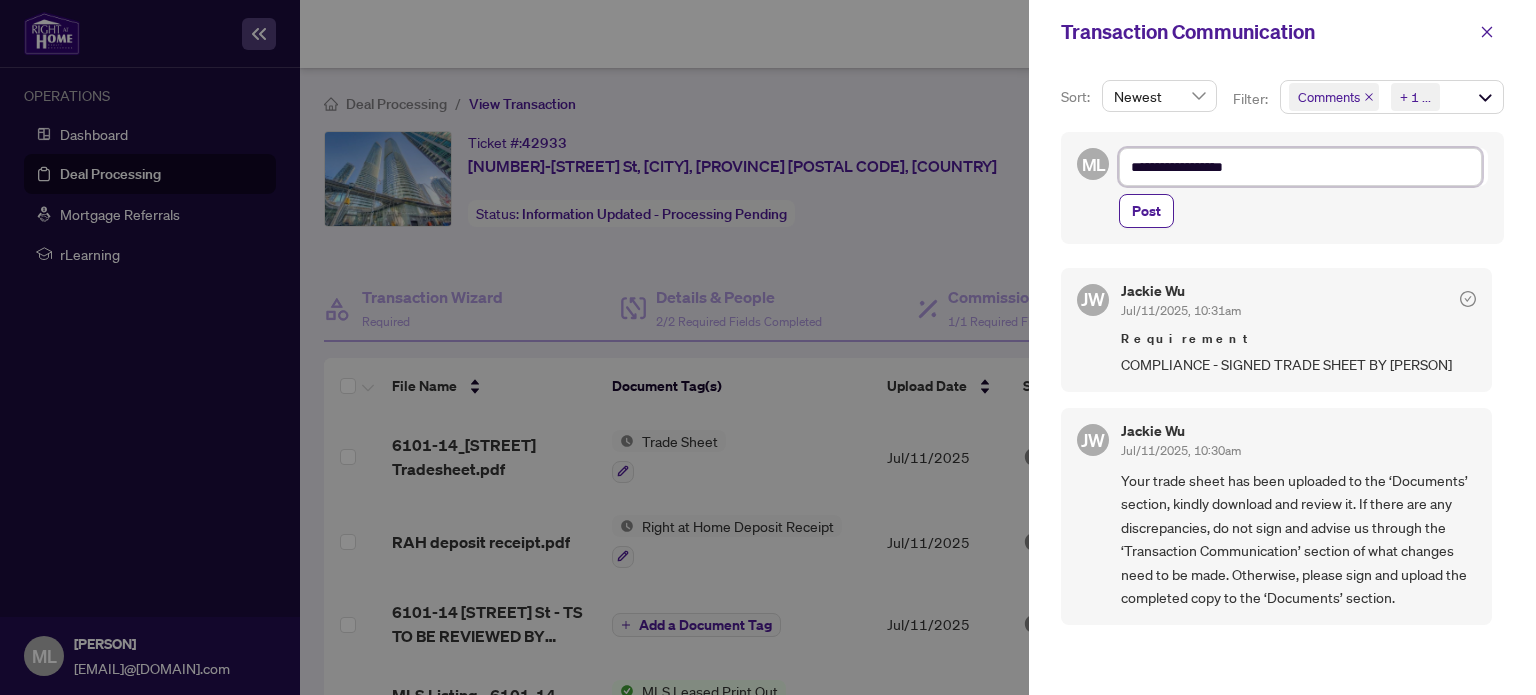 type on "**********" 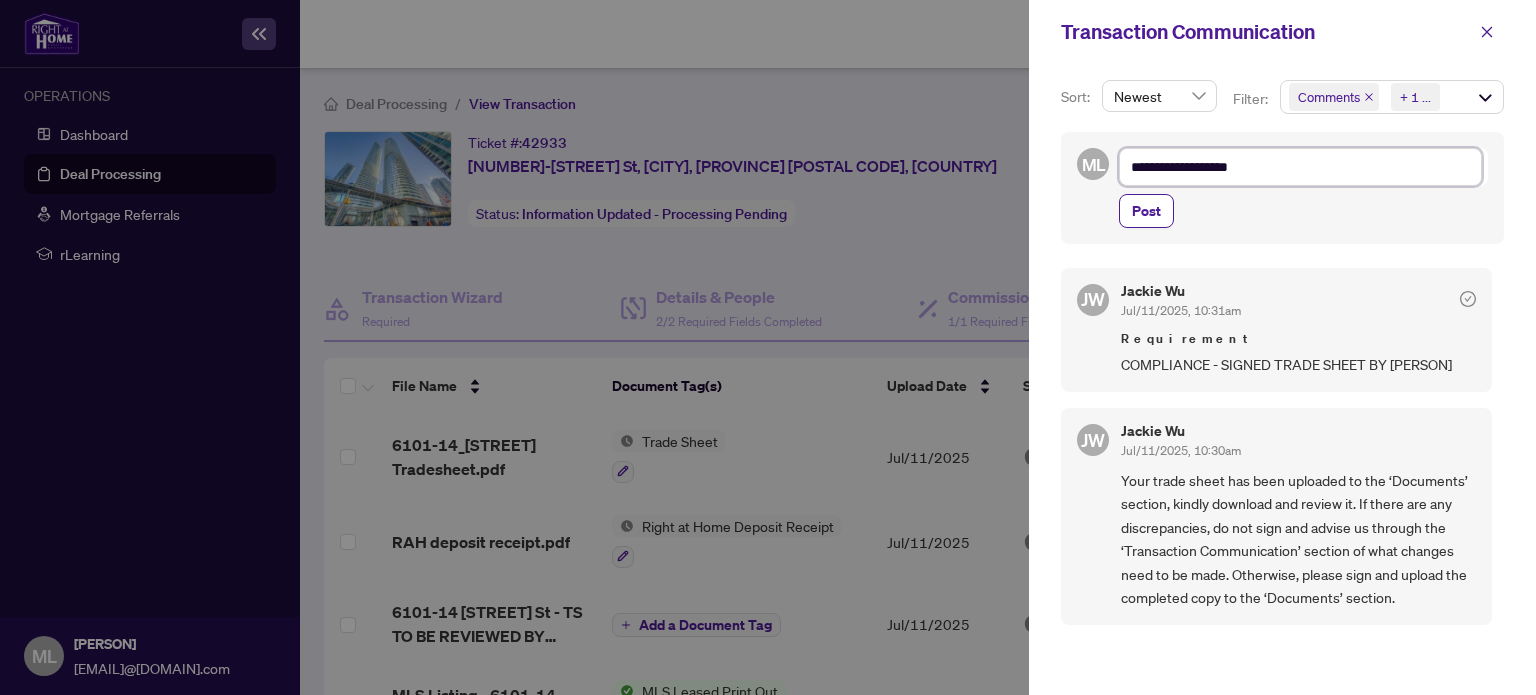 type on "**********" 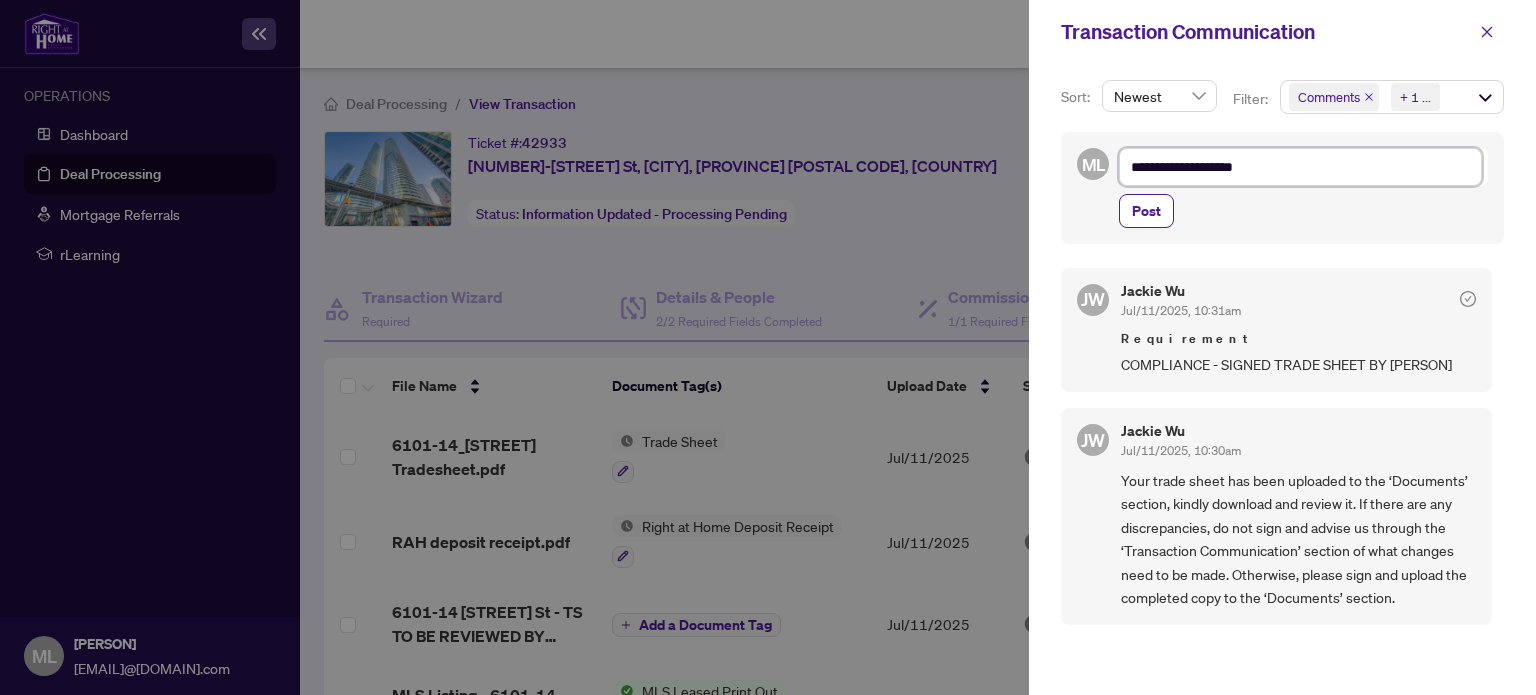 type on "**********" 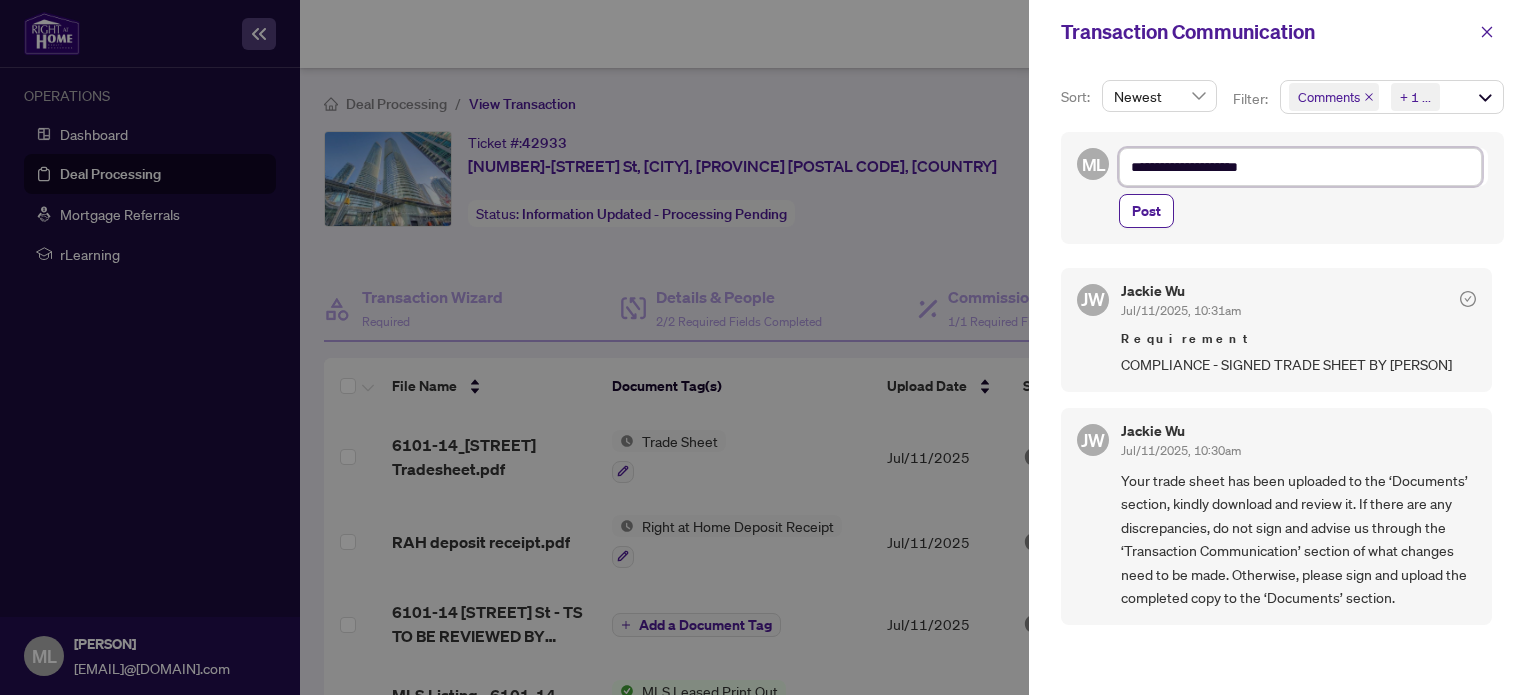 type on "**********" 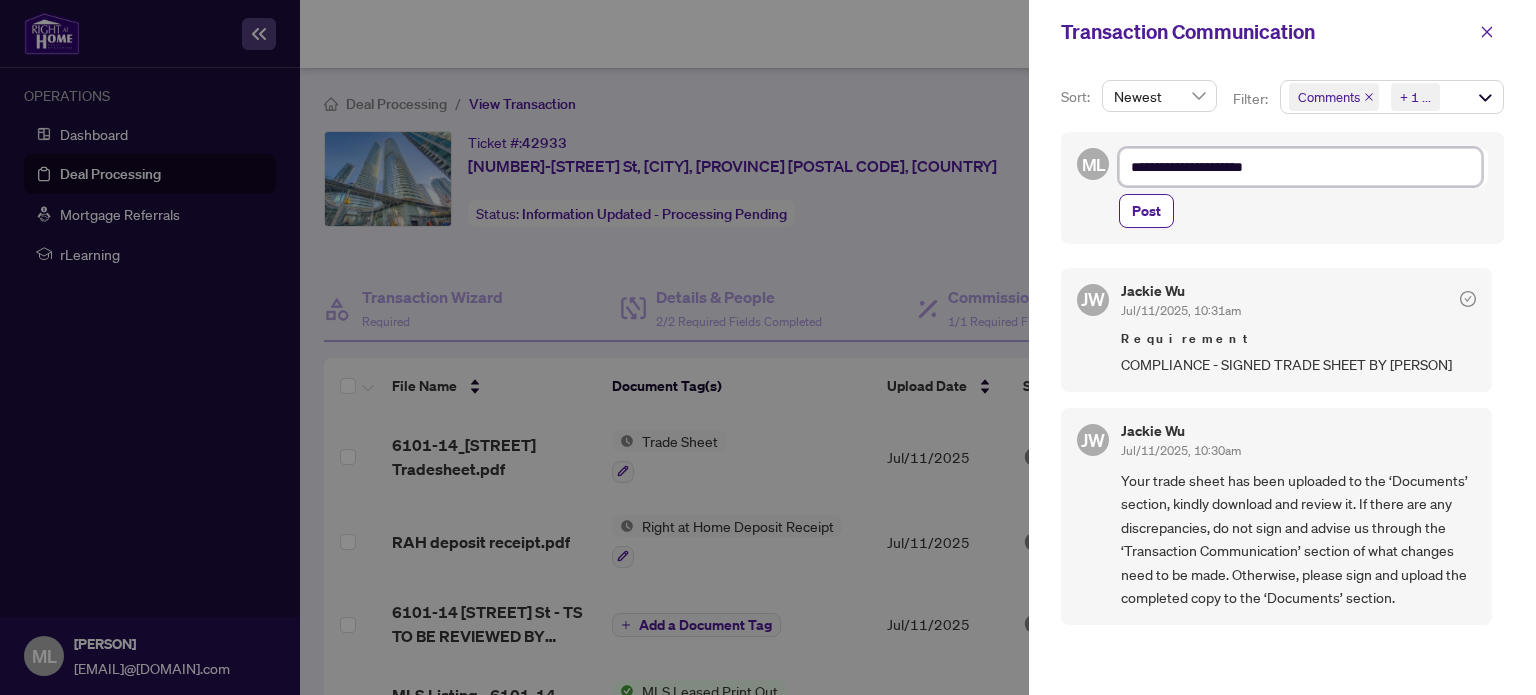 type on "**********" 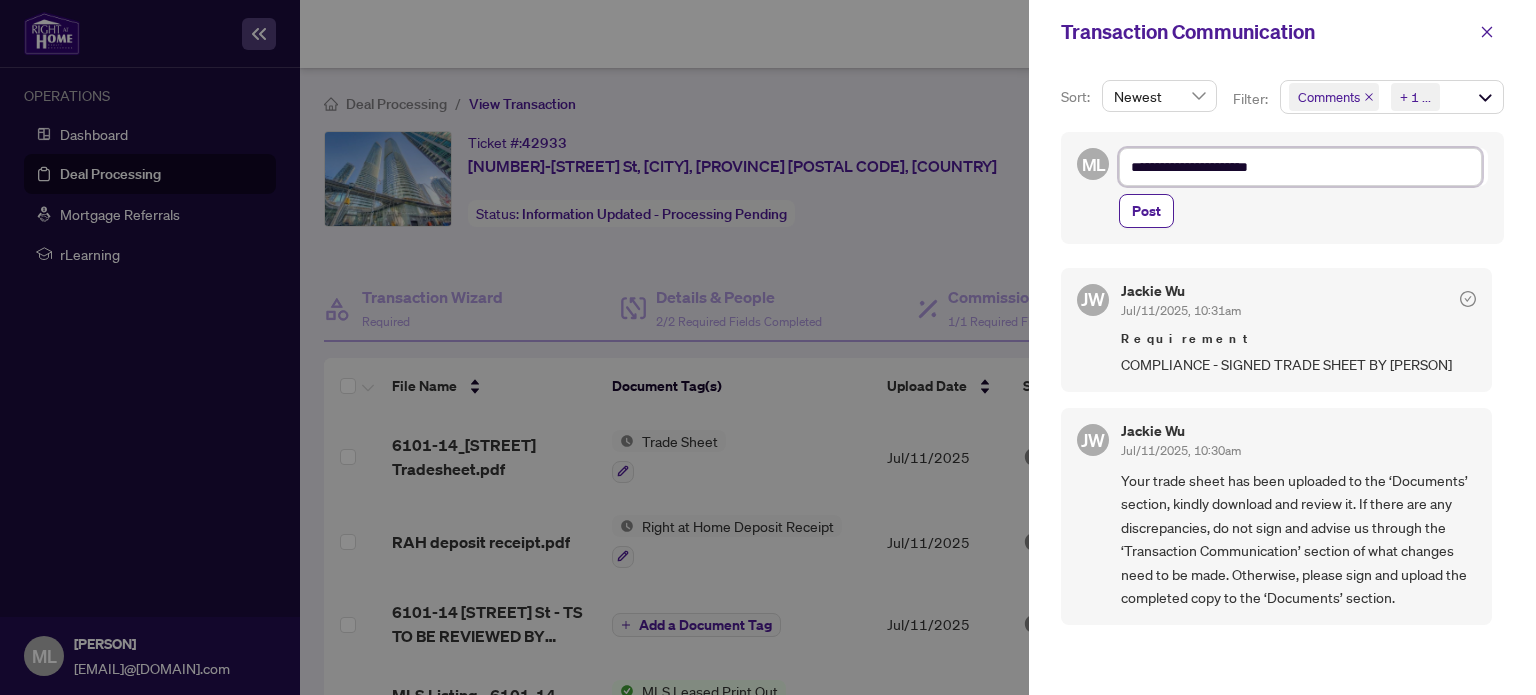 type on "**********" 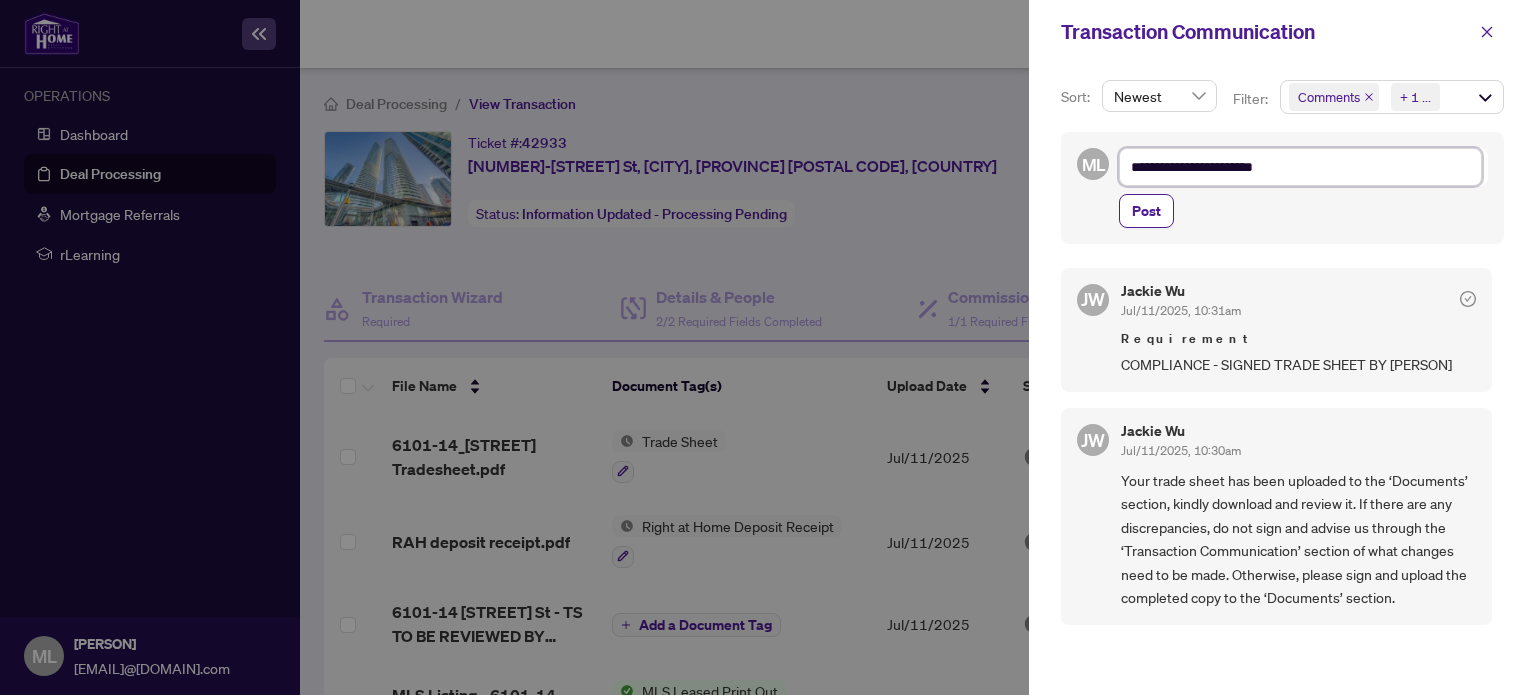 type on "**********" 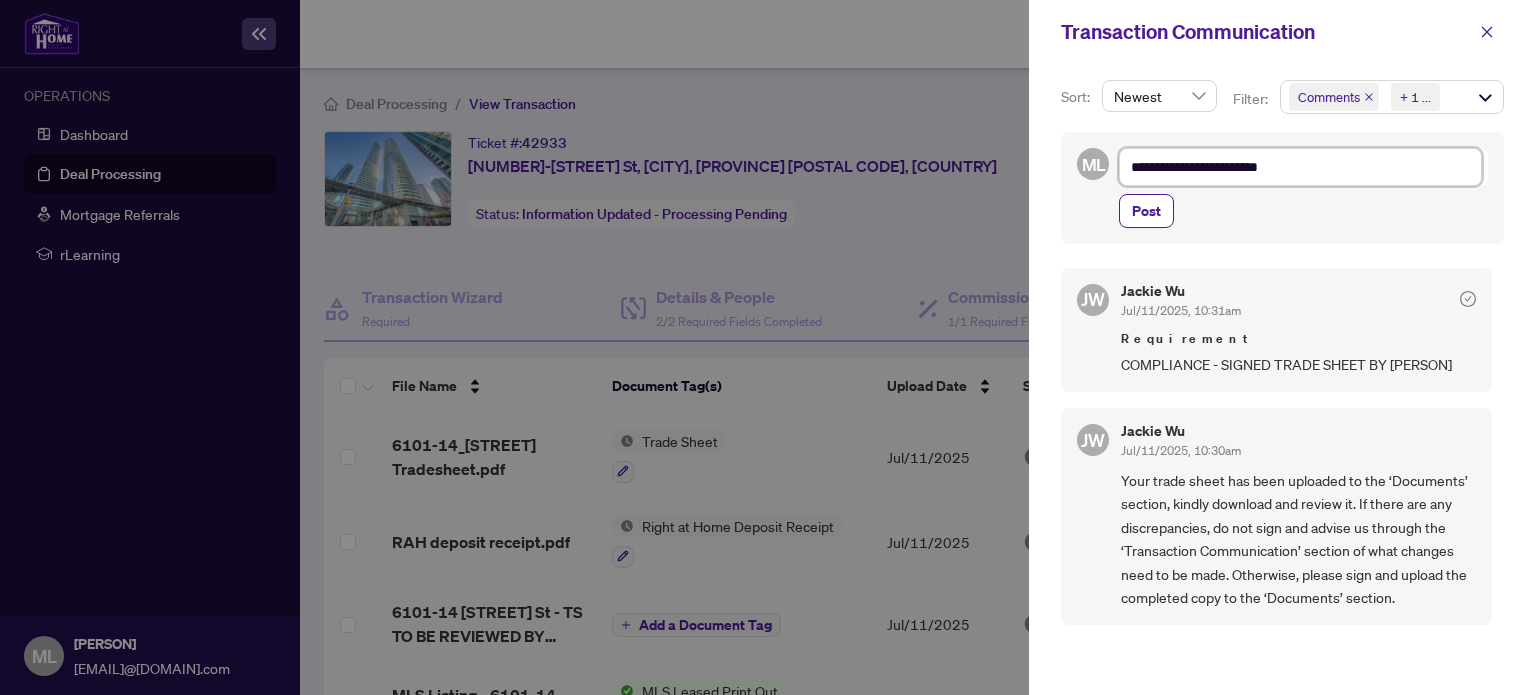 type on "**********" 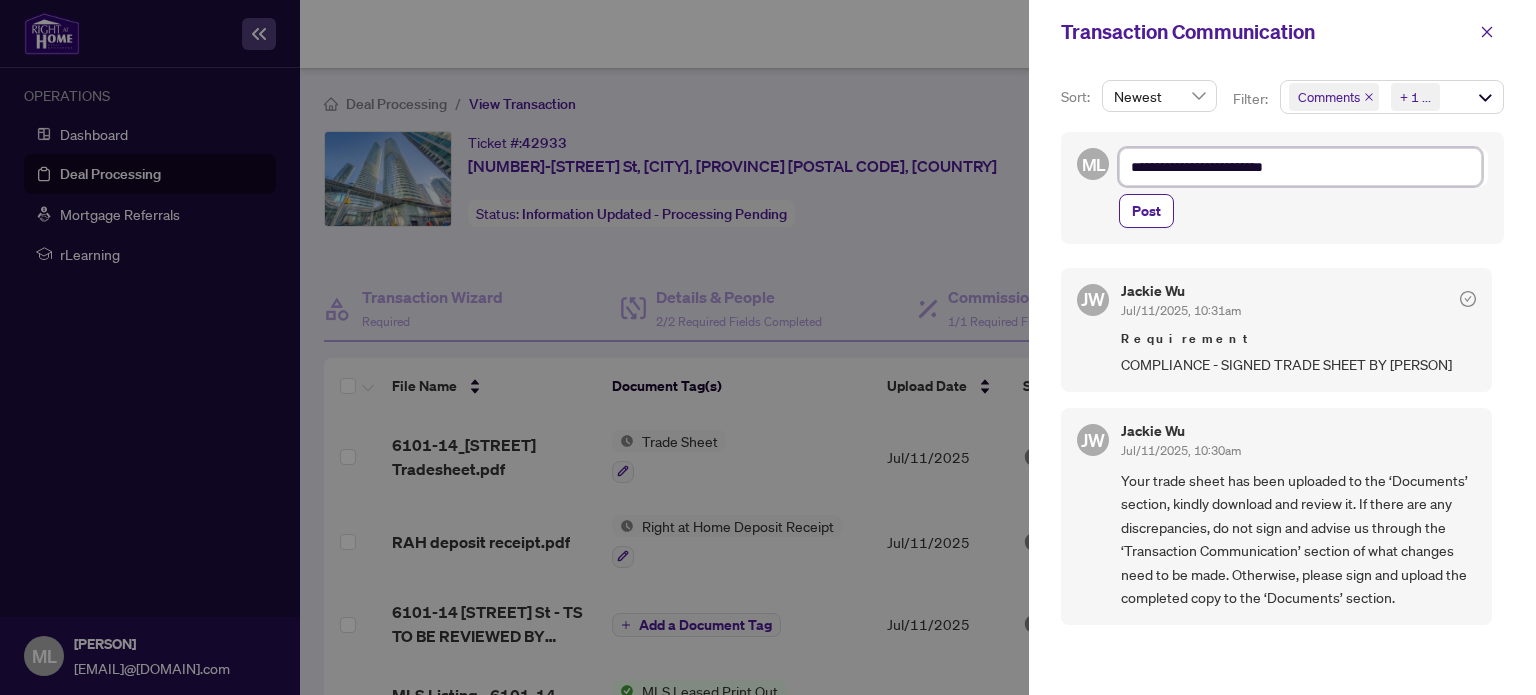 type on "**********" 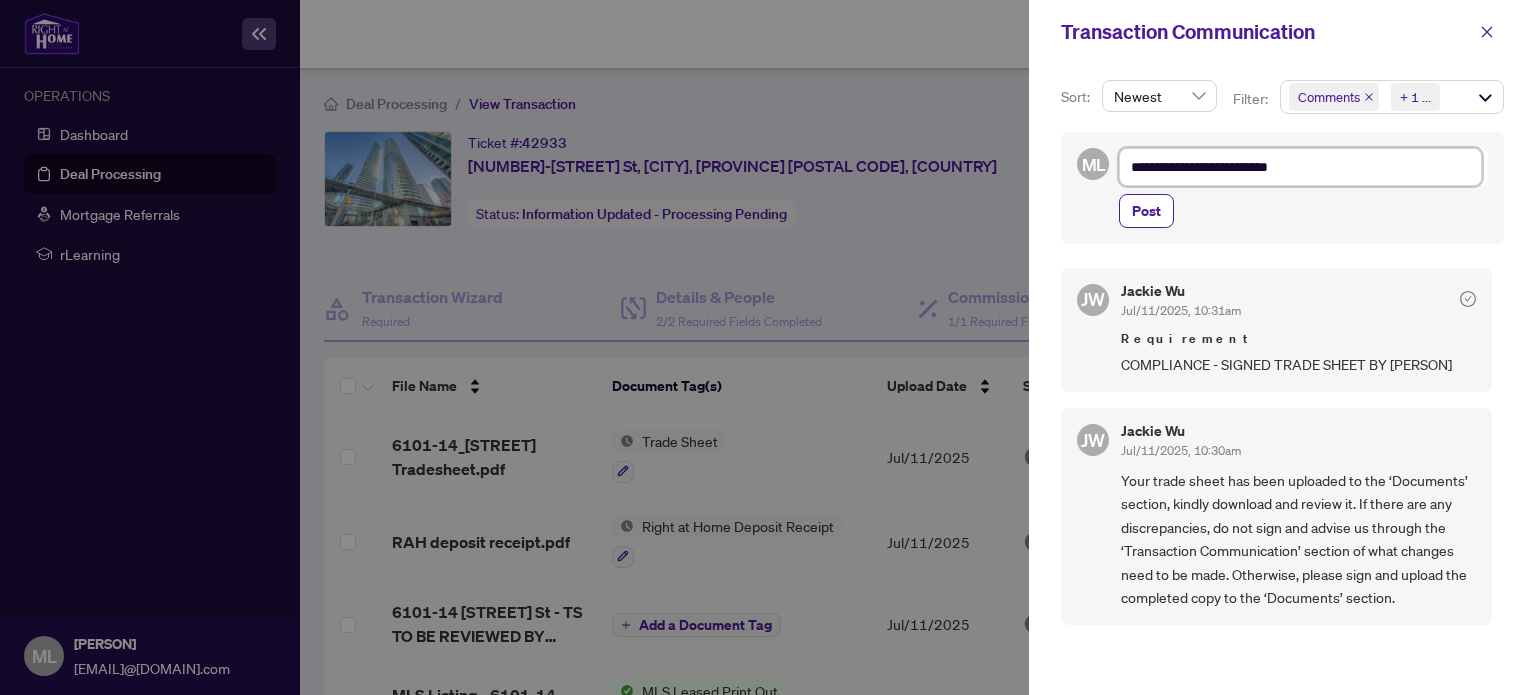 type on "**********" 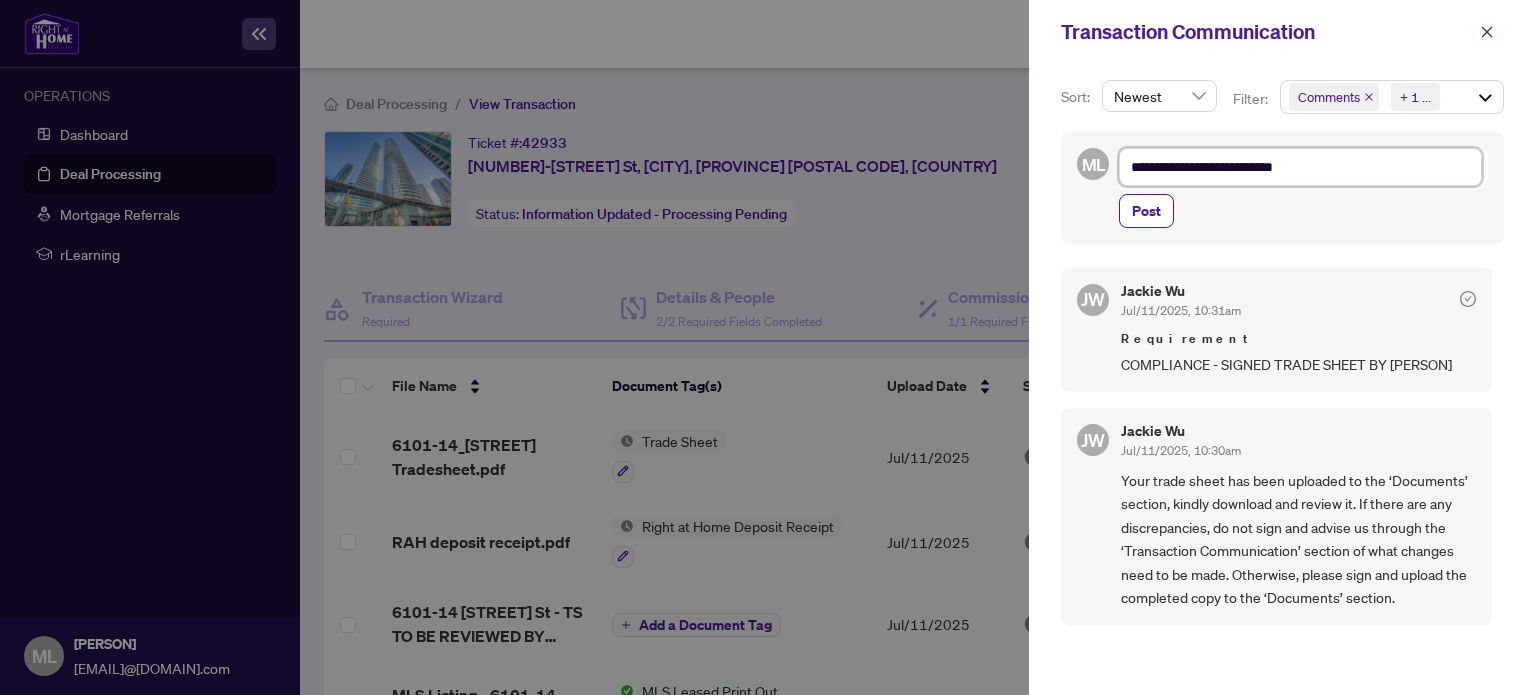 type on "**********" 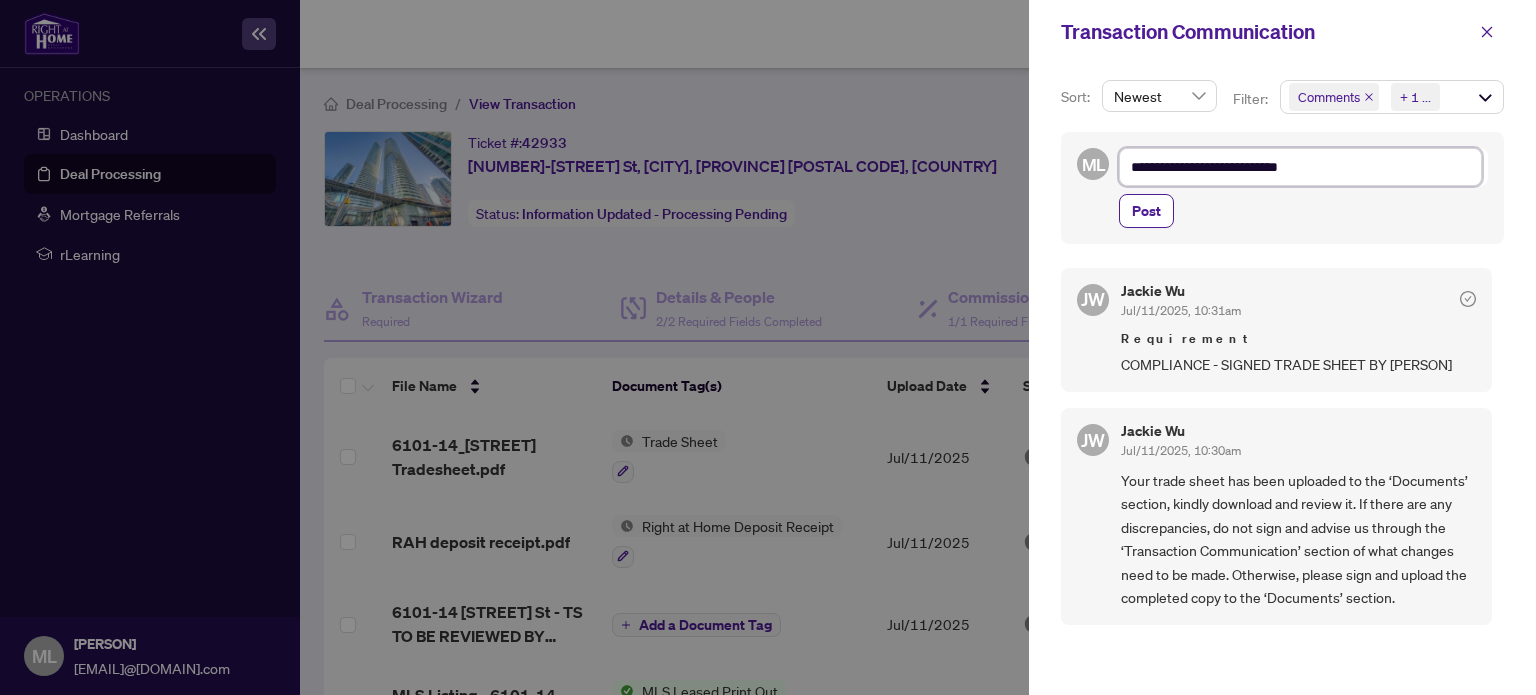 type on "**********" 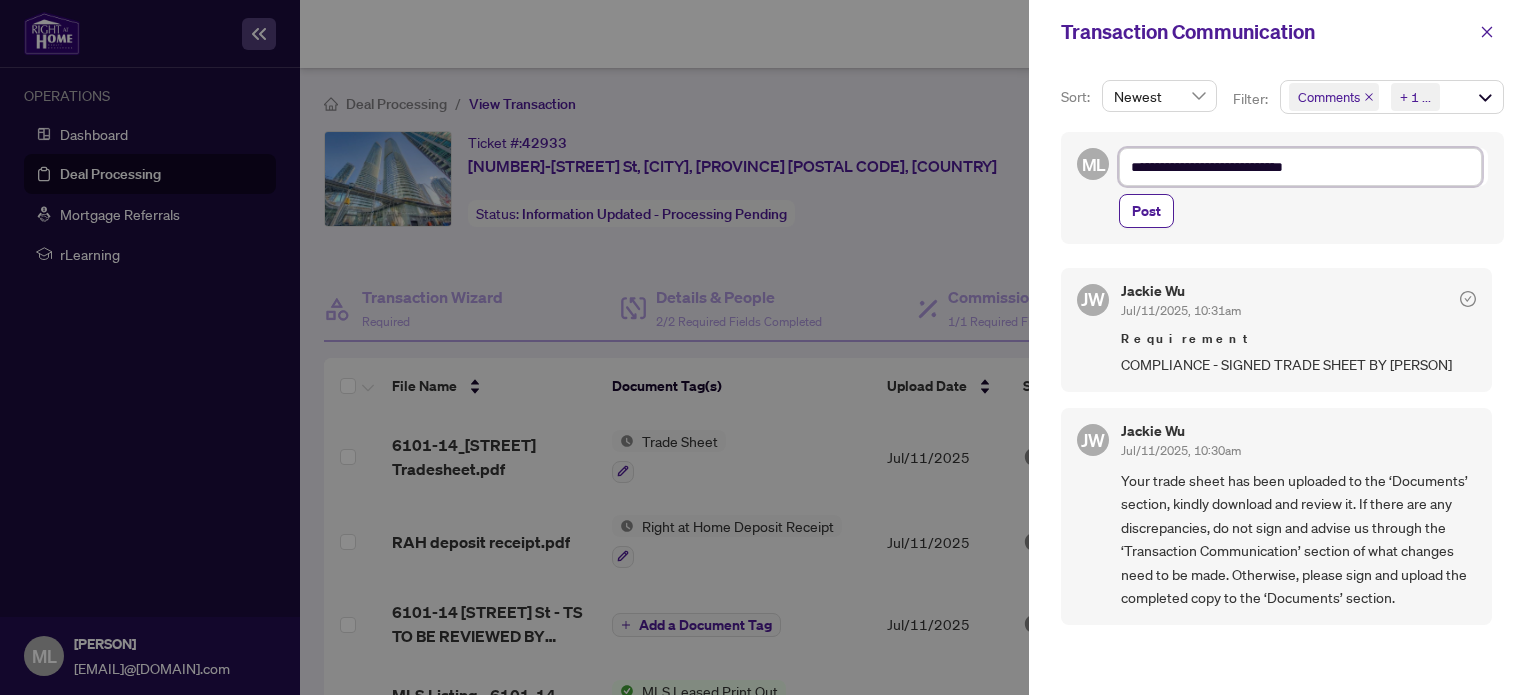 type on "**********" 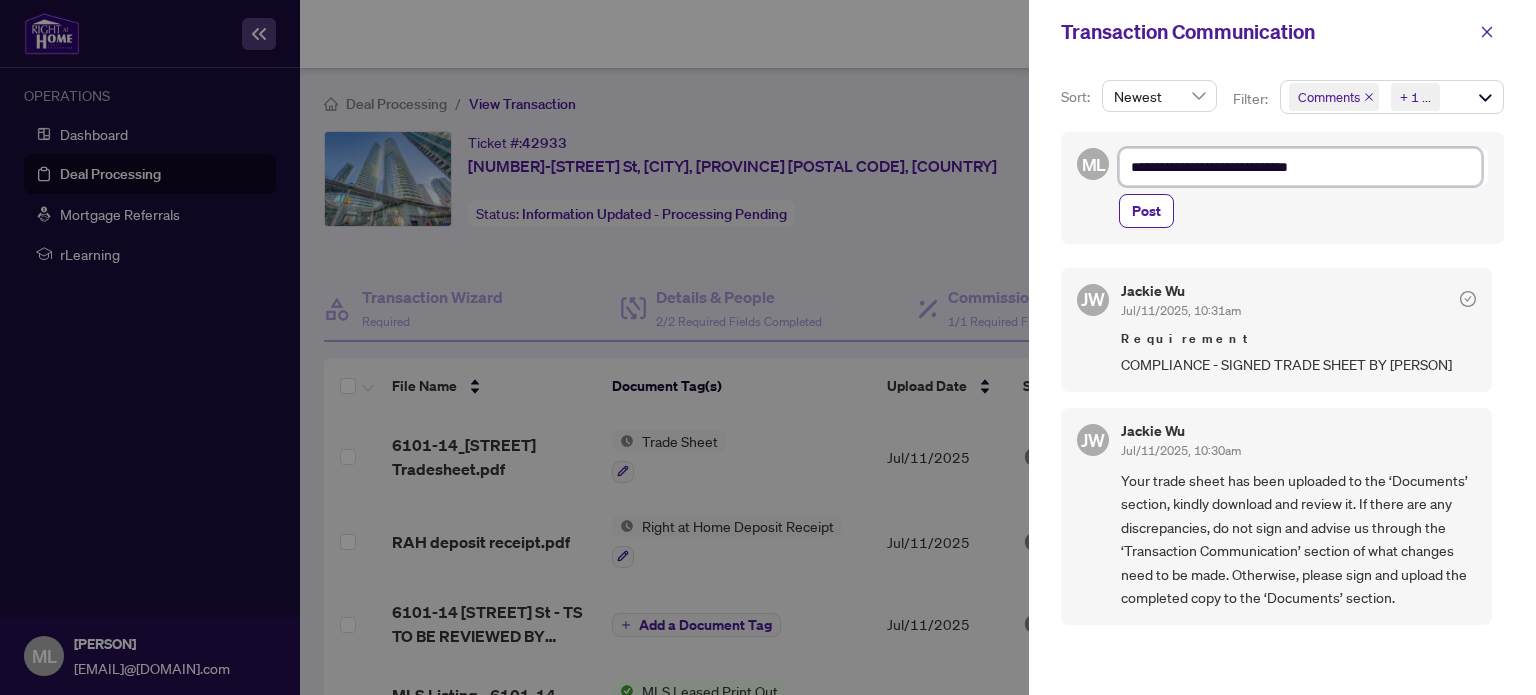 type on "**********" 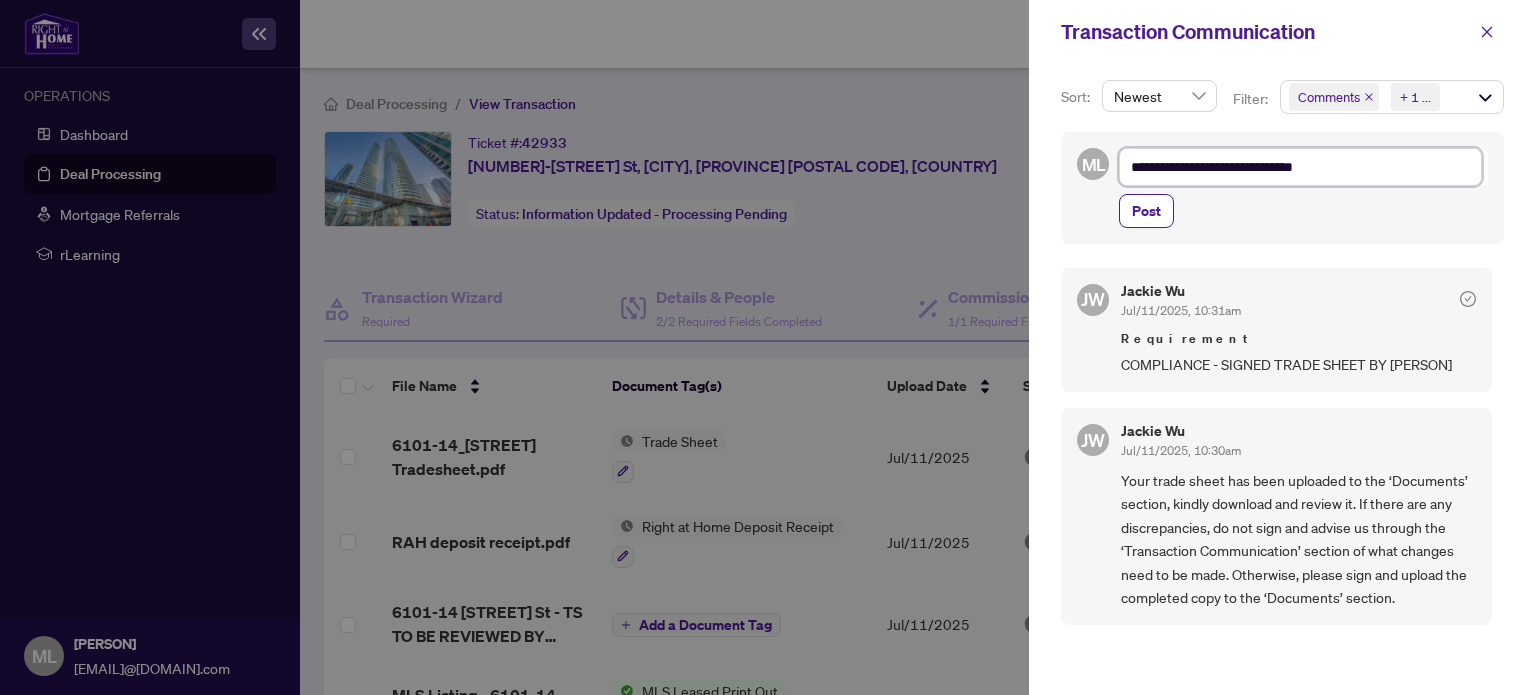 type on "**********" 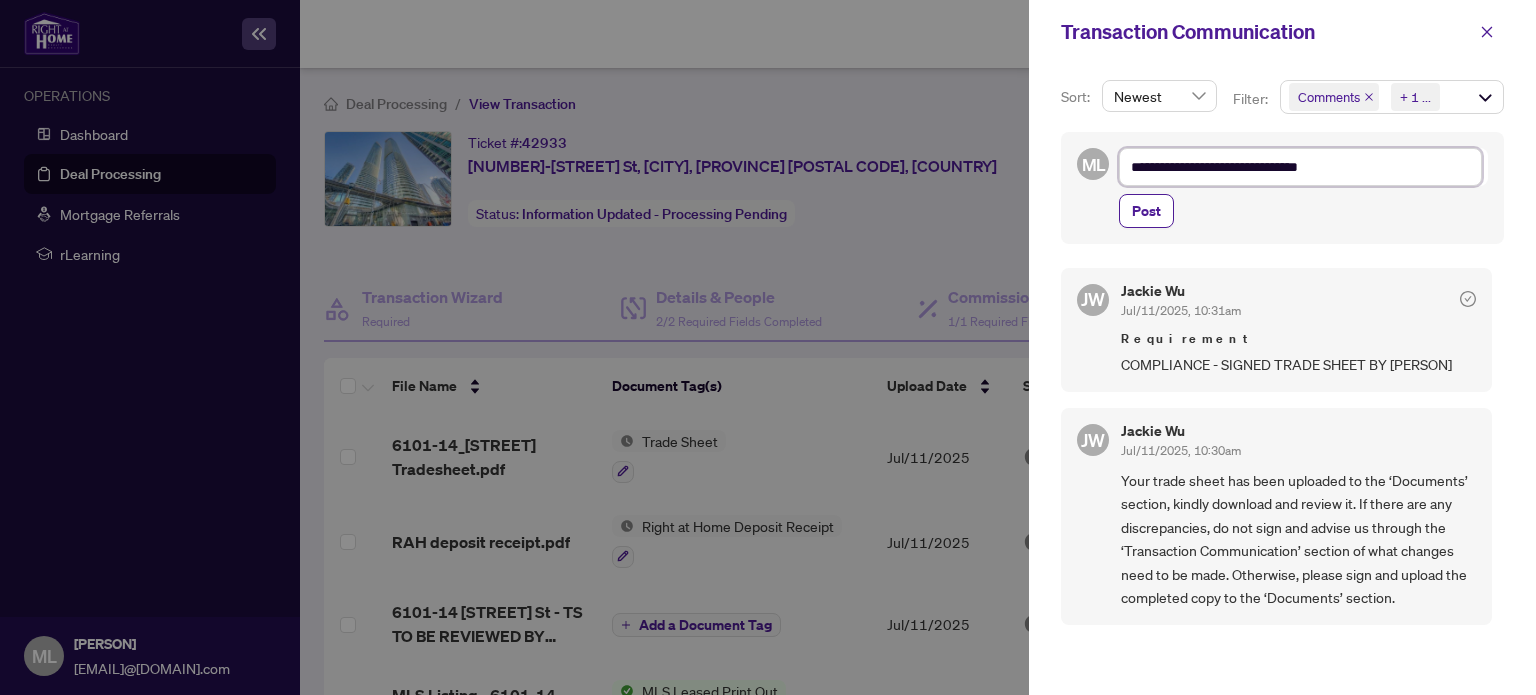 type on "**********" 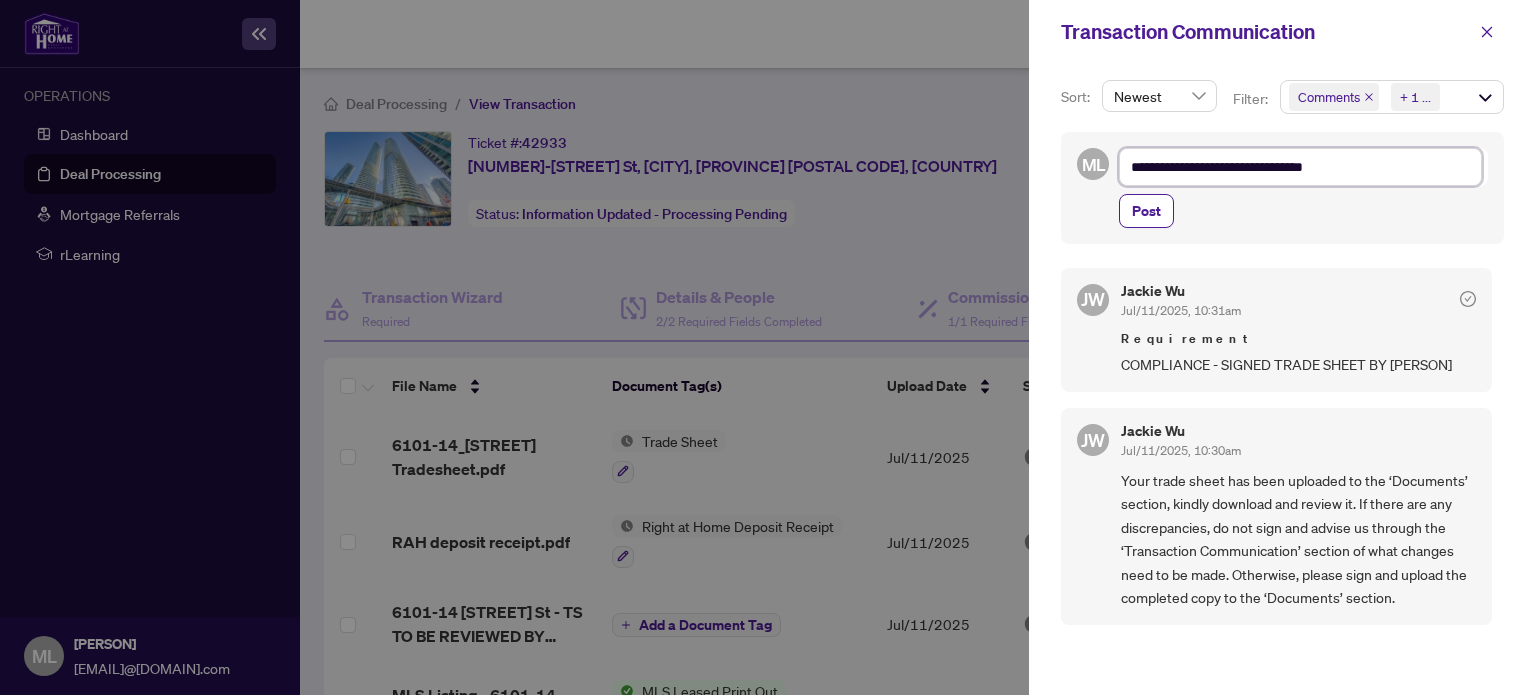 type on "**********" 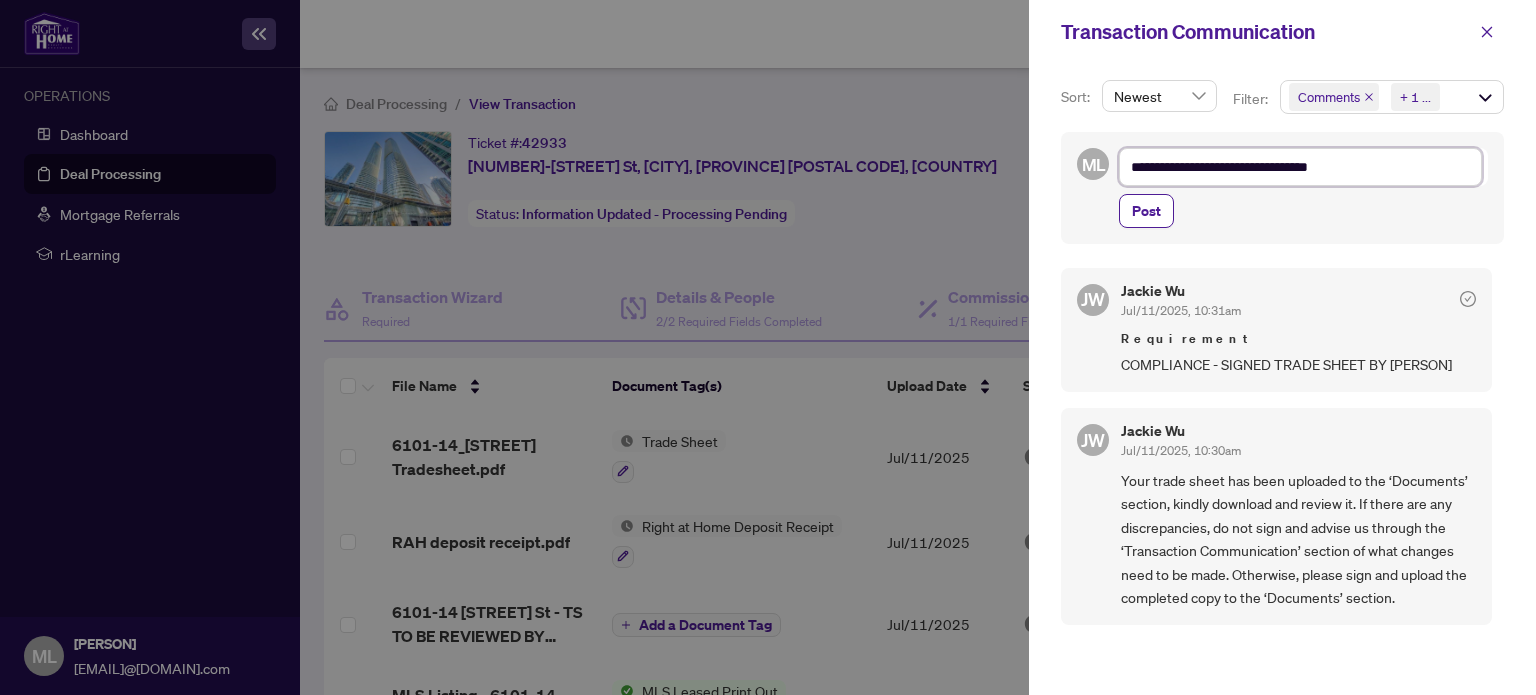 type on "**********" 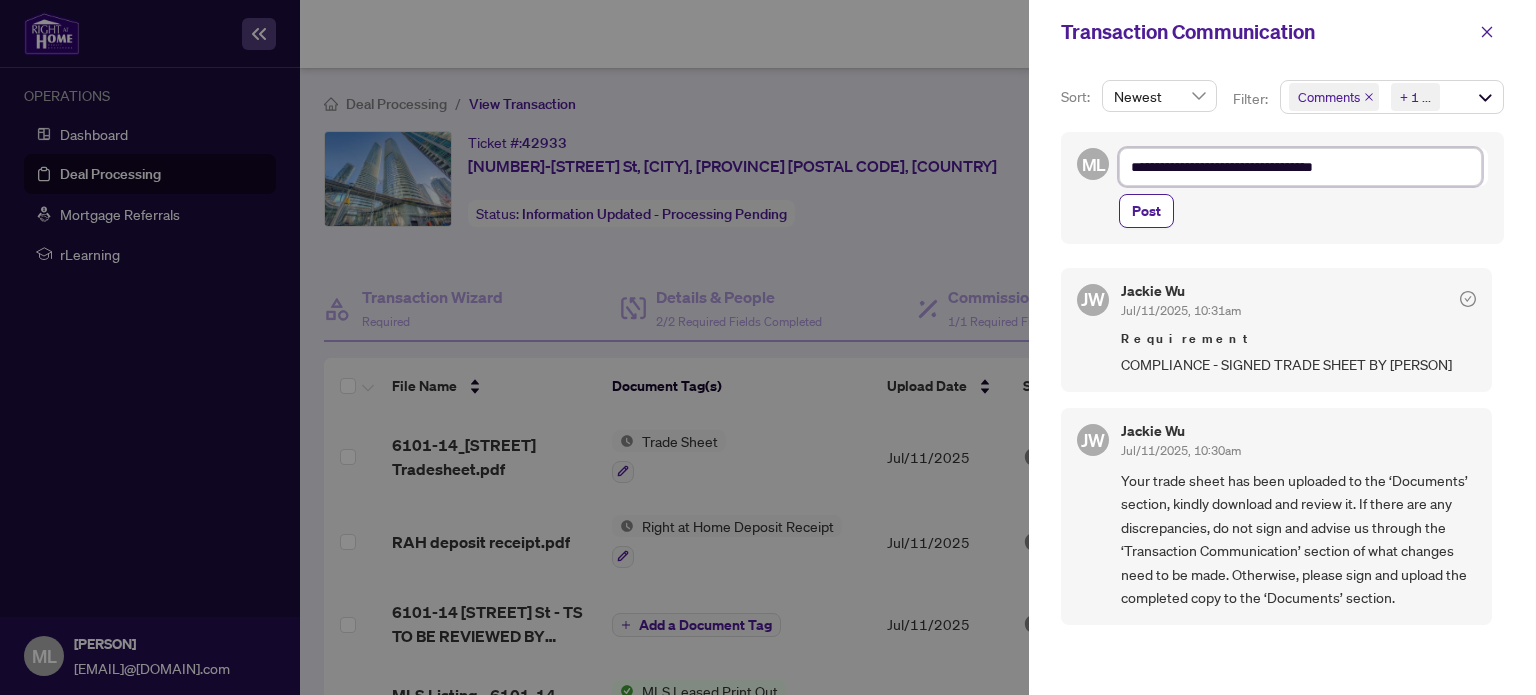 type on "**********" 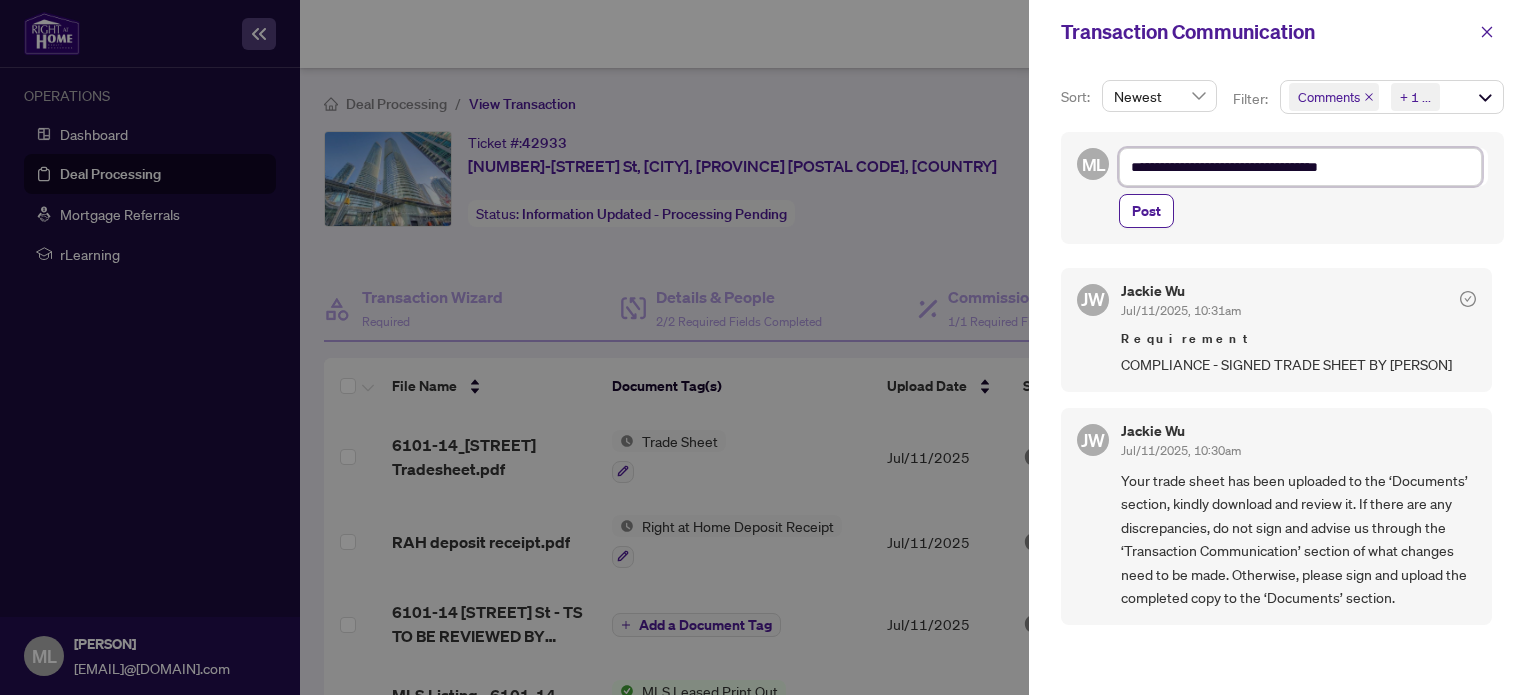 type on "**********" 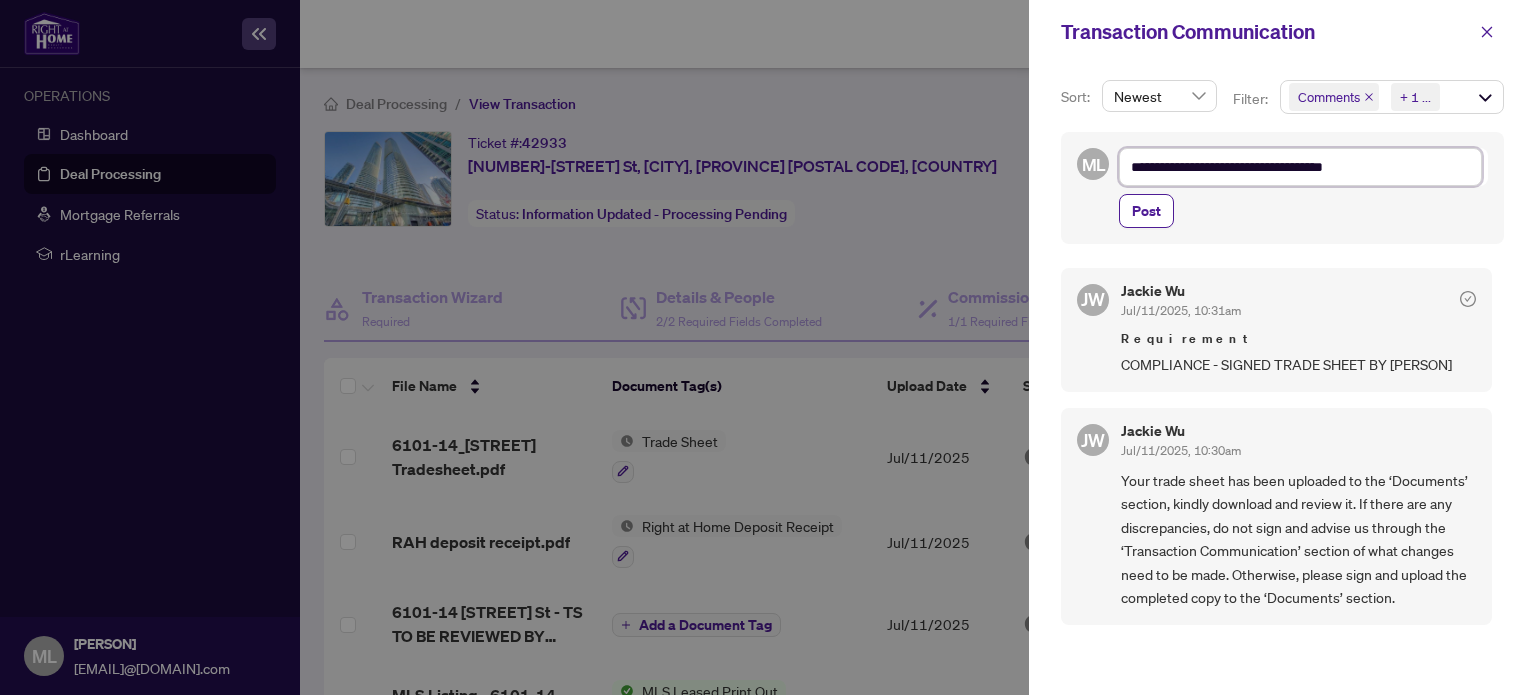 type on "**********" 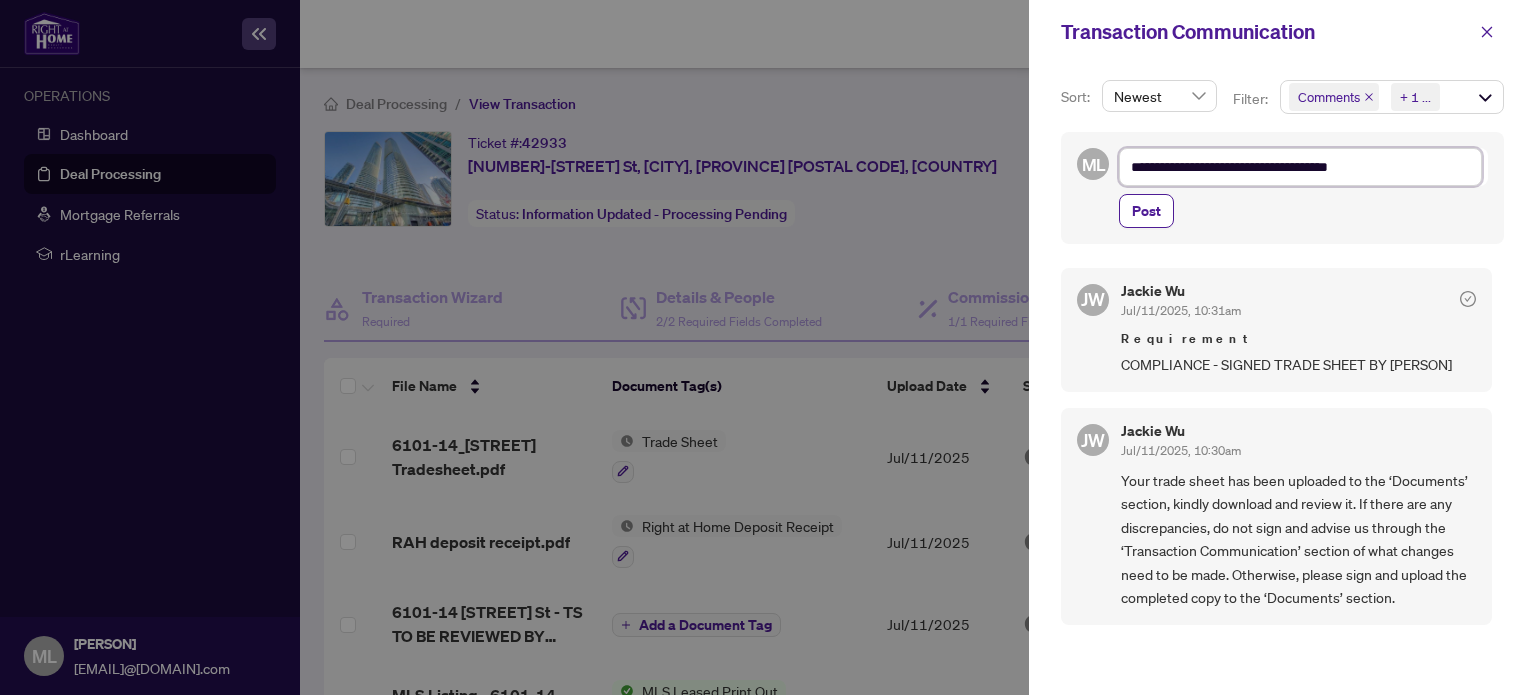 type on "**********" 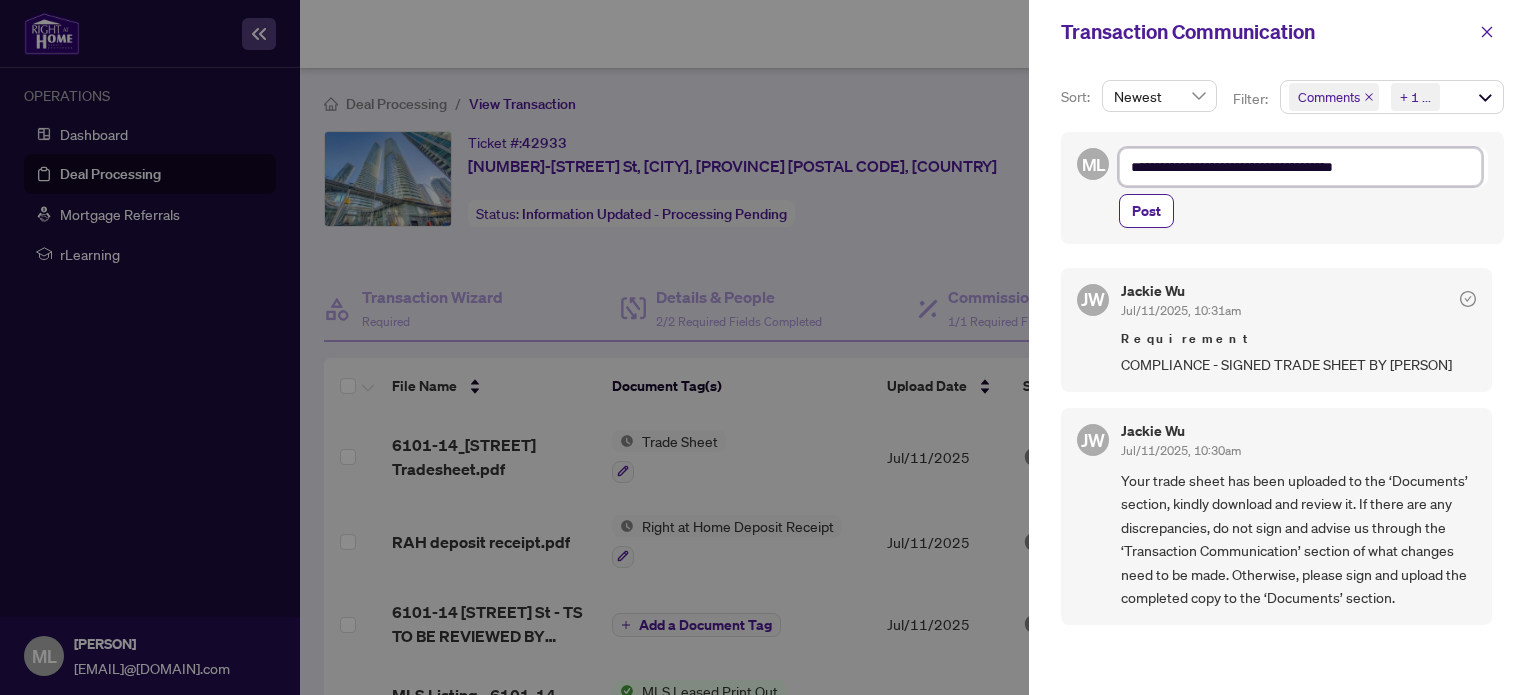 type on "**********" 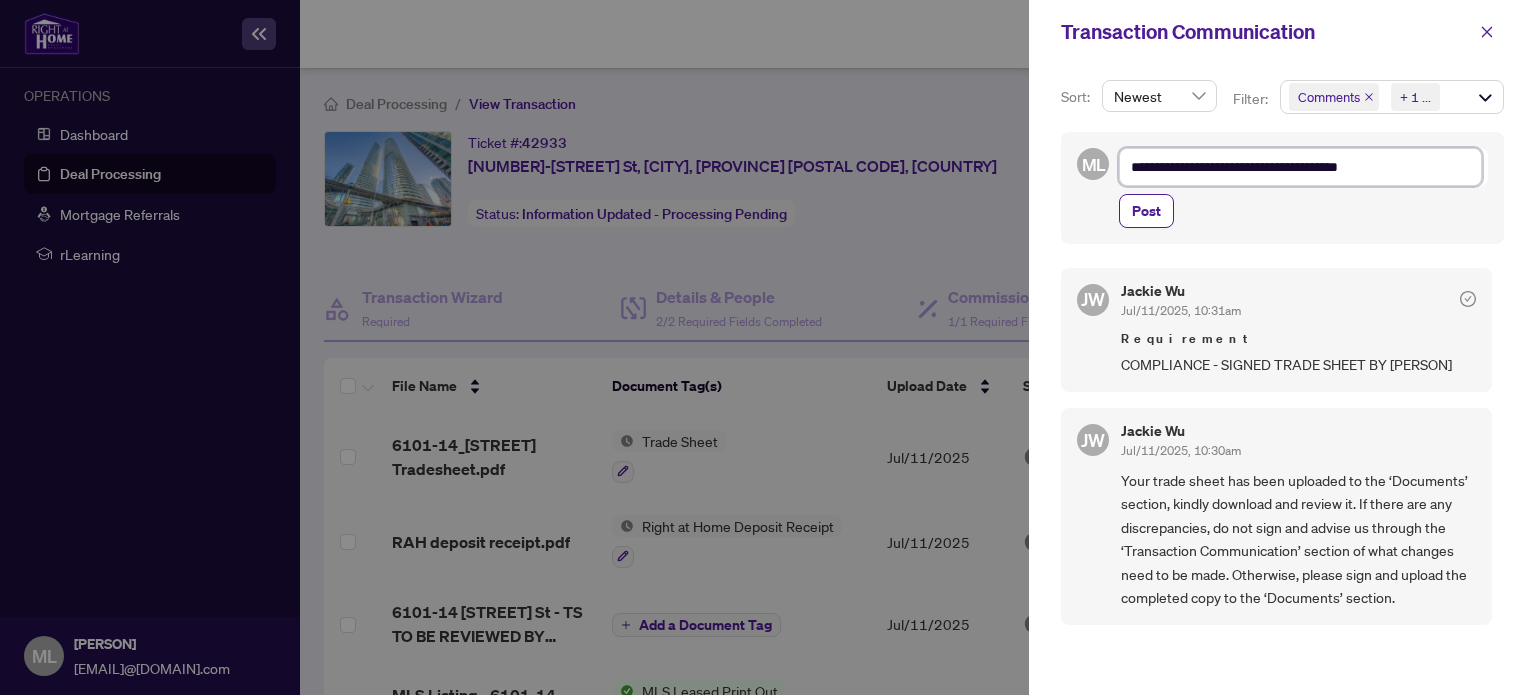 type on "**********" 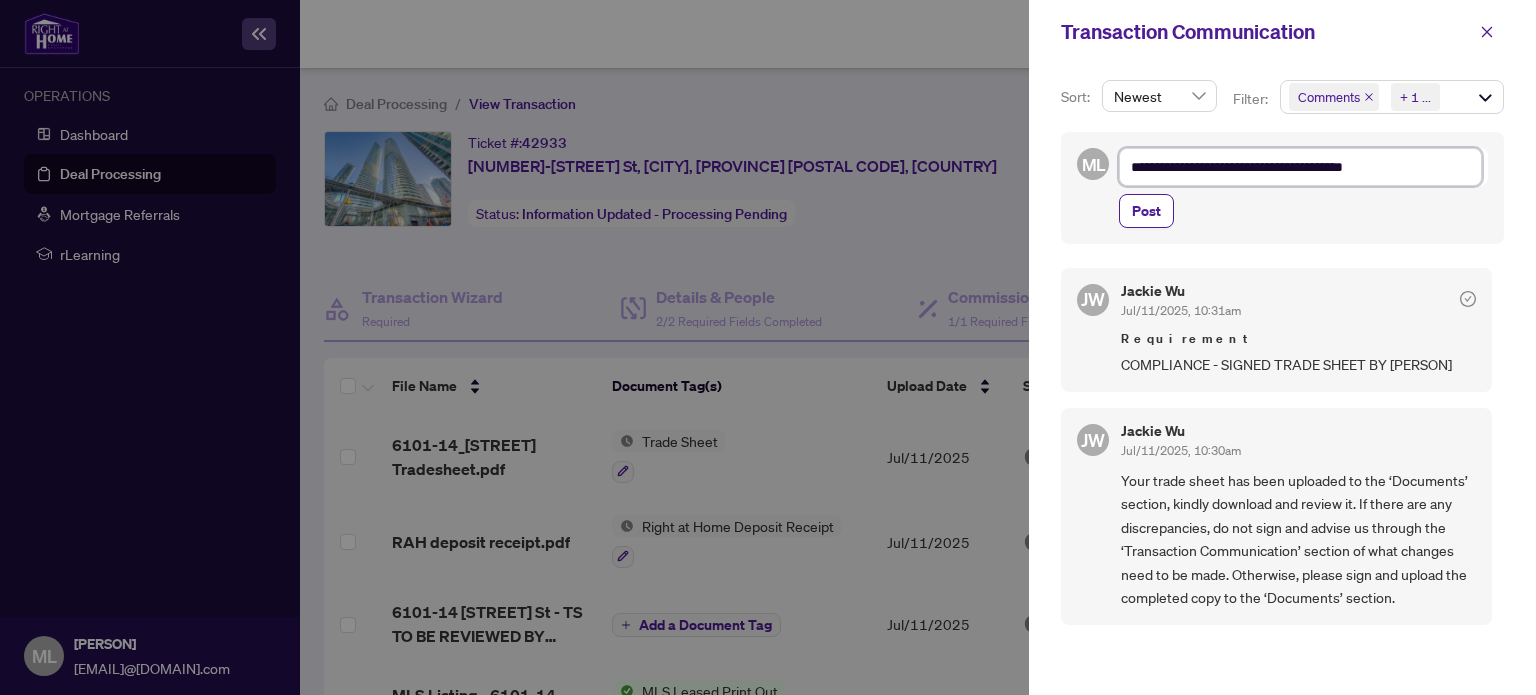 type on "**********" 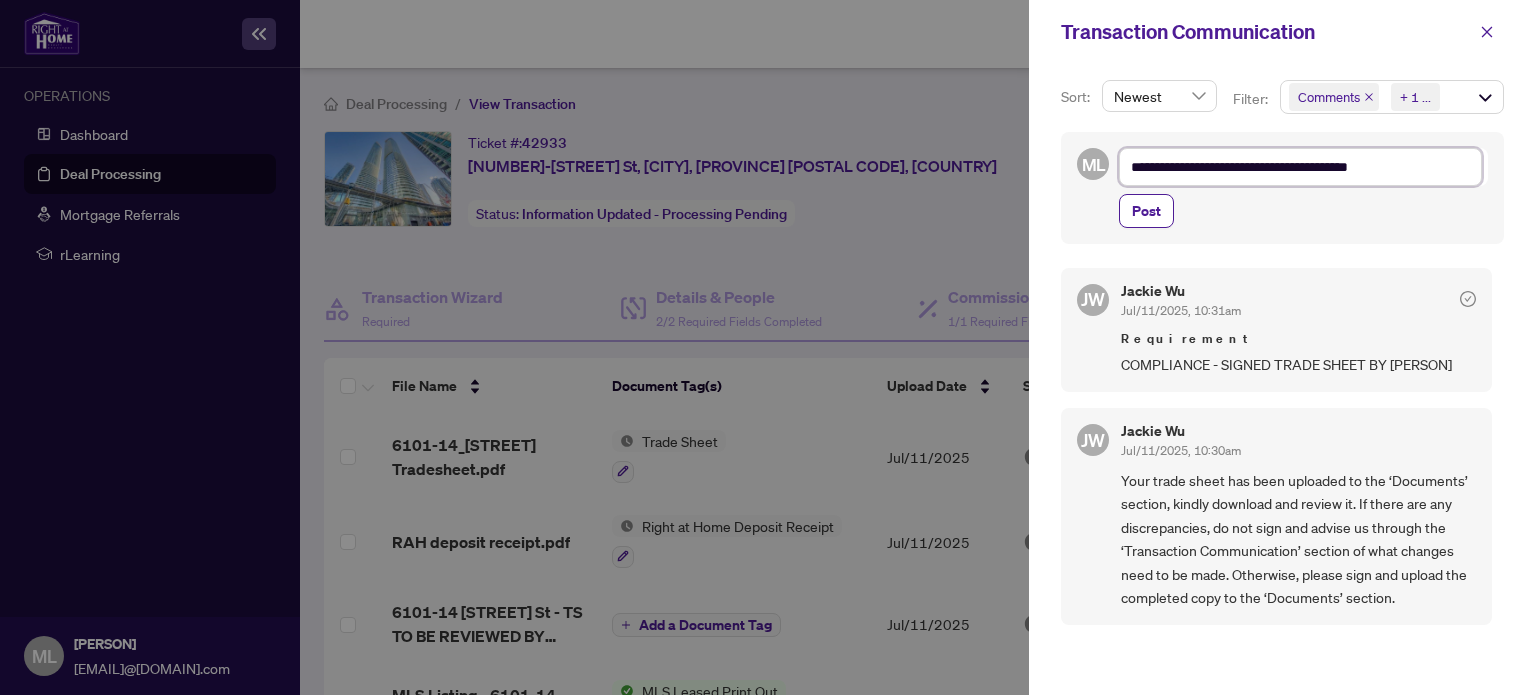 type on "**********" 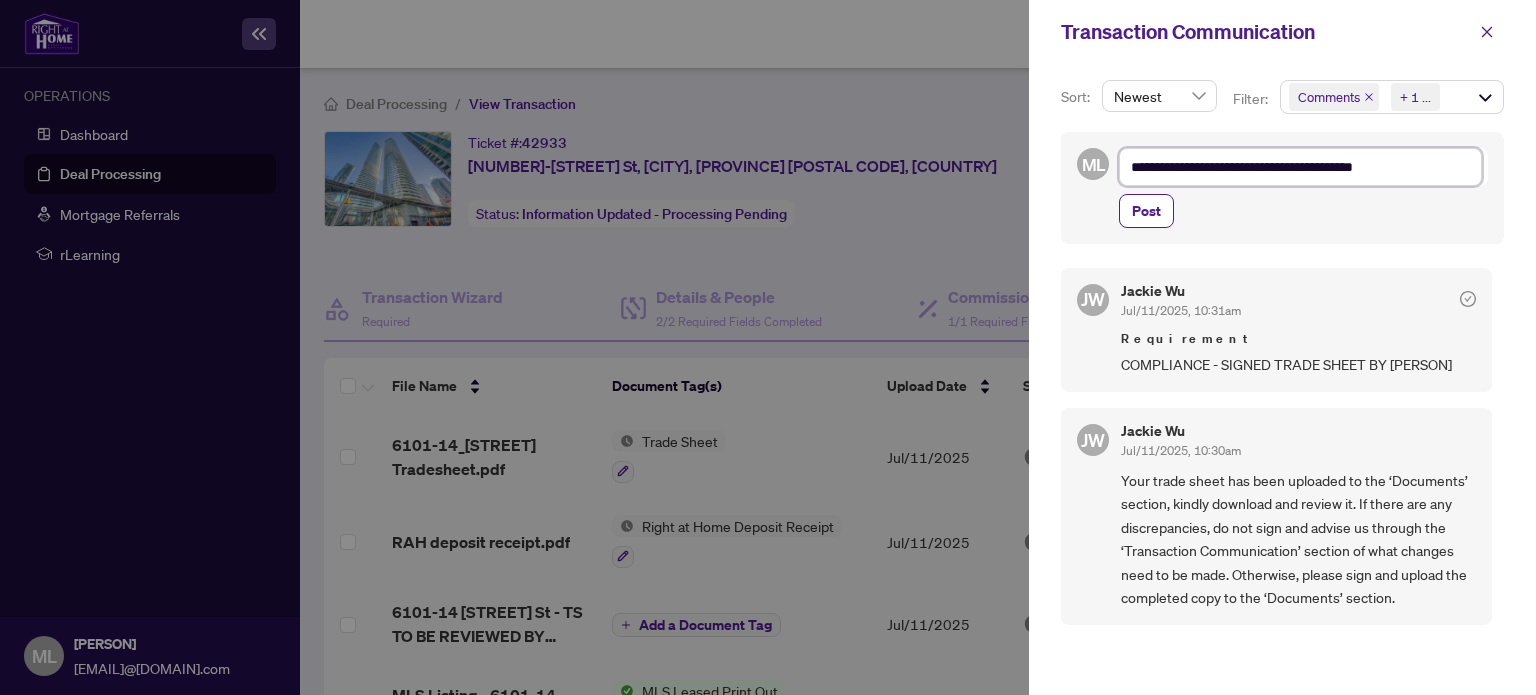 type on "**********" 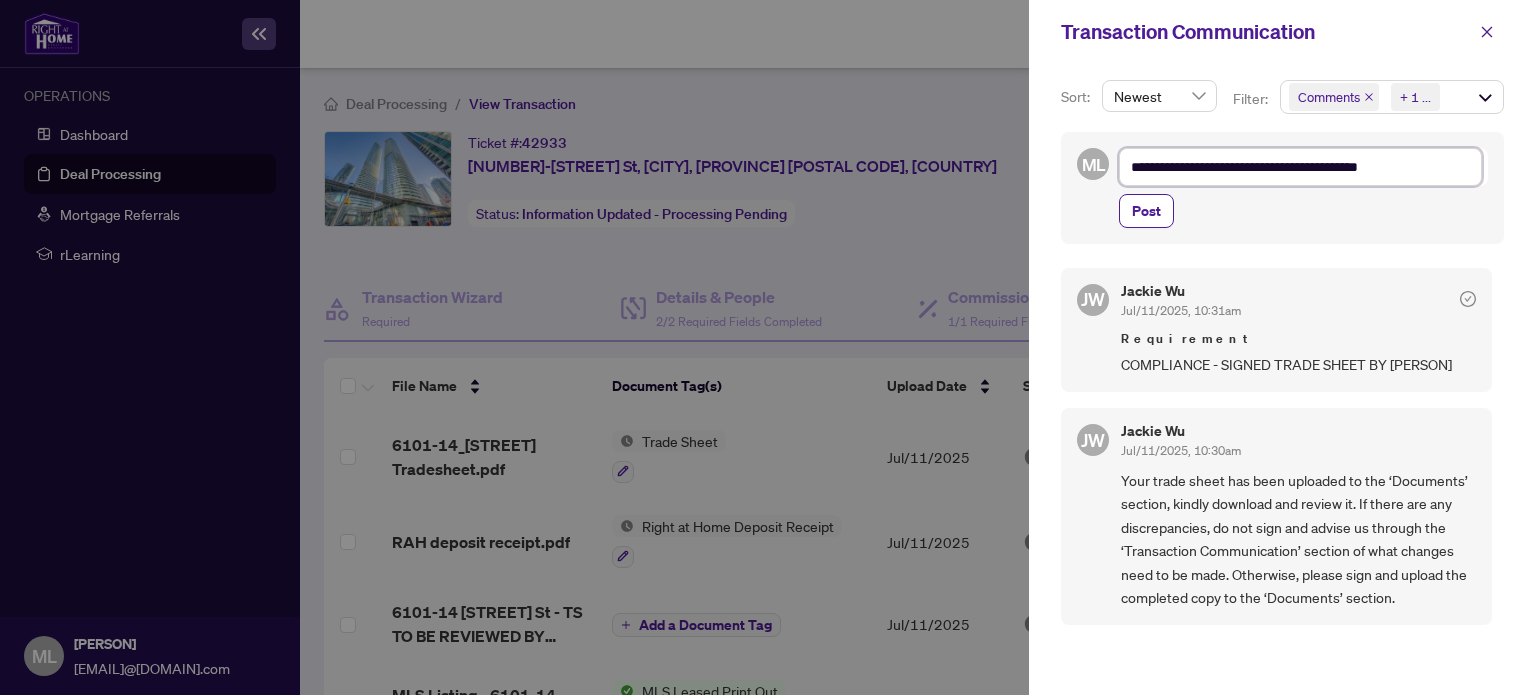 type on "**********" 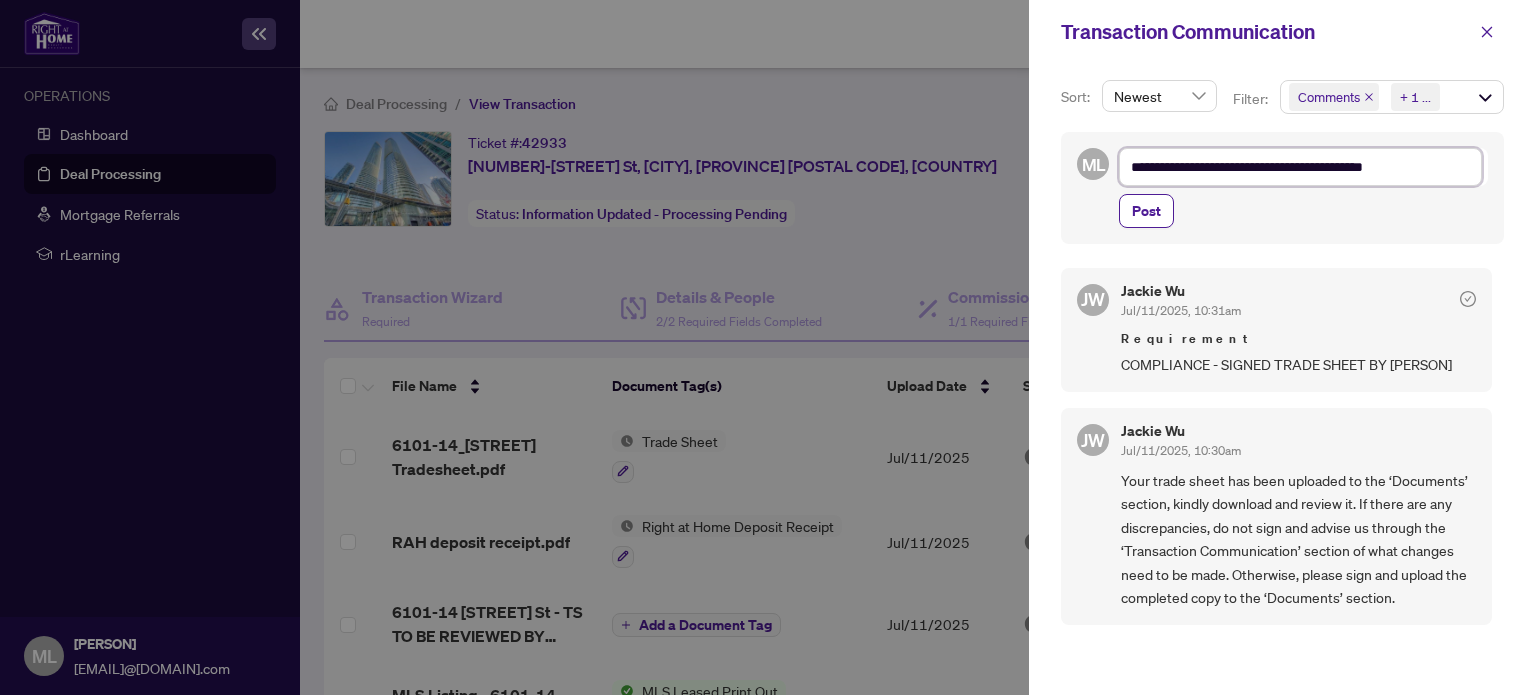 type on "**********" 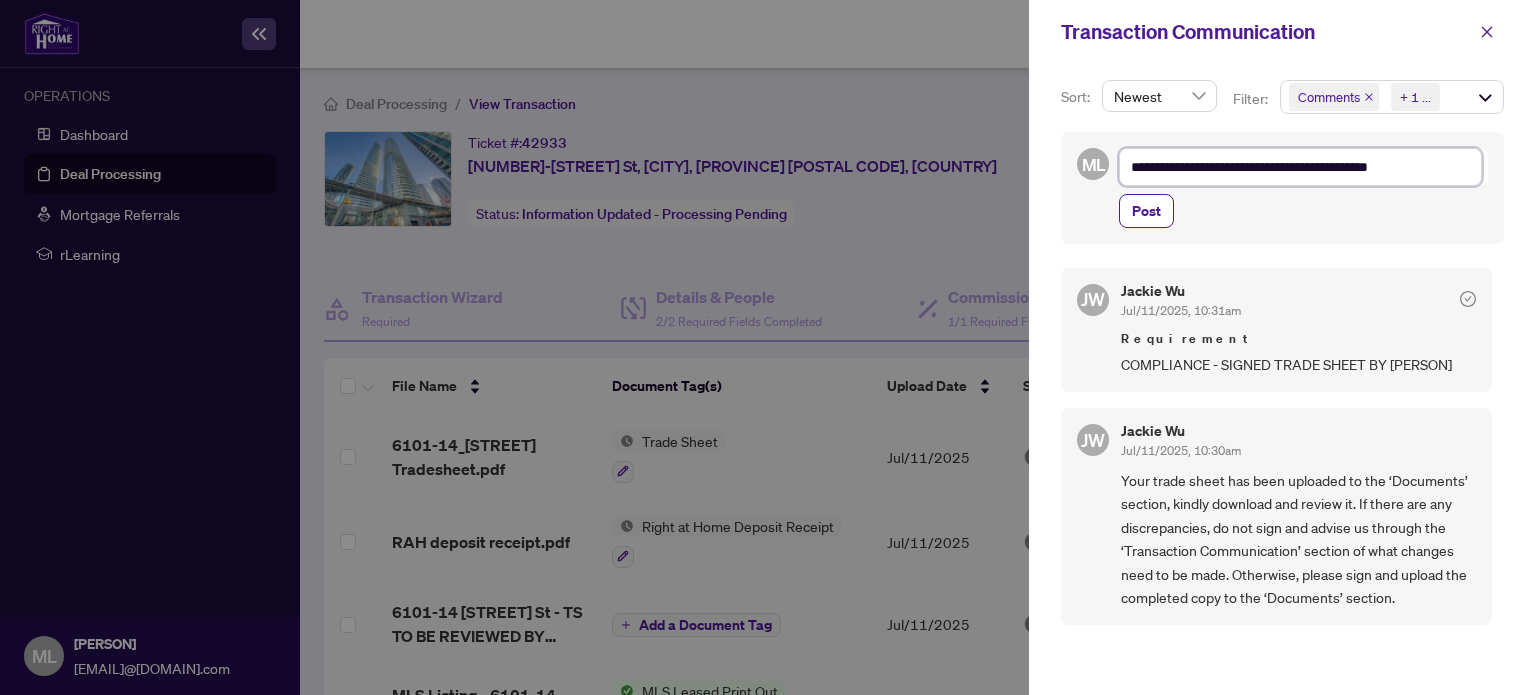 type on "**********" 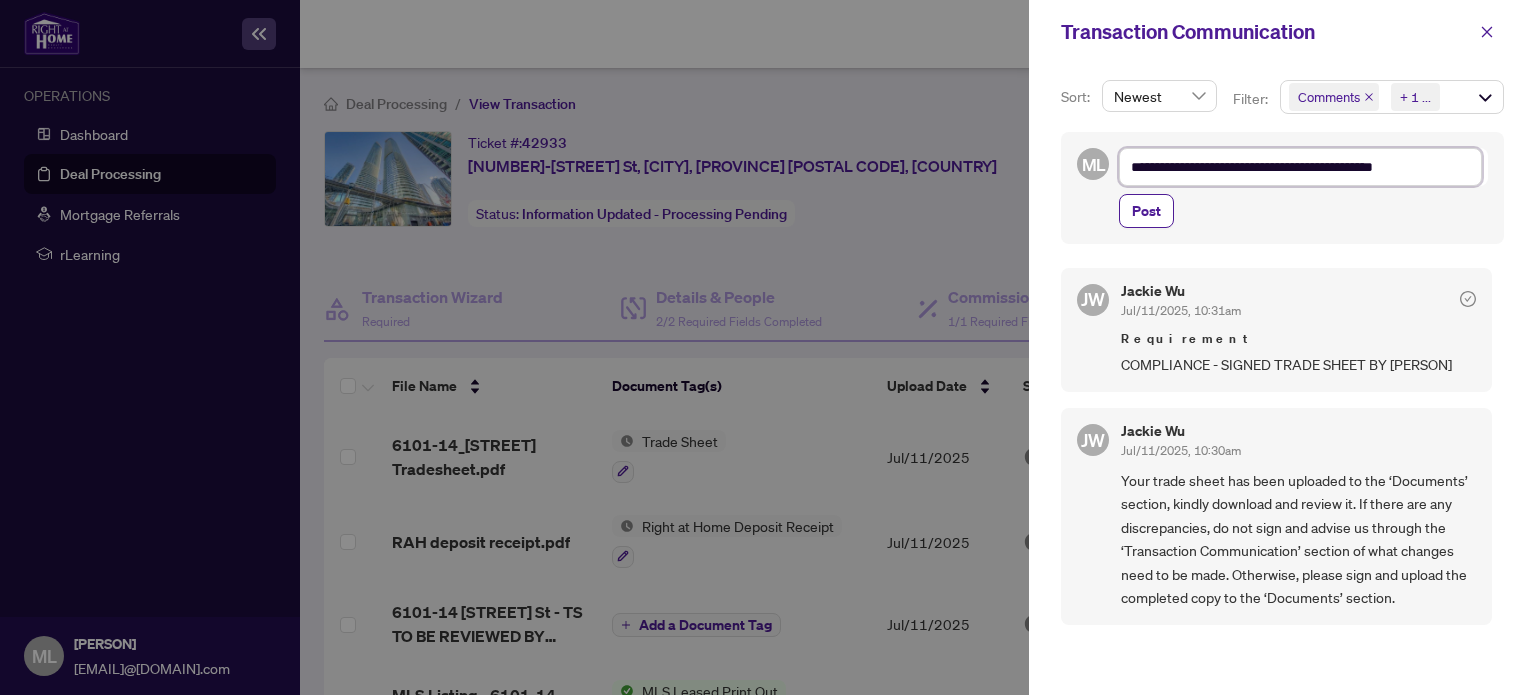 type on "**********" 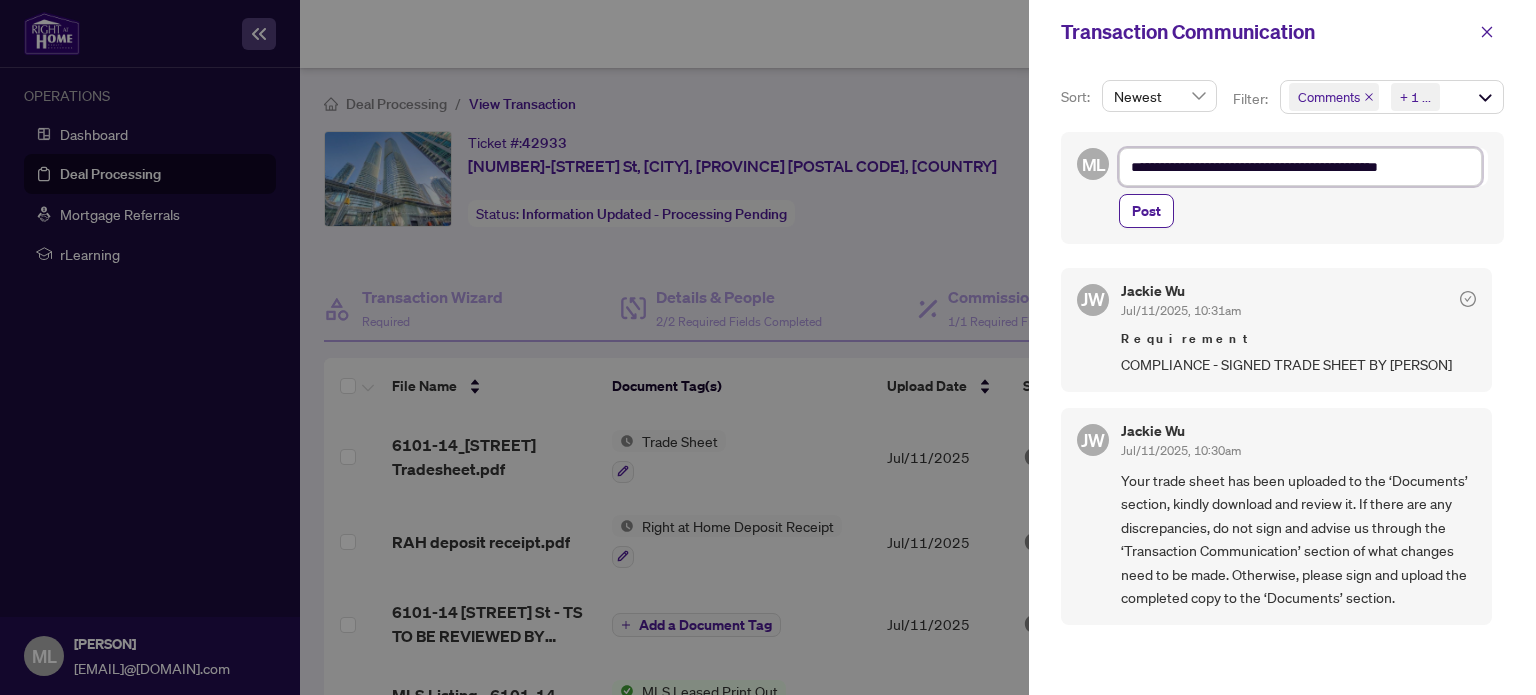 type on "**********" 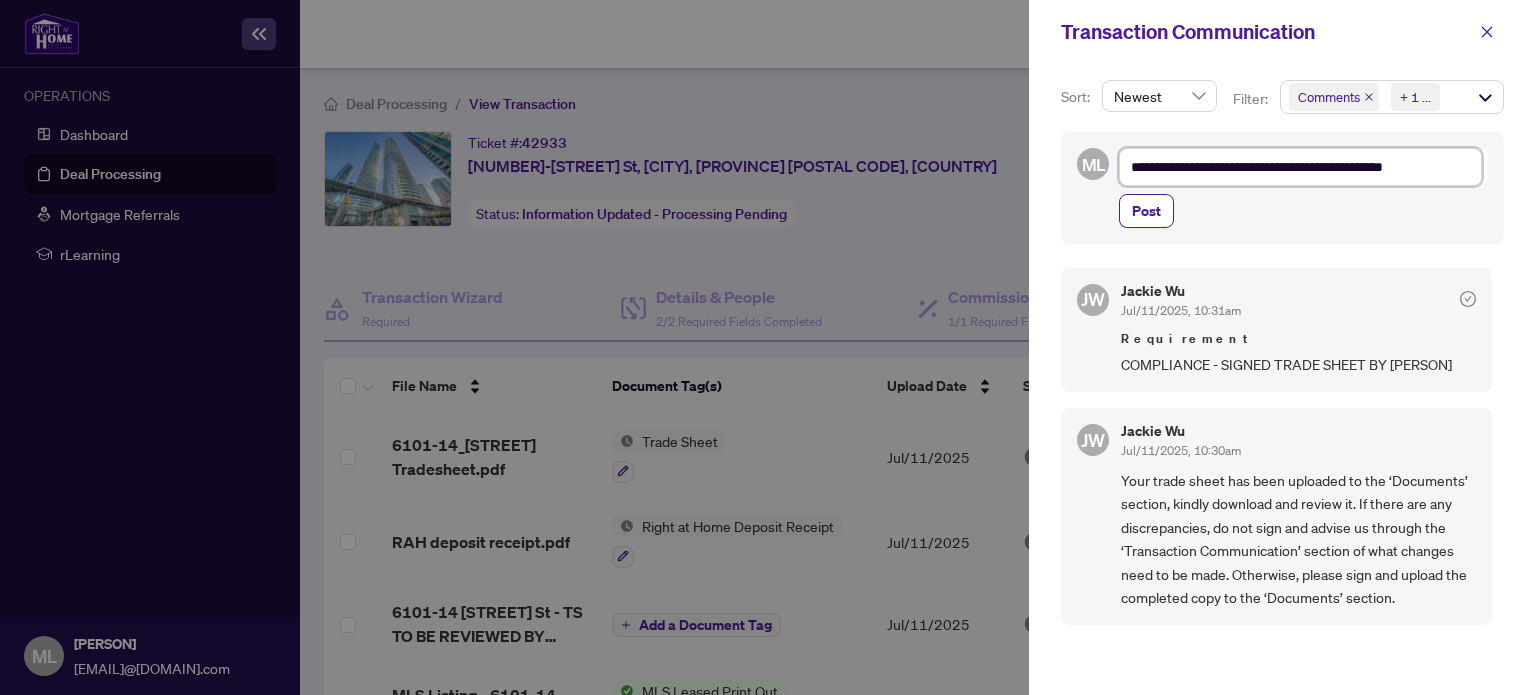 type on "**********" 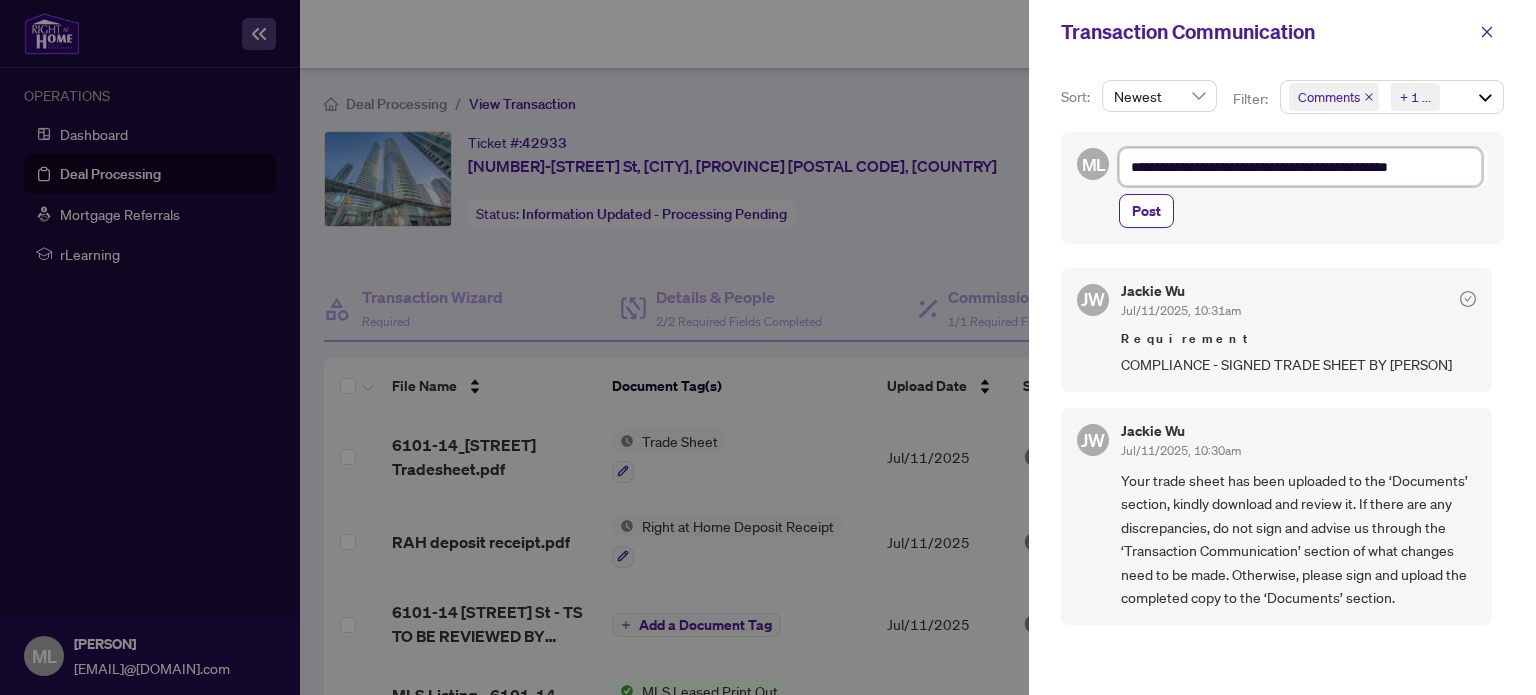 type on "**********" 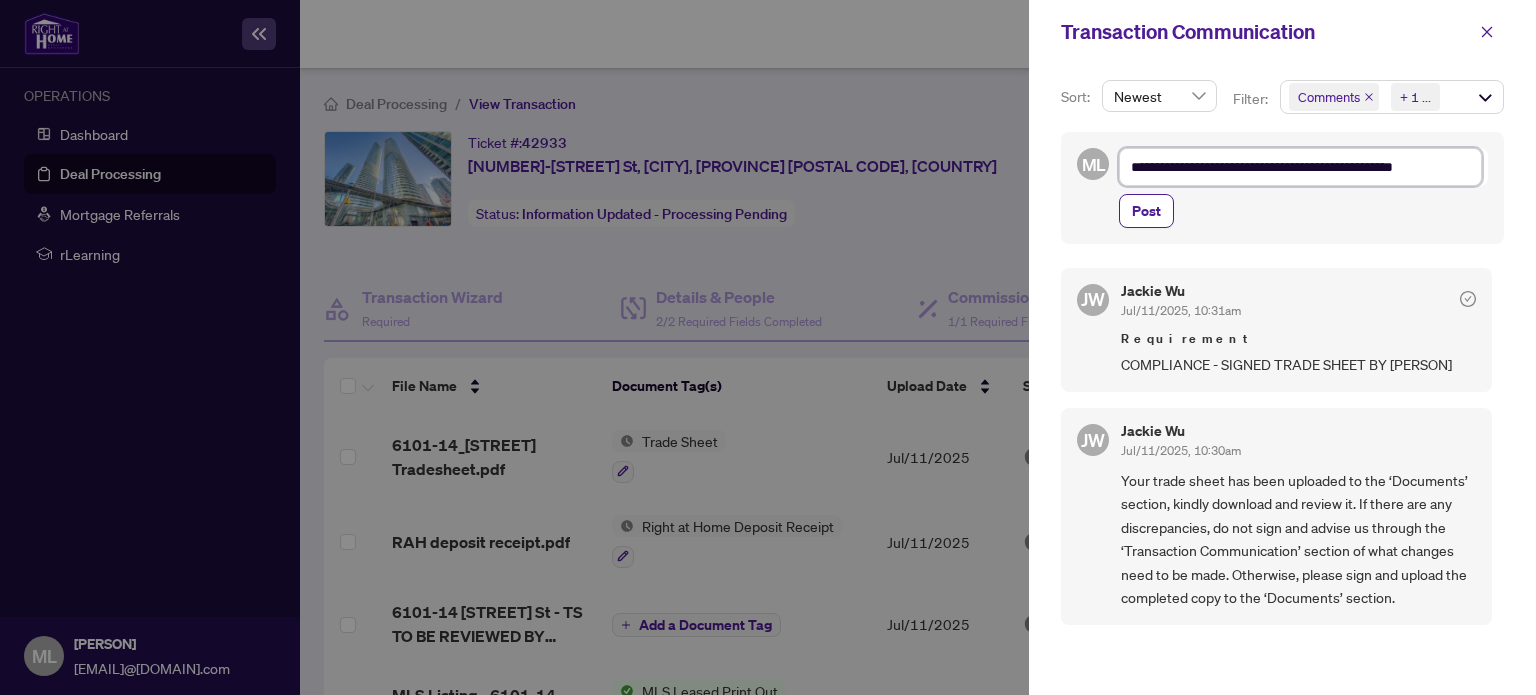 type on "**********" 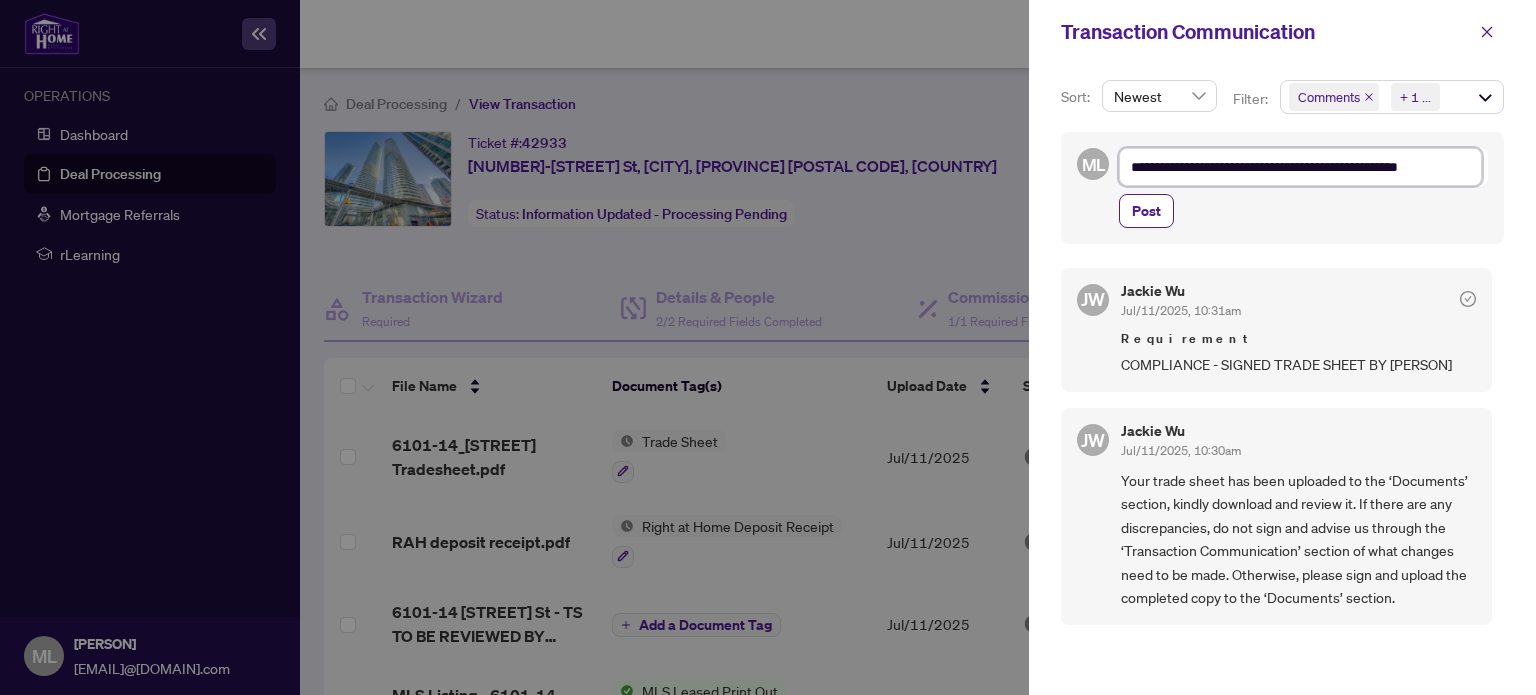 type on "**********" 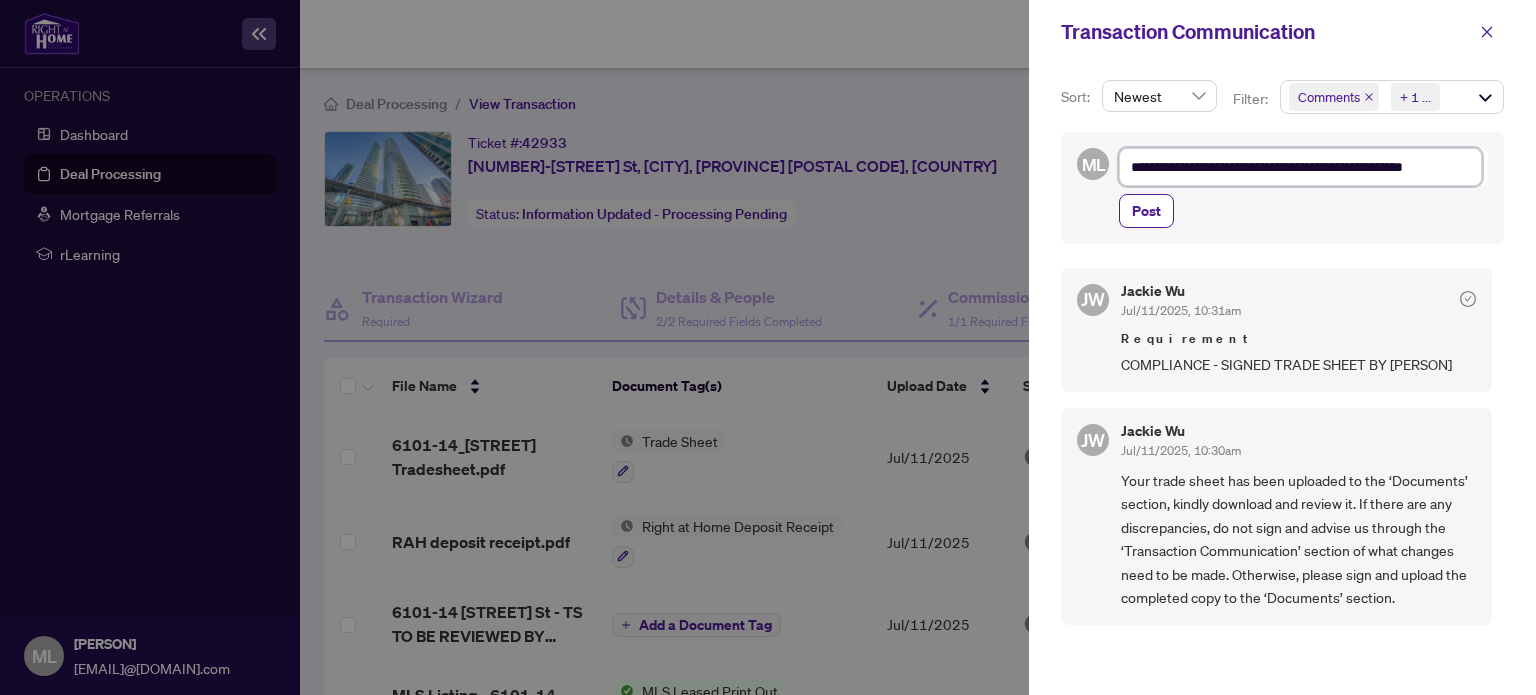 type on "**********" 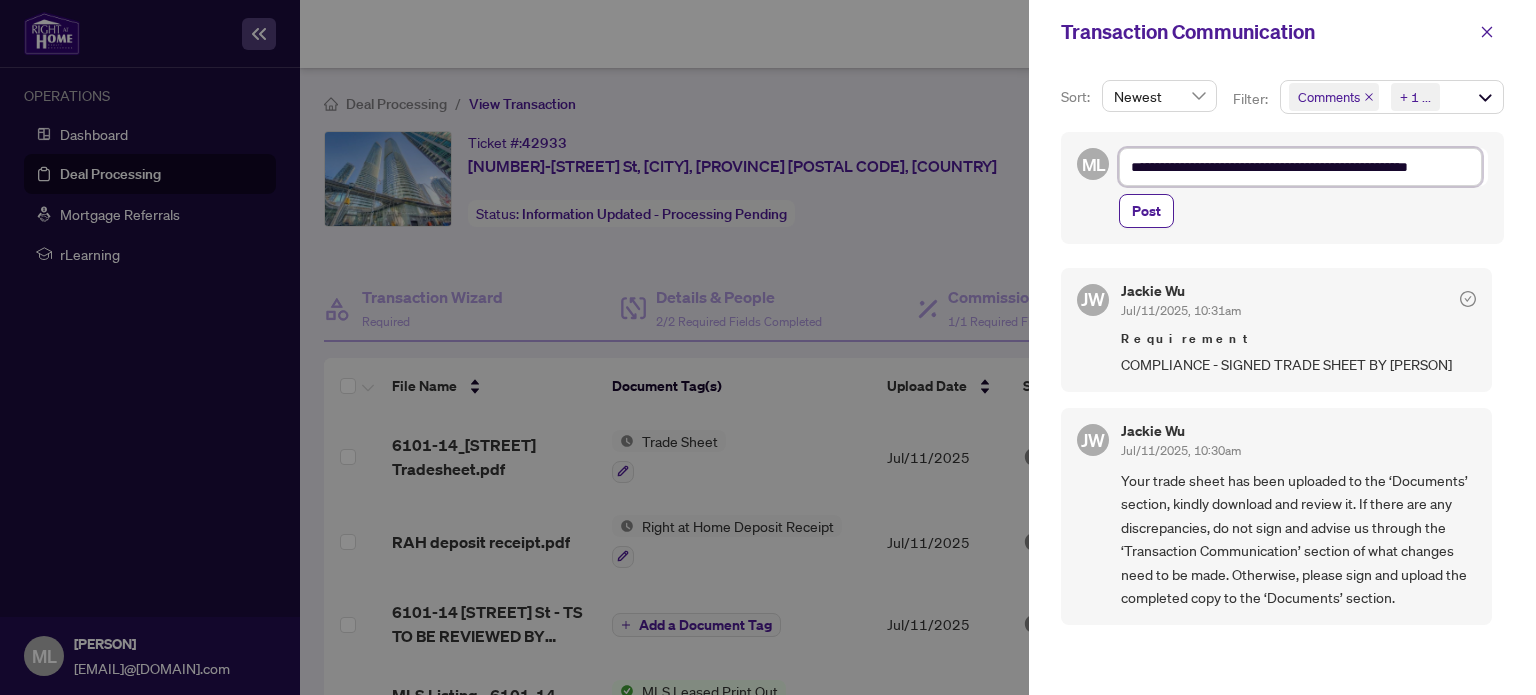 type on "**********" 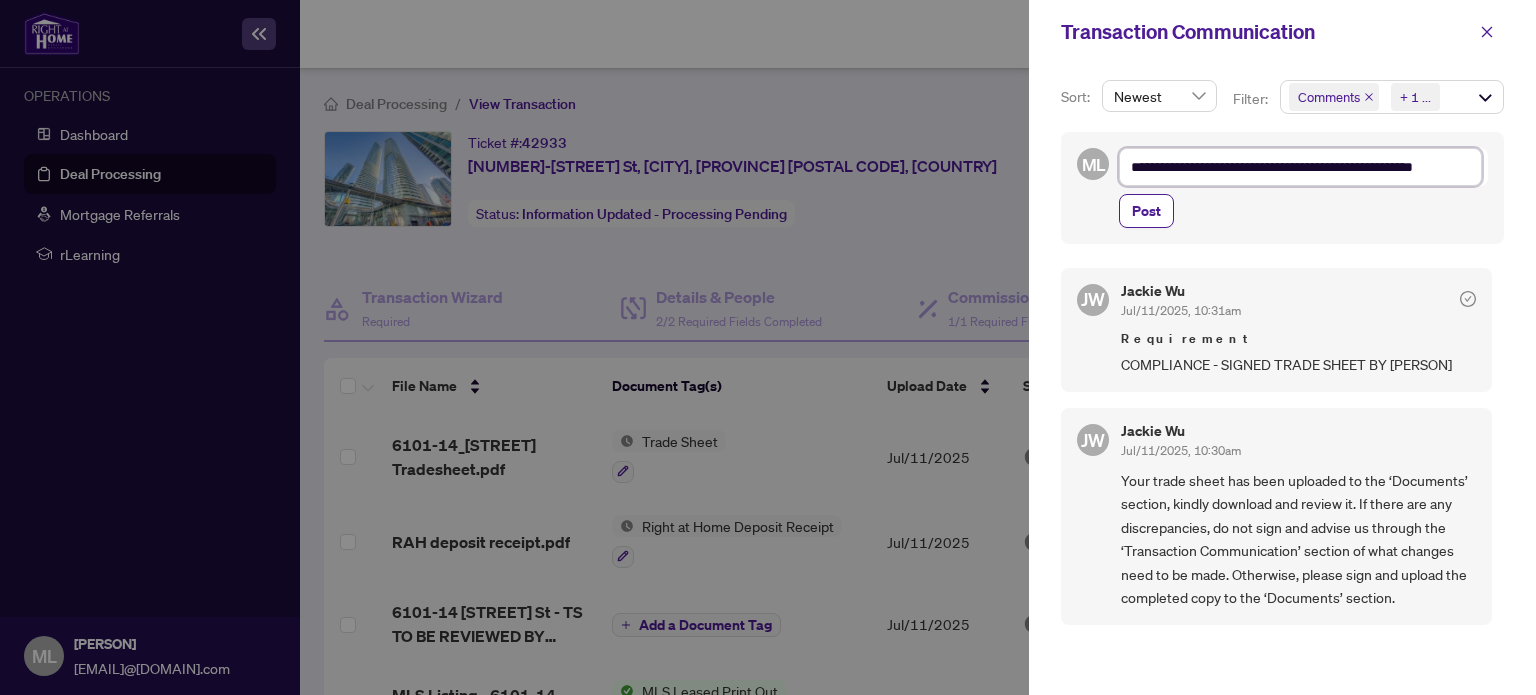 type on "**********" 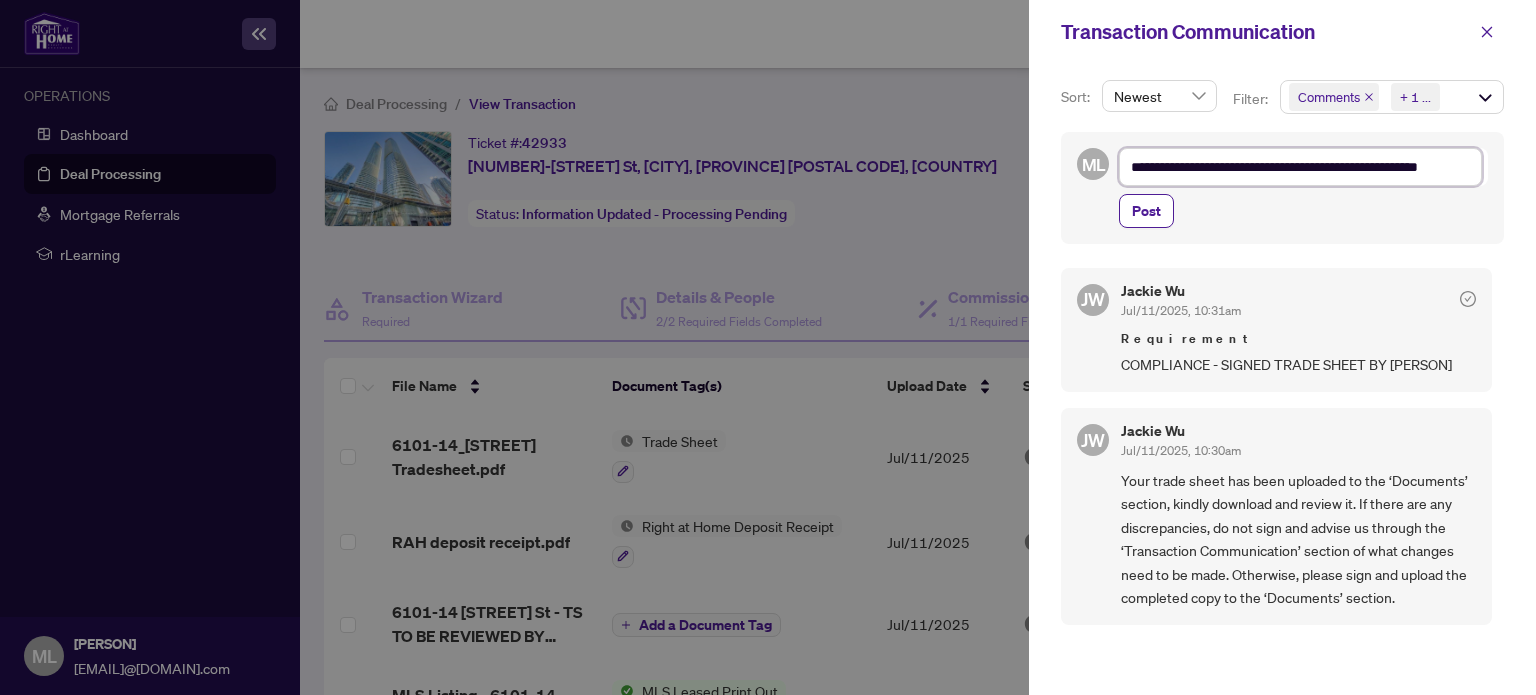 type on "**********" 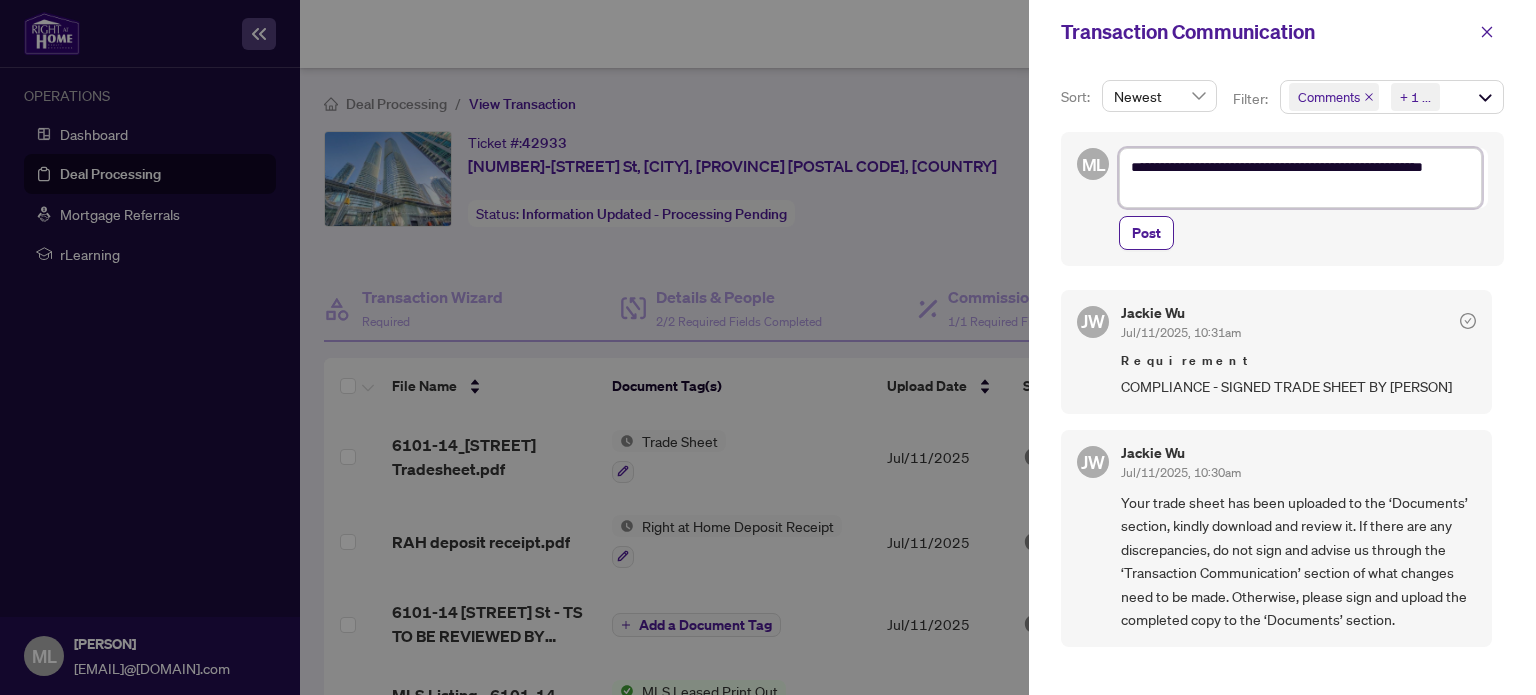 type on "**********" 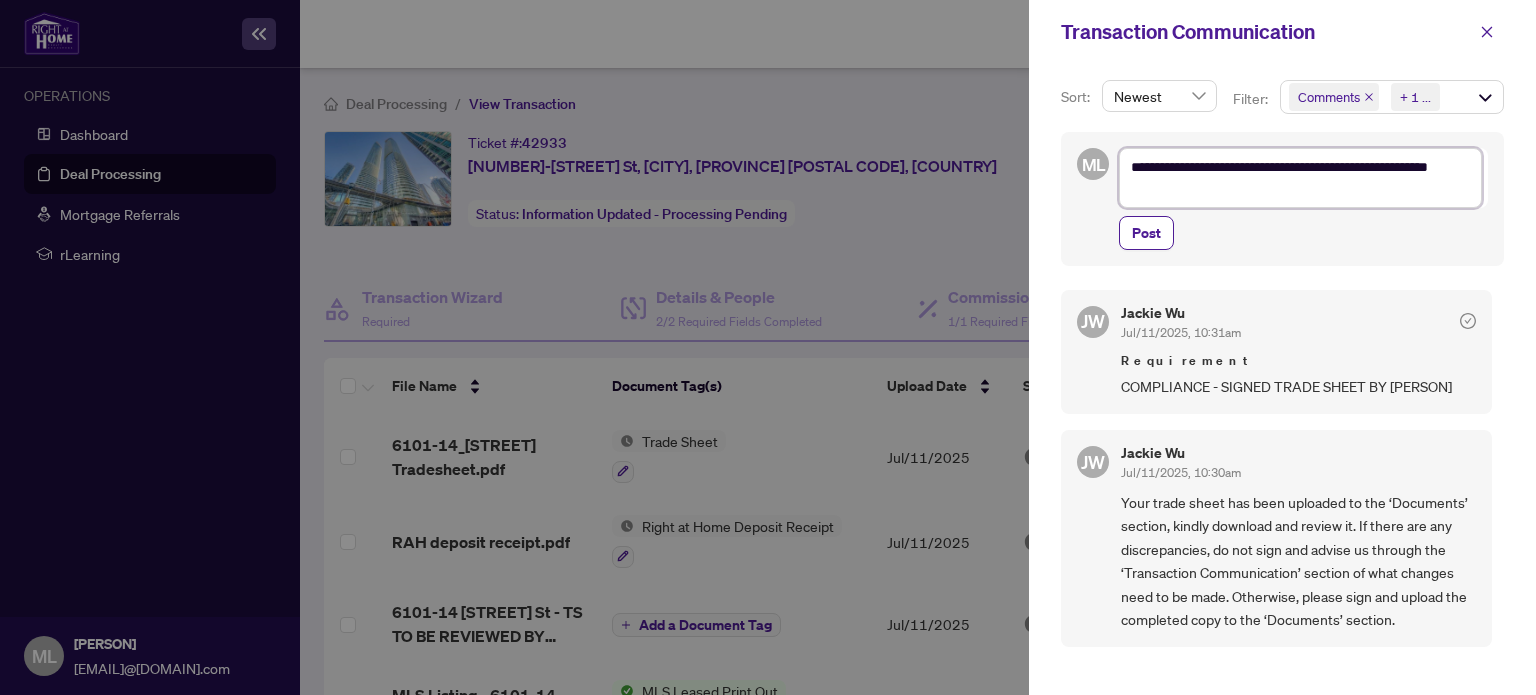 type on "**********" 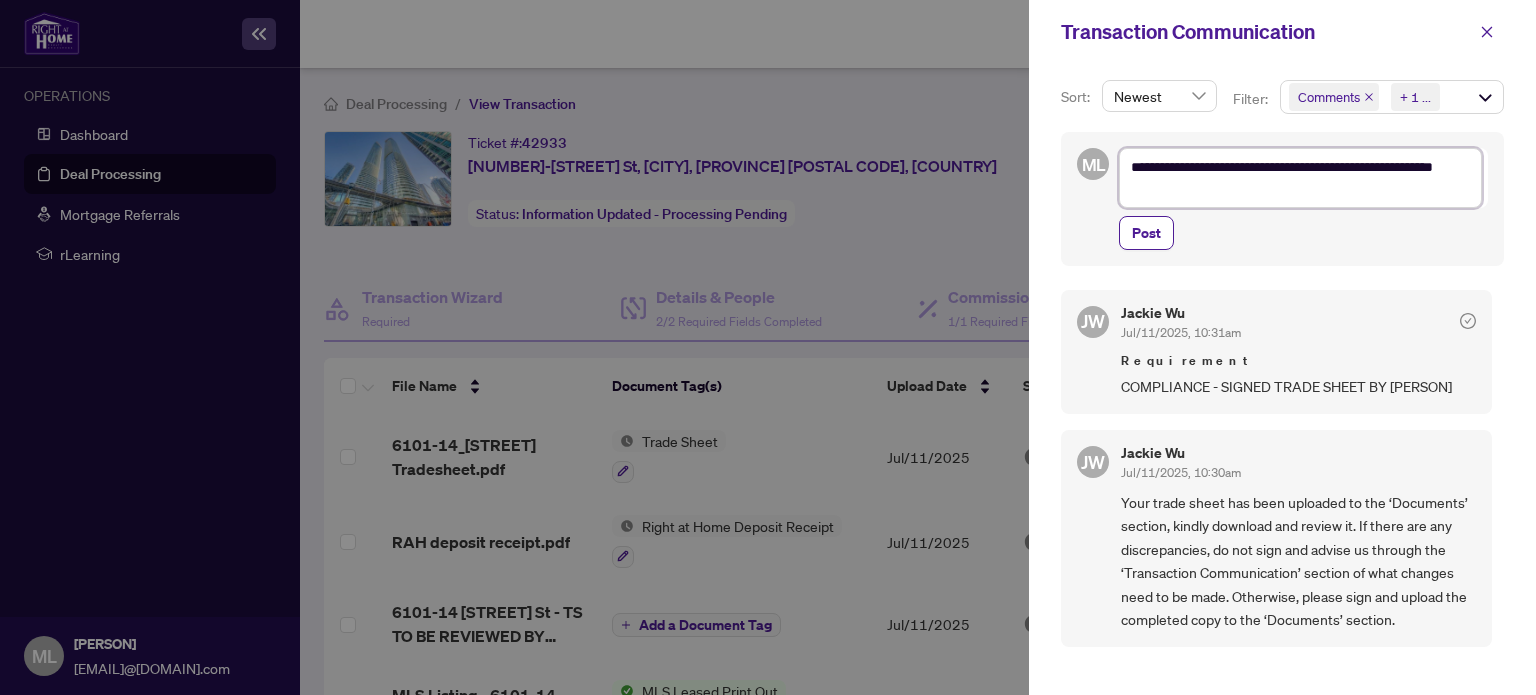 type on "**********" 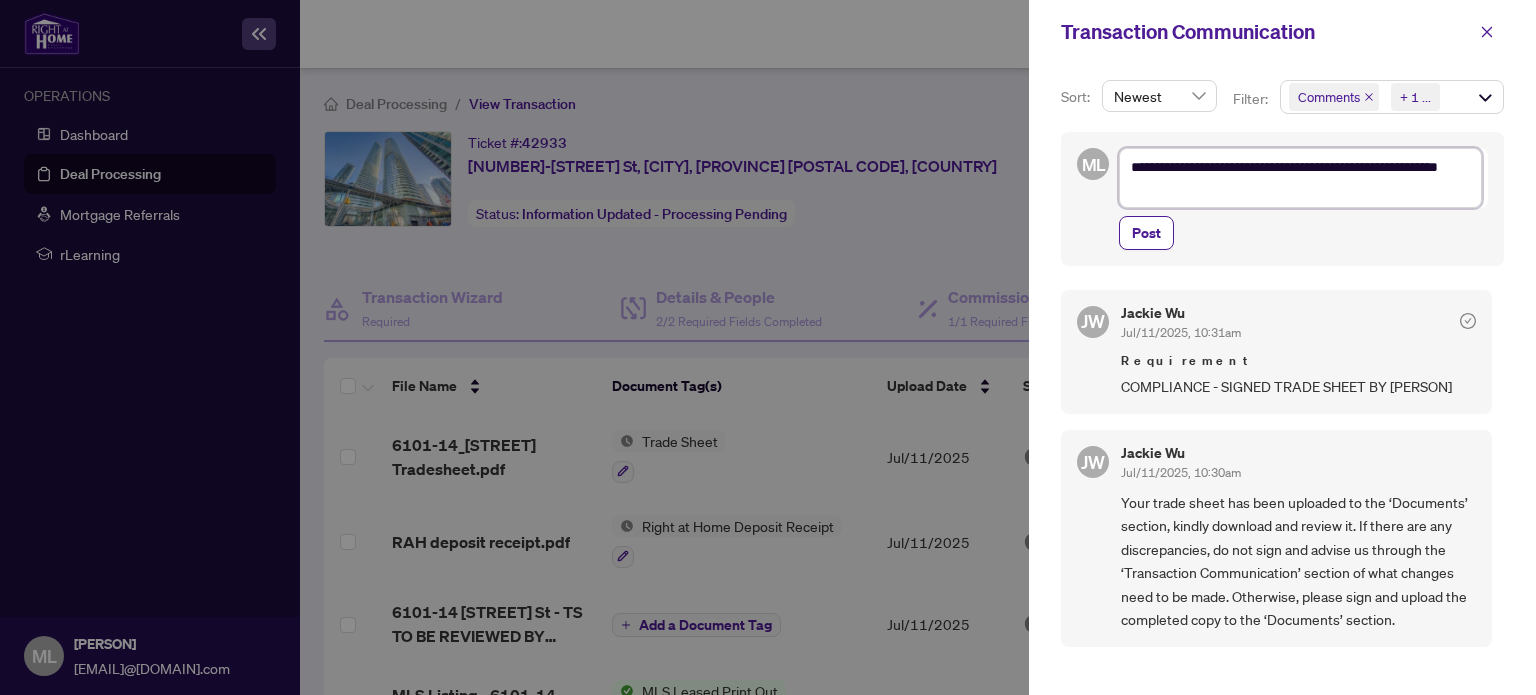 type on "**********" 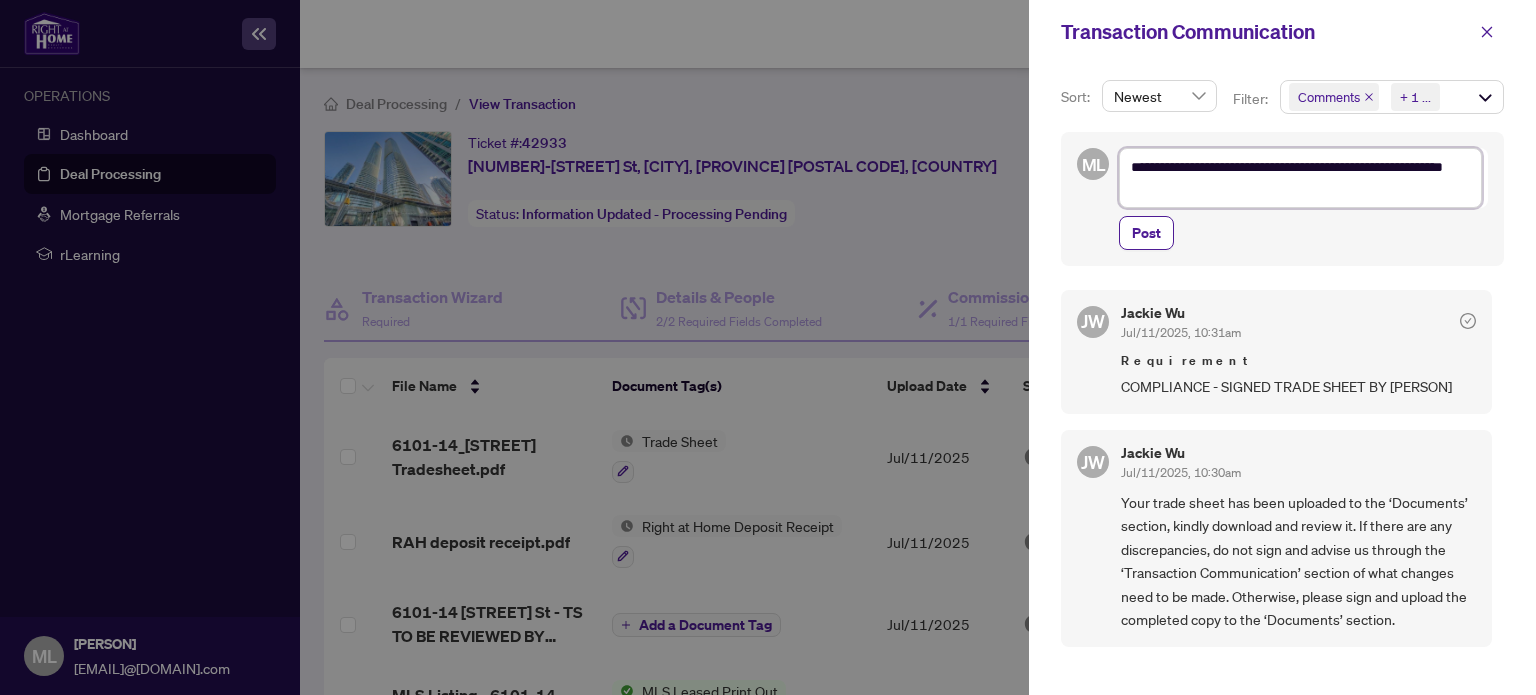 type on "**********" 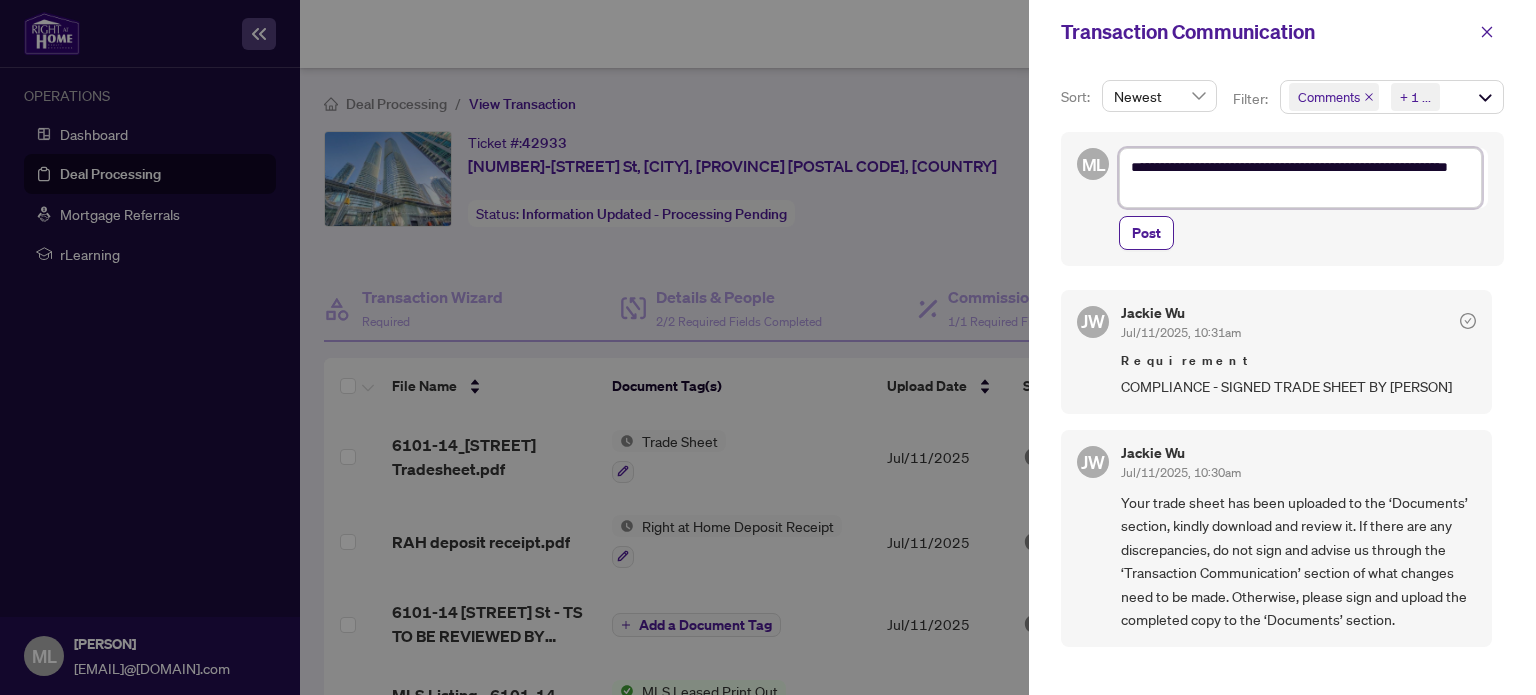 type on "**********" 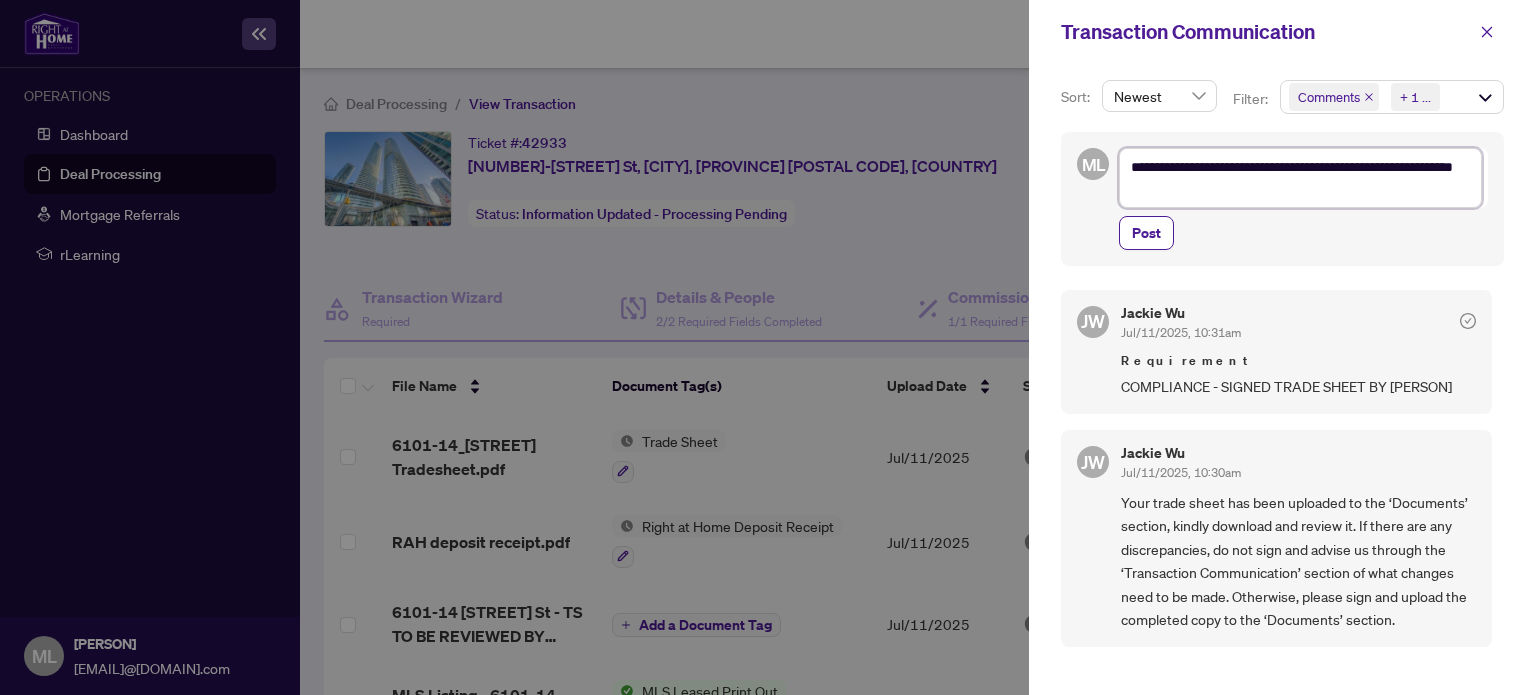 type on "**********" 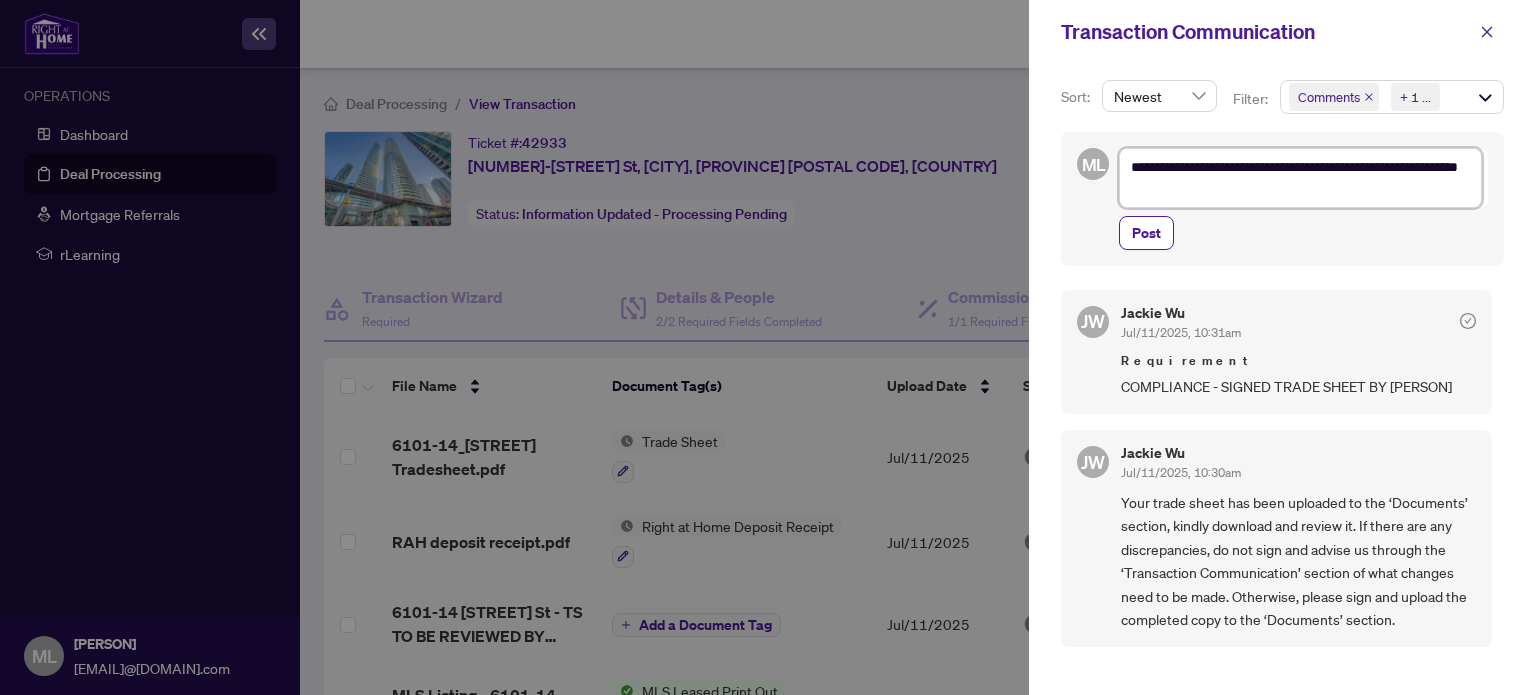 type on "**********" 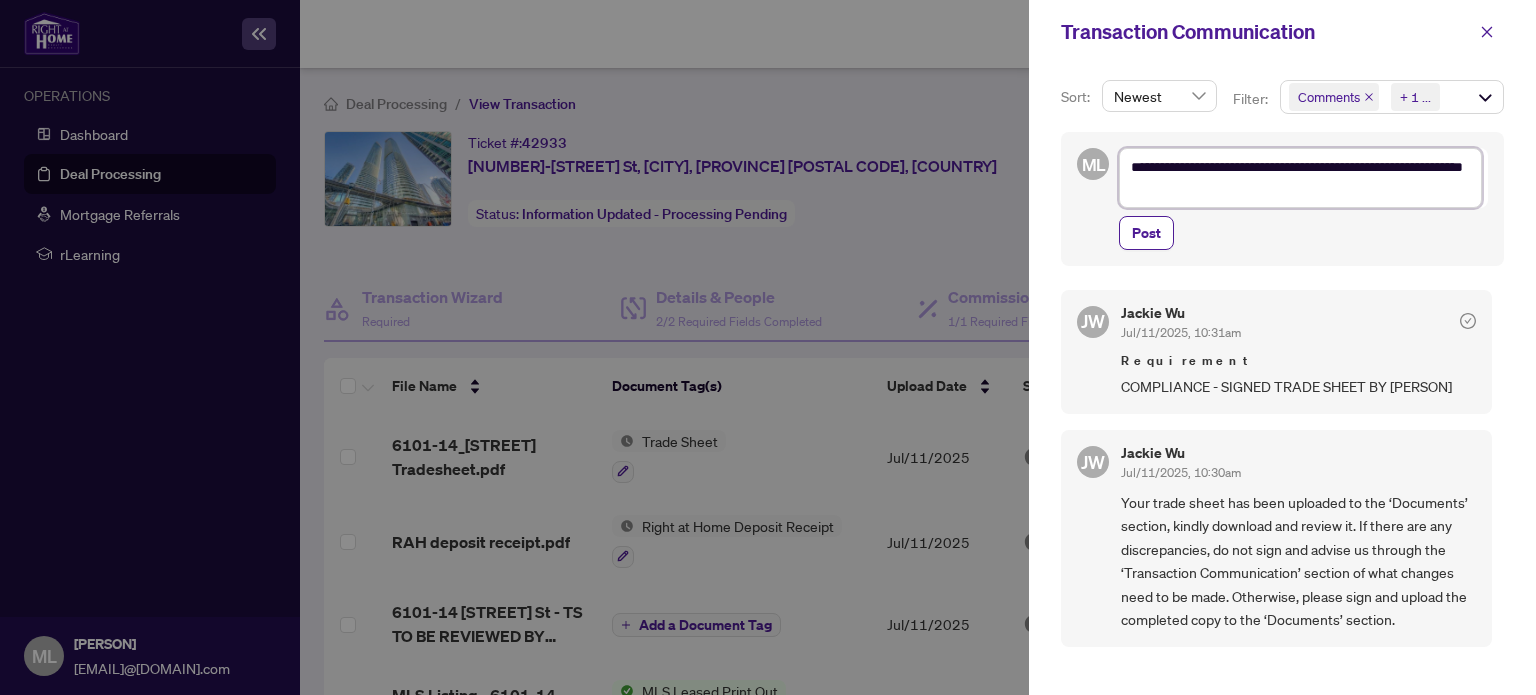 type on "**********" 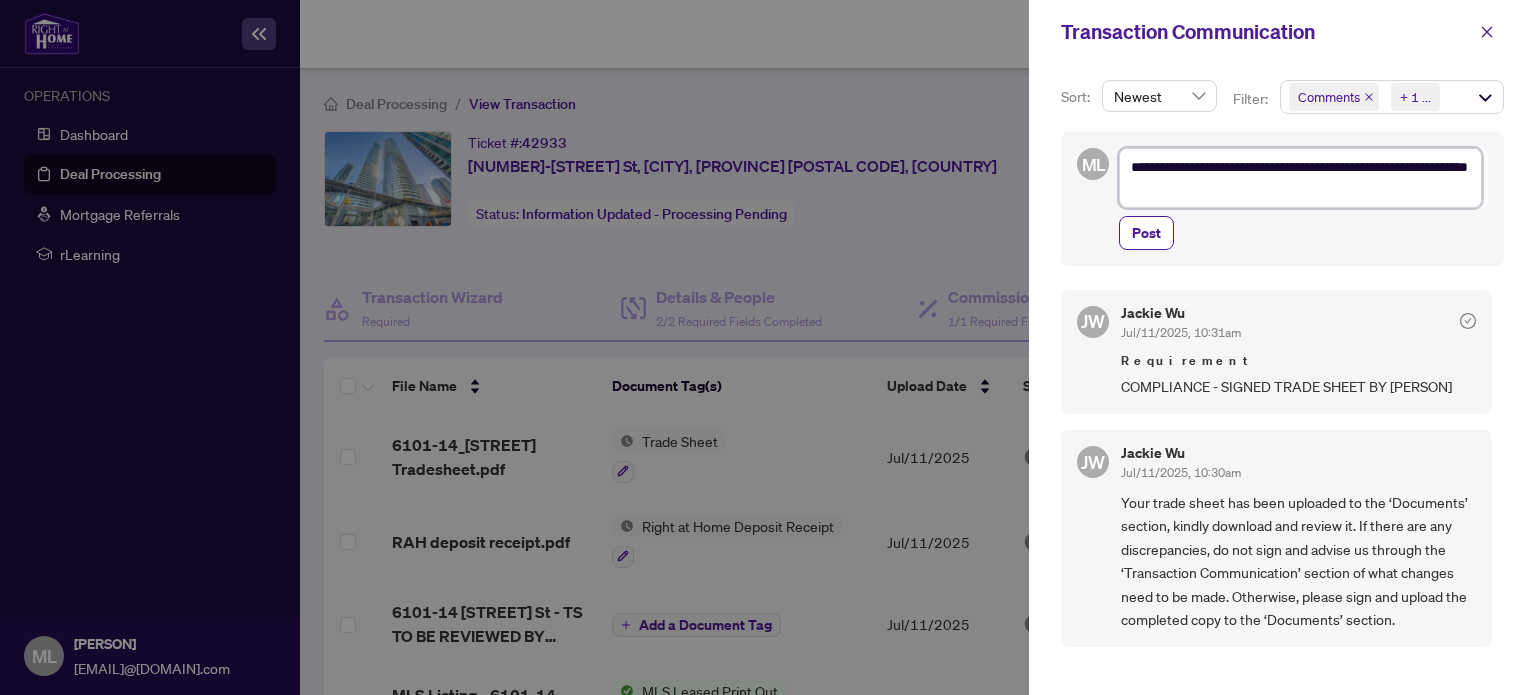 type on "**********" 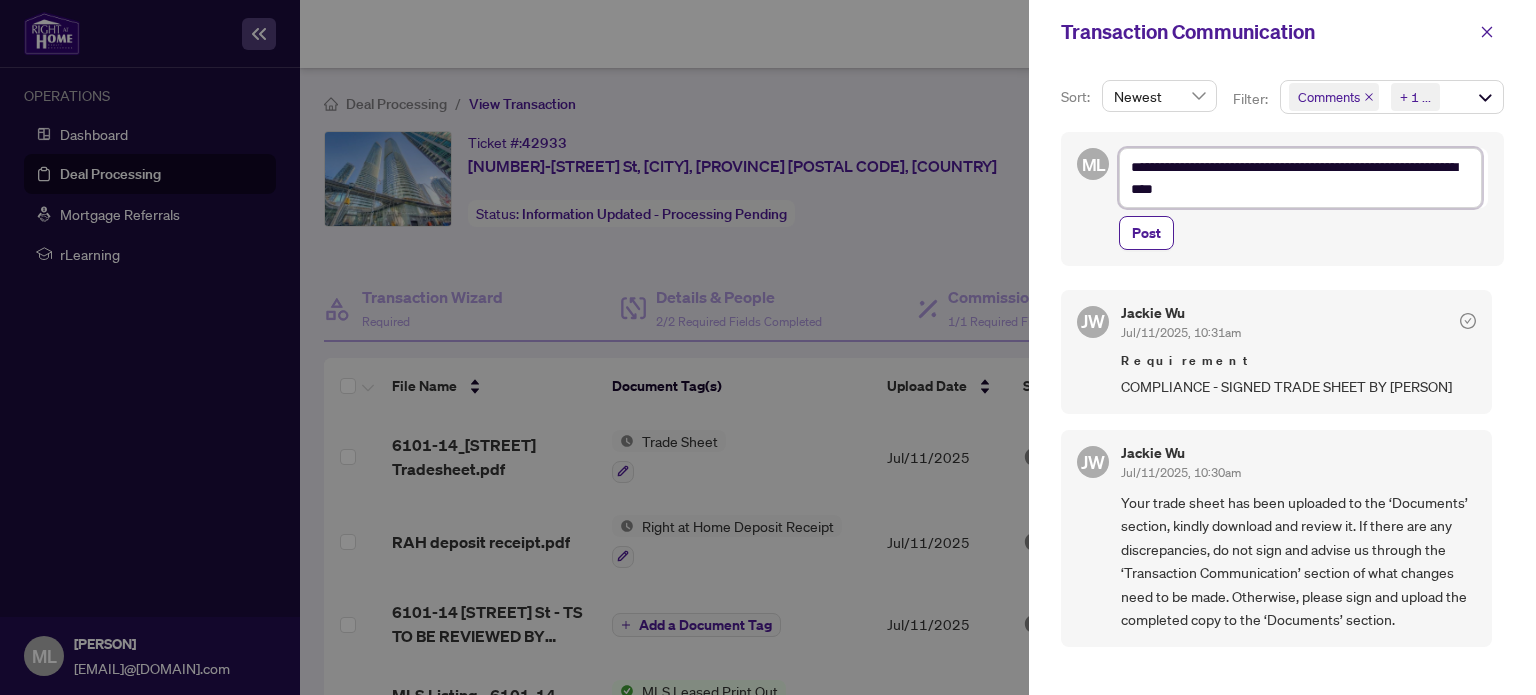 type on "**********" 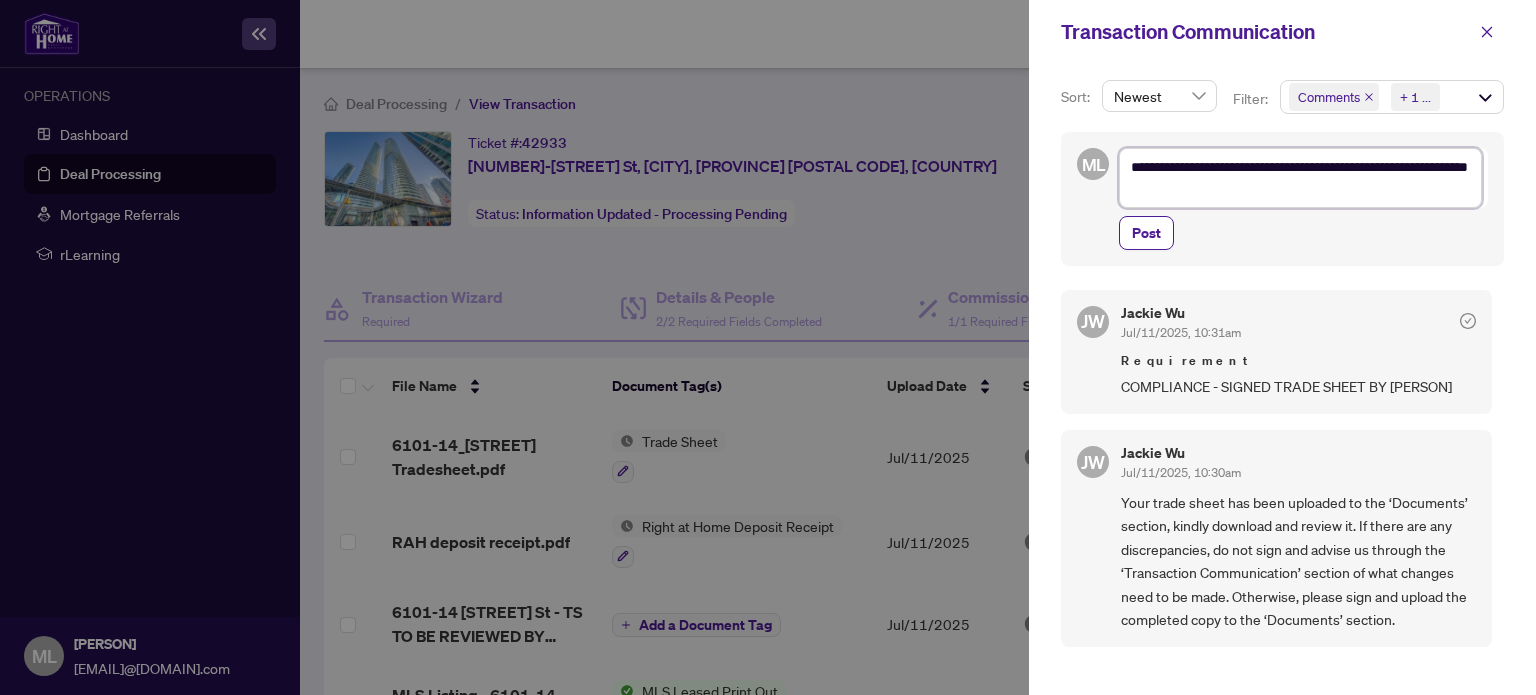 type on "**********" 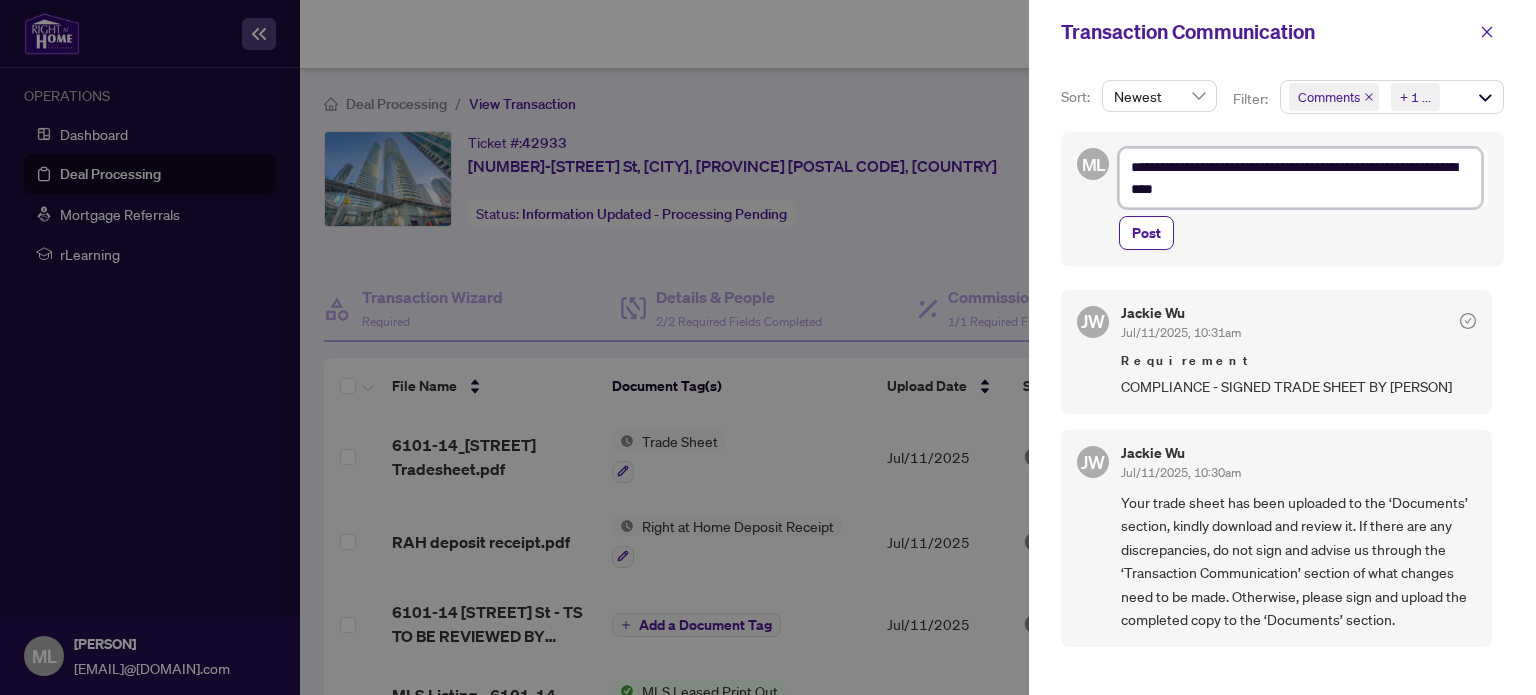 type on "**********" 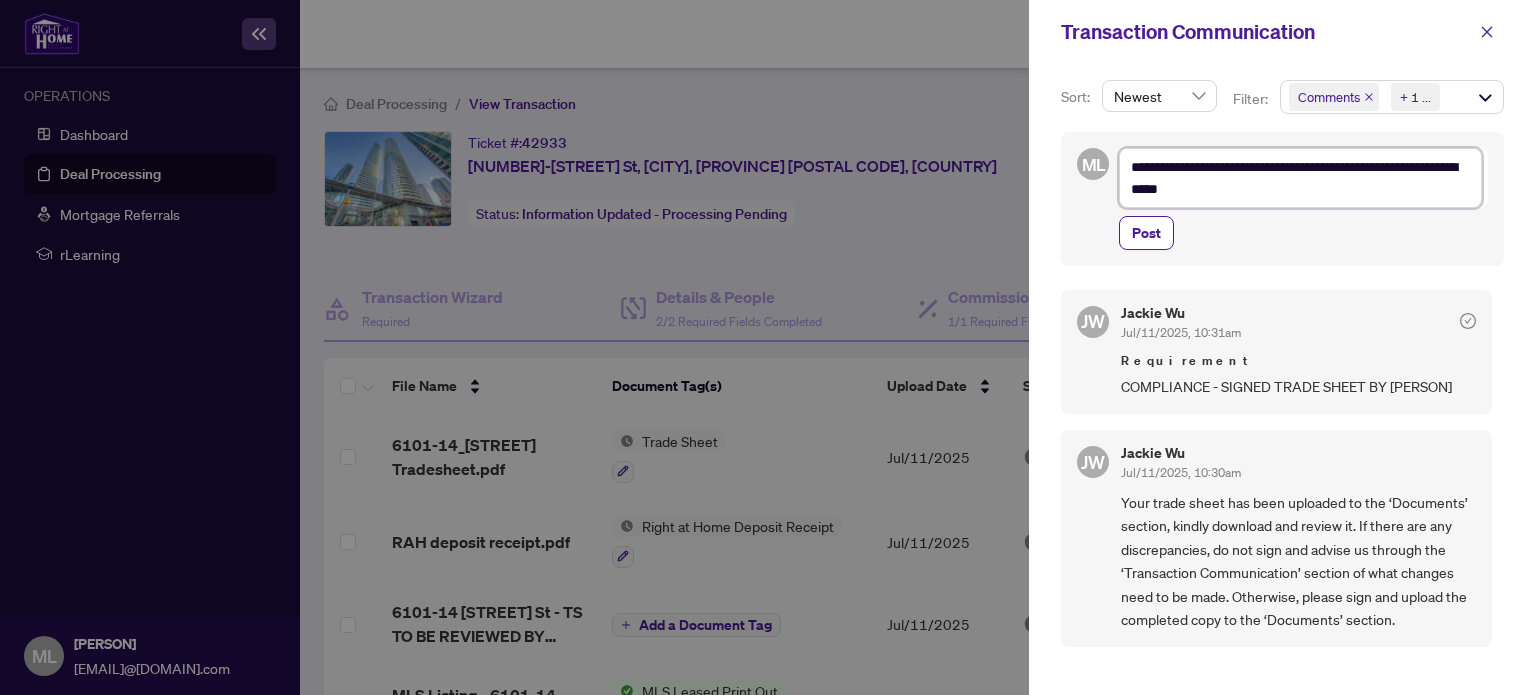 type on "**********" 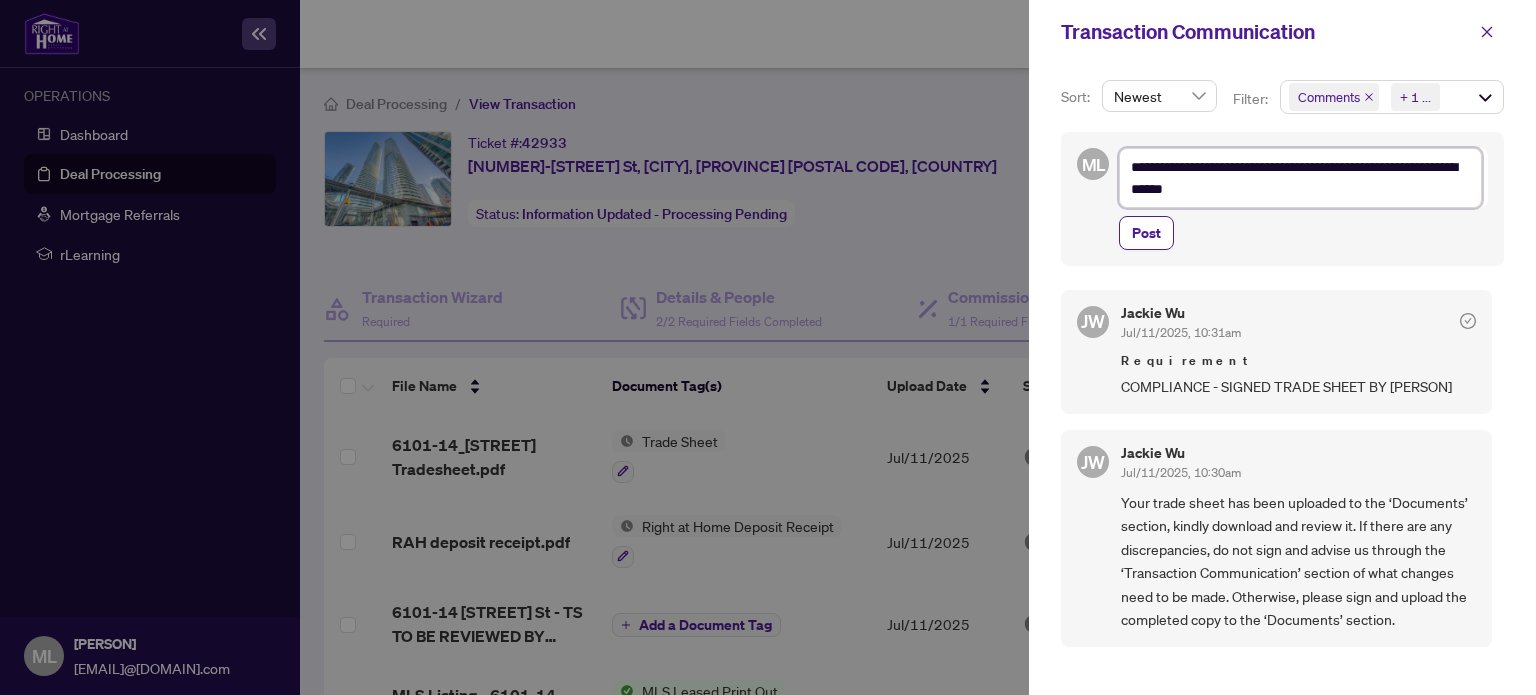 type on "**********" 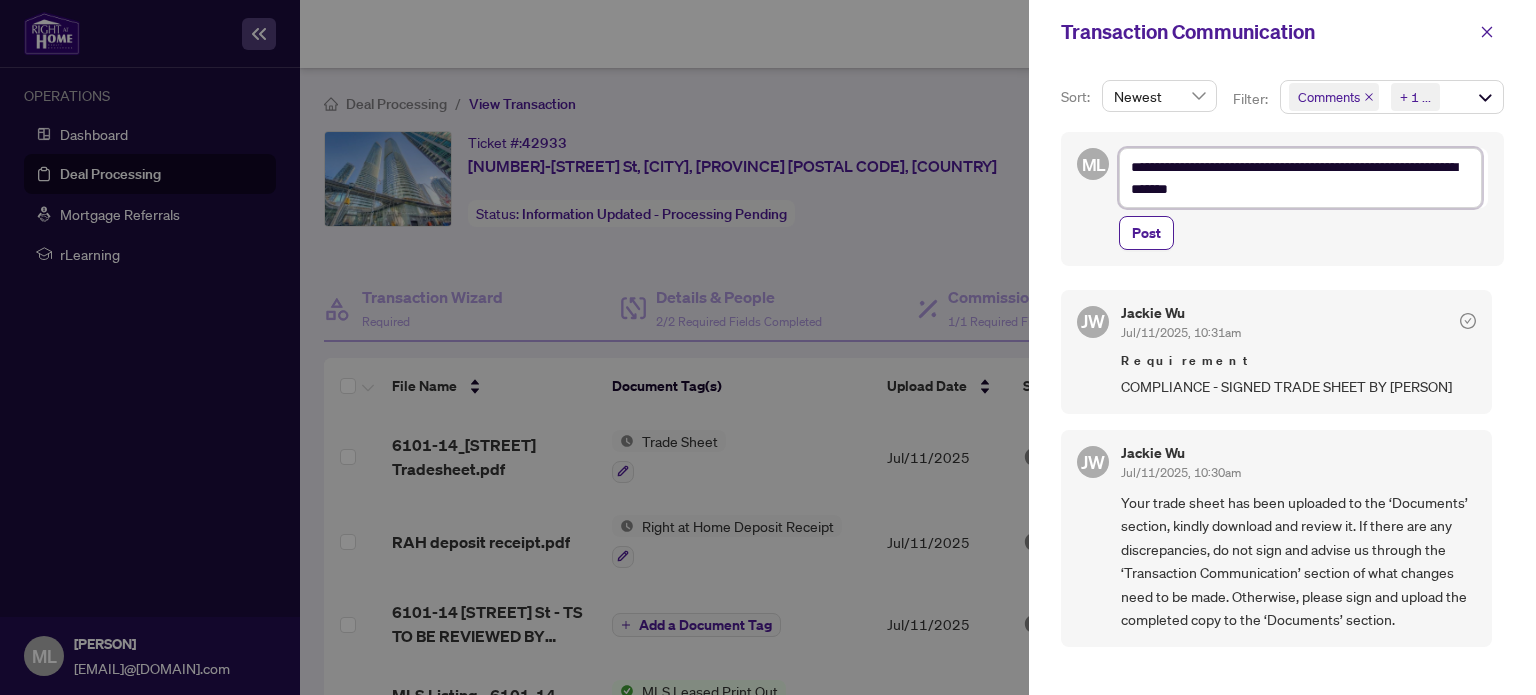type on "**********" 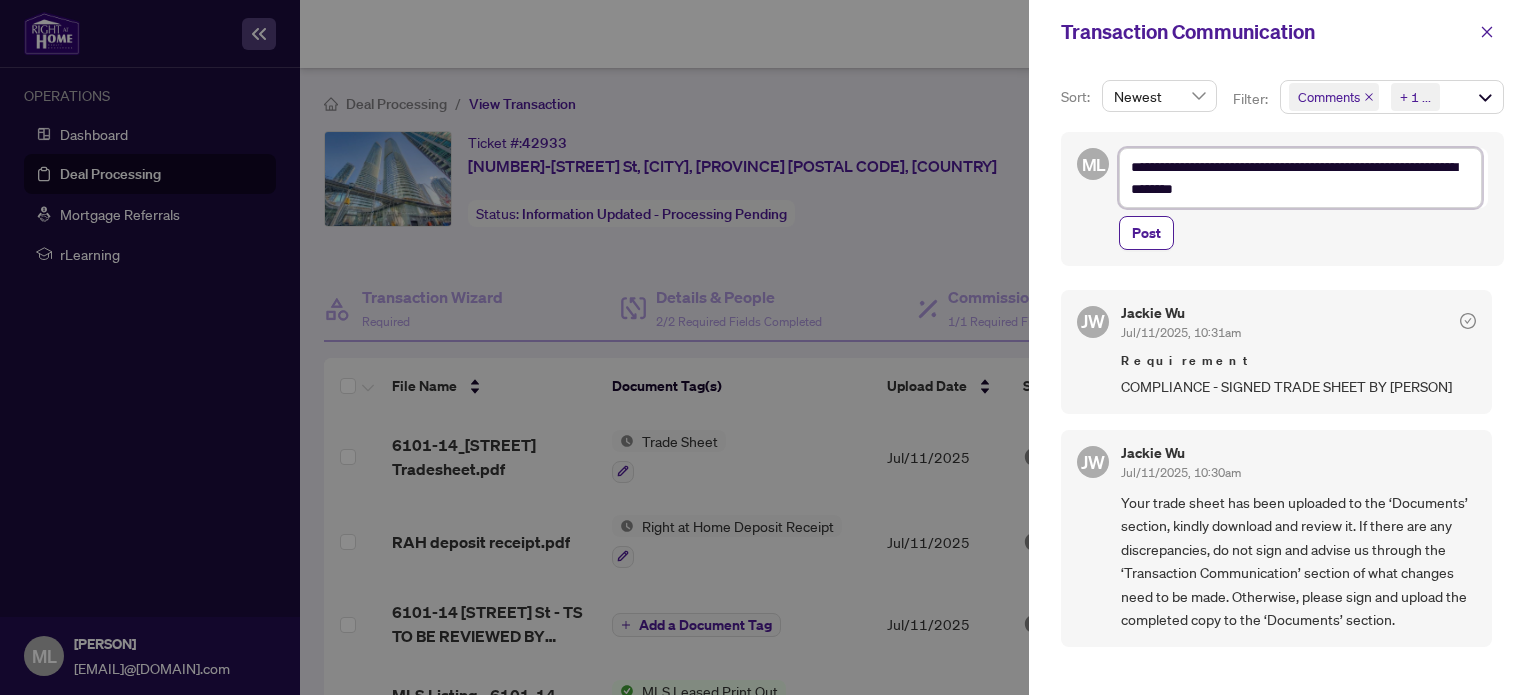 type on "**********" 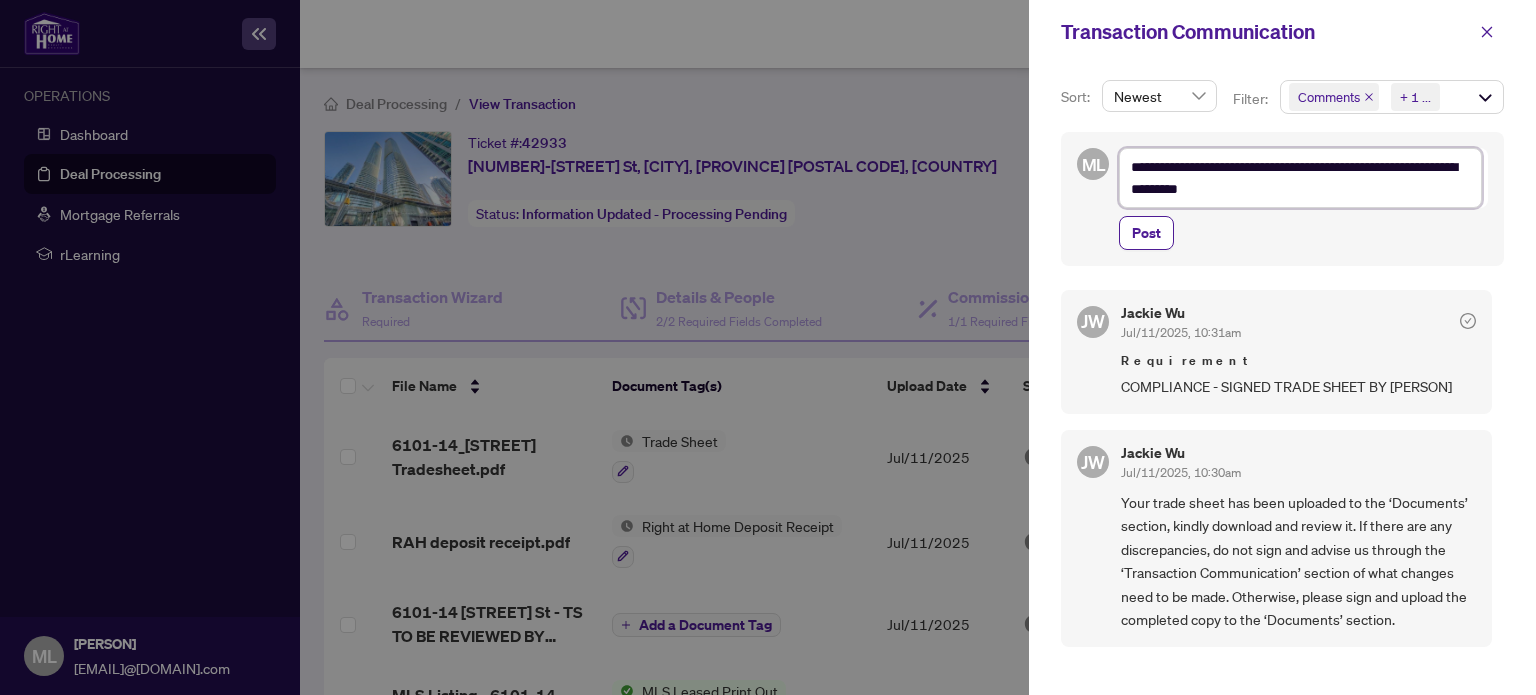 type on "**********" 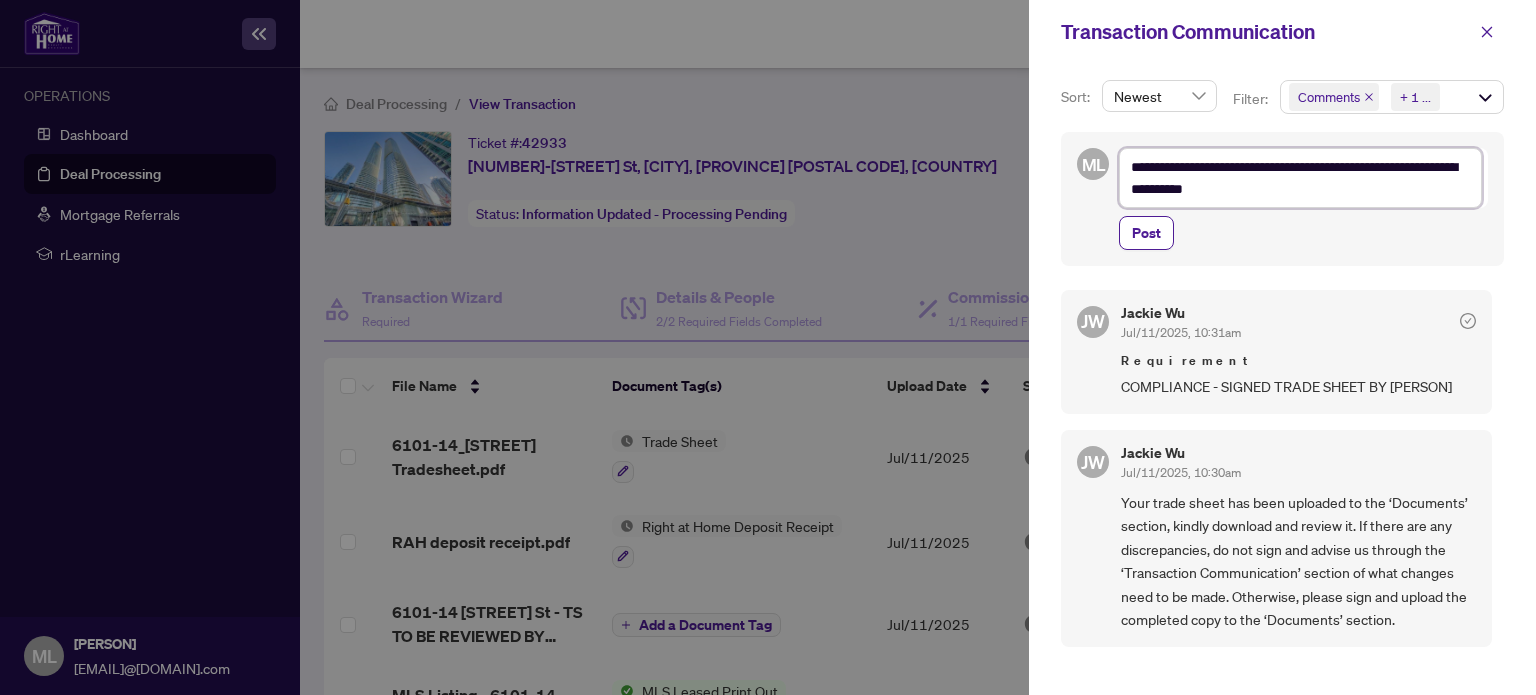 type on "**********" 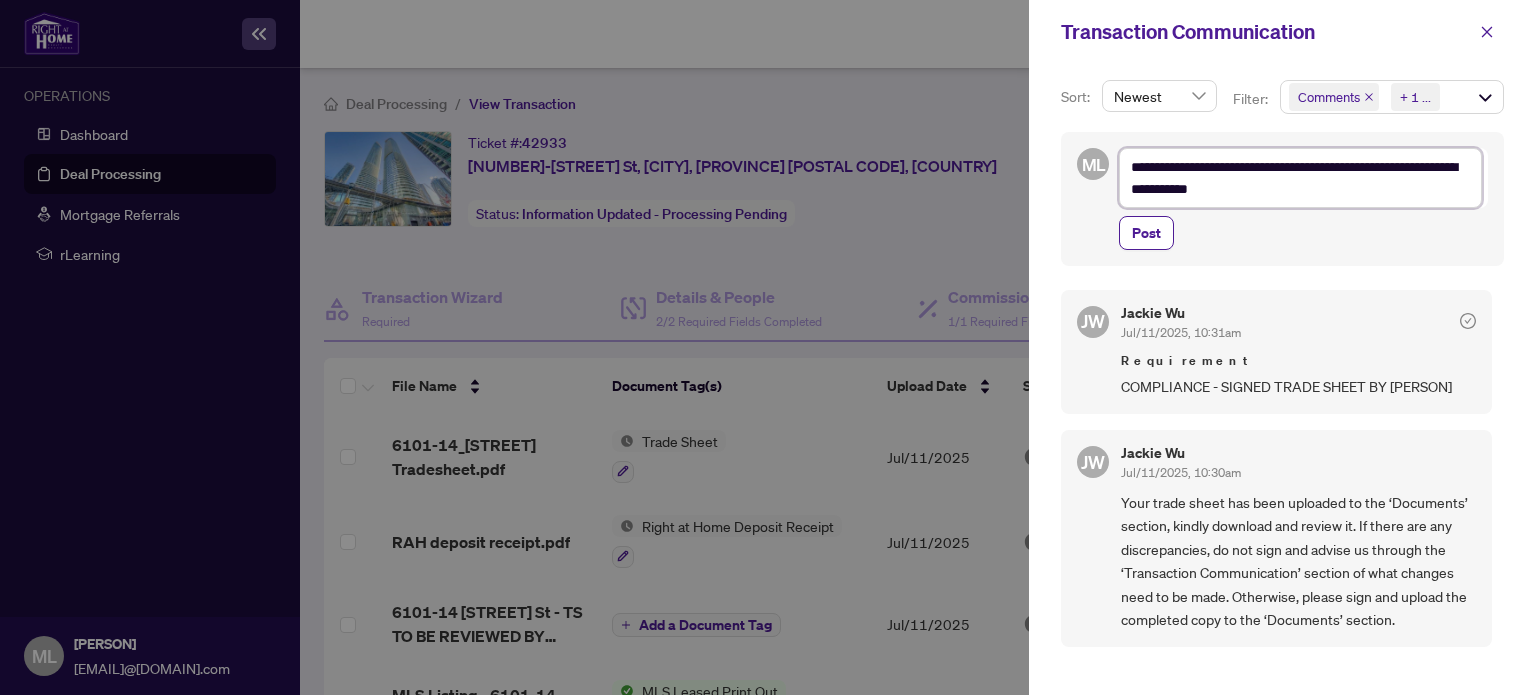 type on "**********" 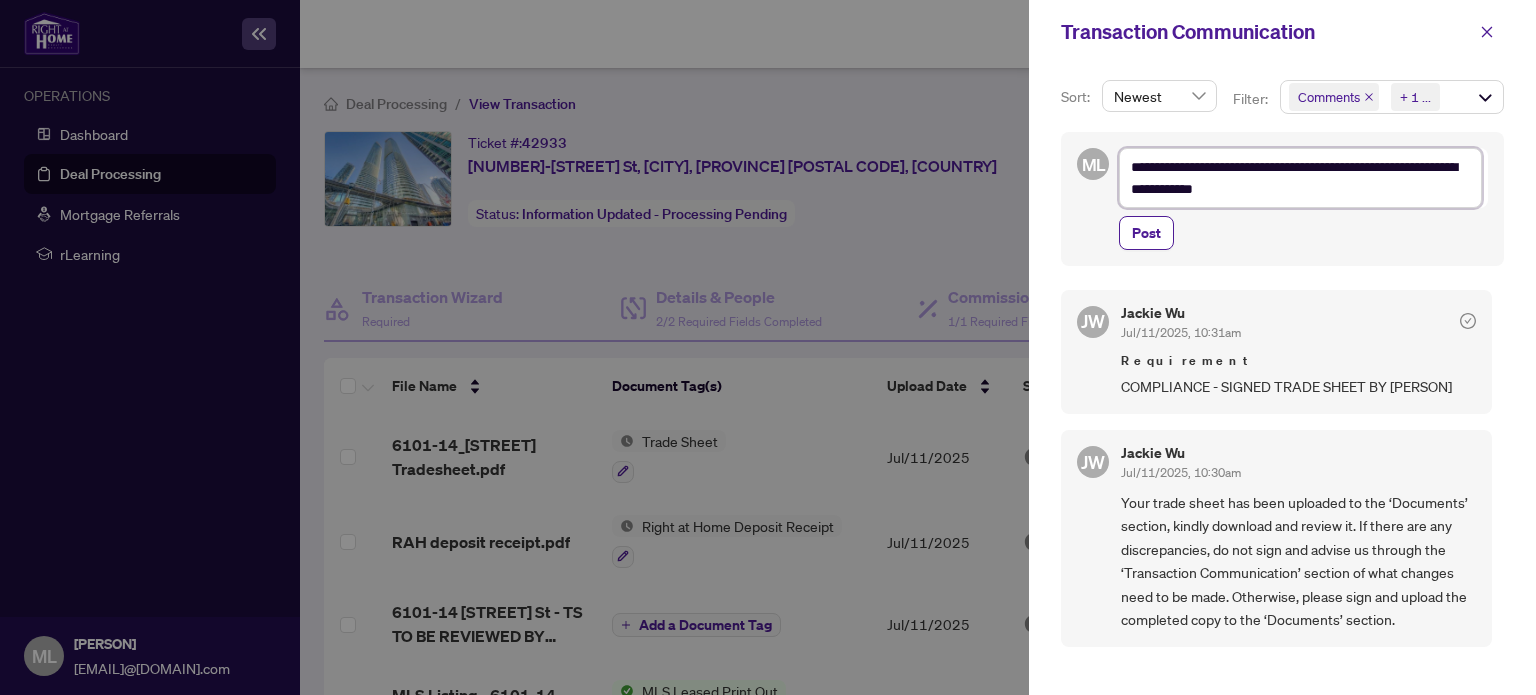 type on "**********" 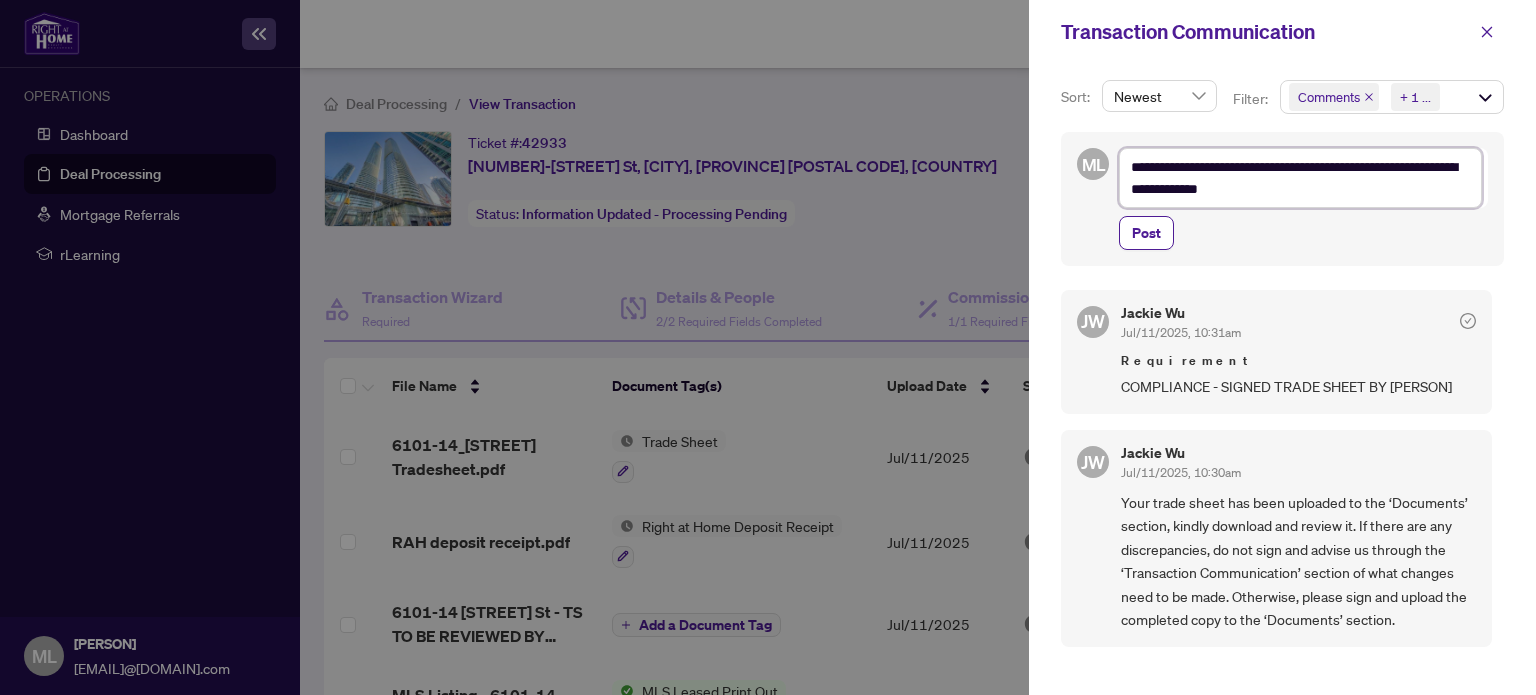 type on "**********" 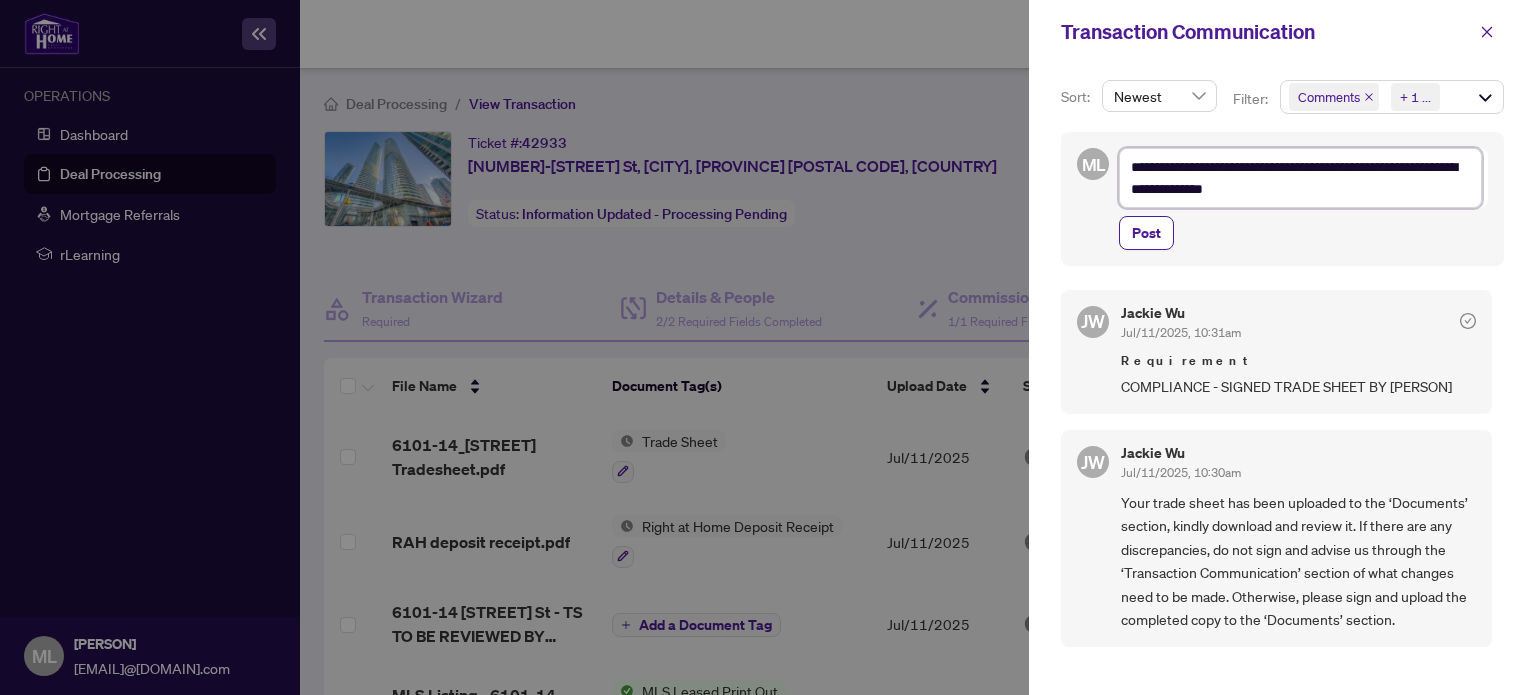 type on "**********" 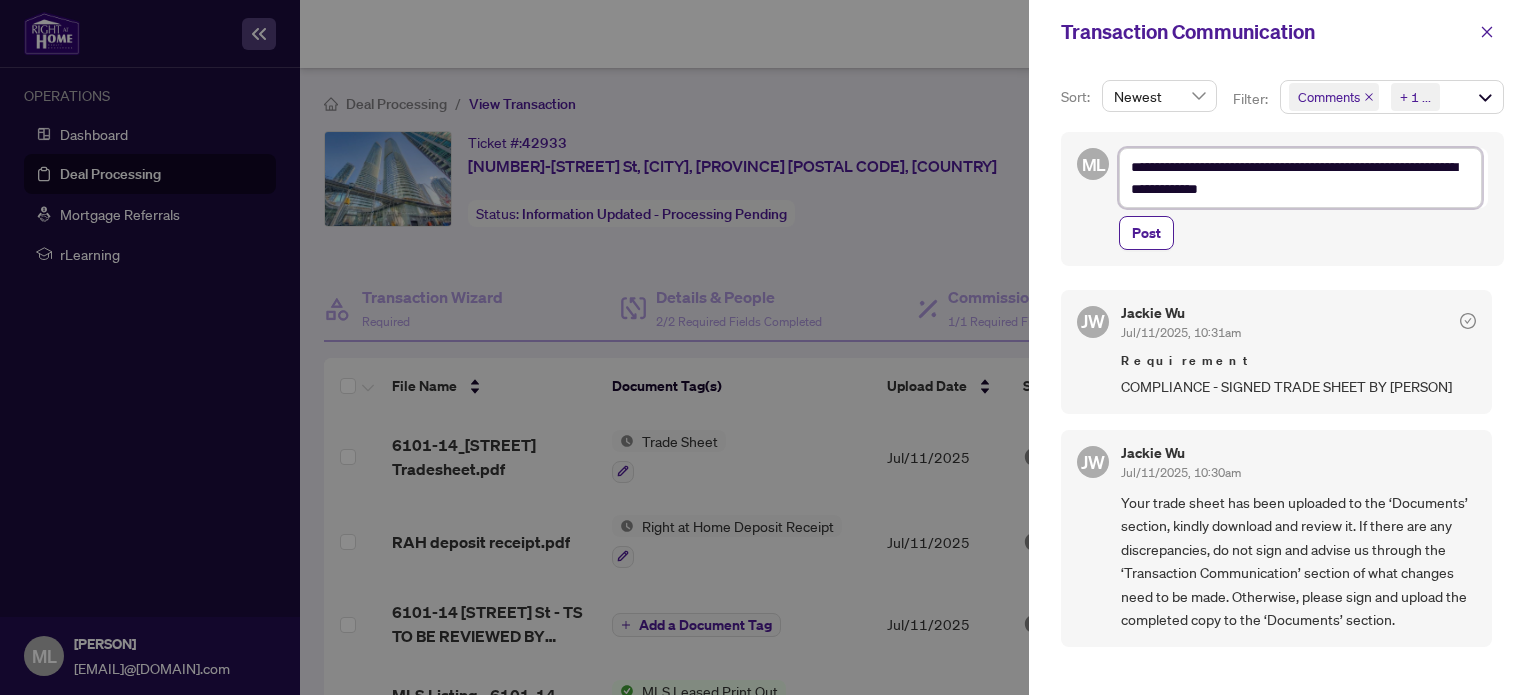 type on "**********" 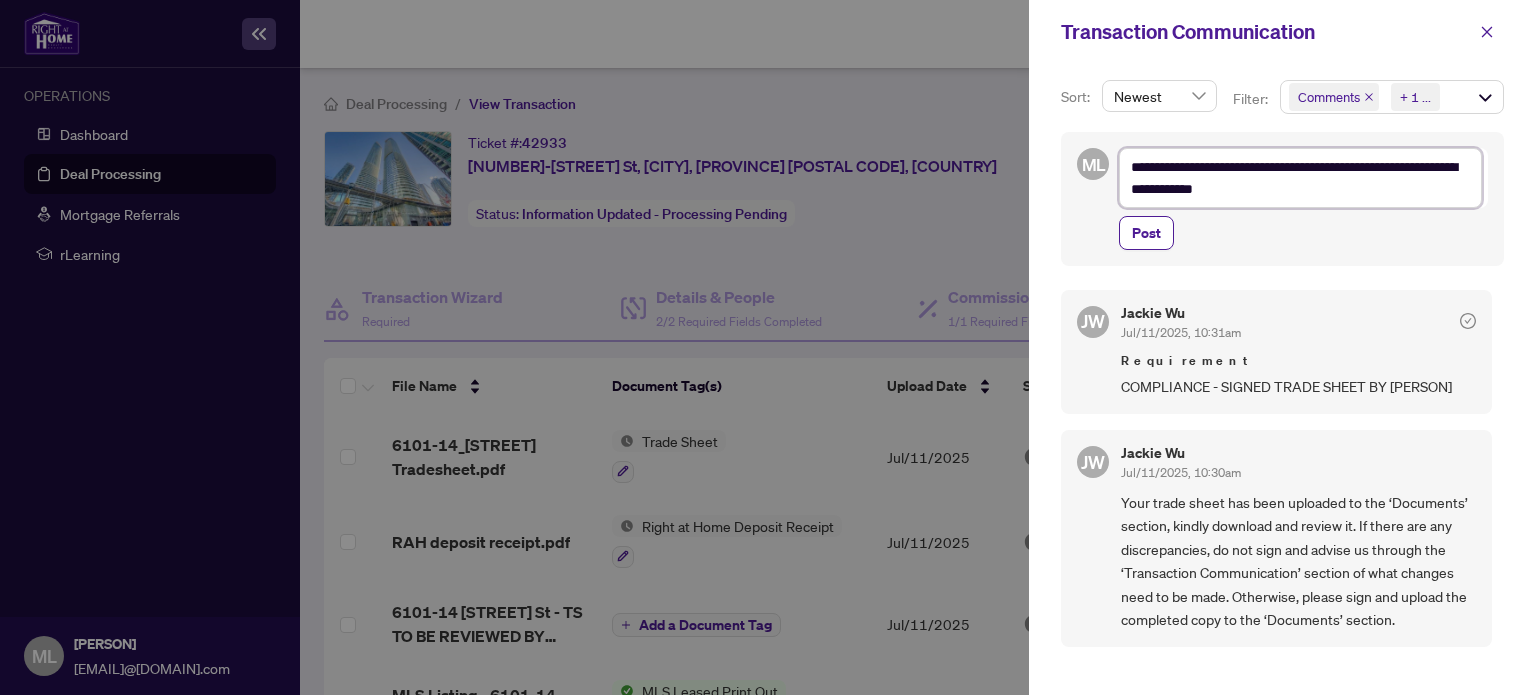 type on "**********" 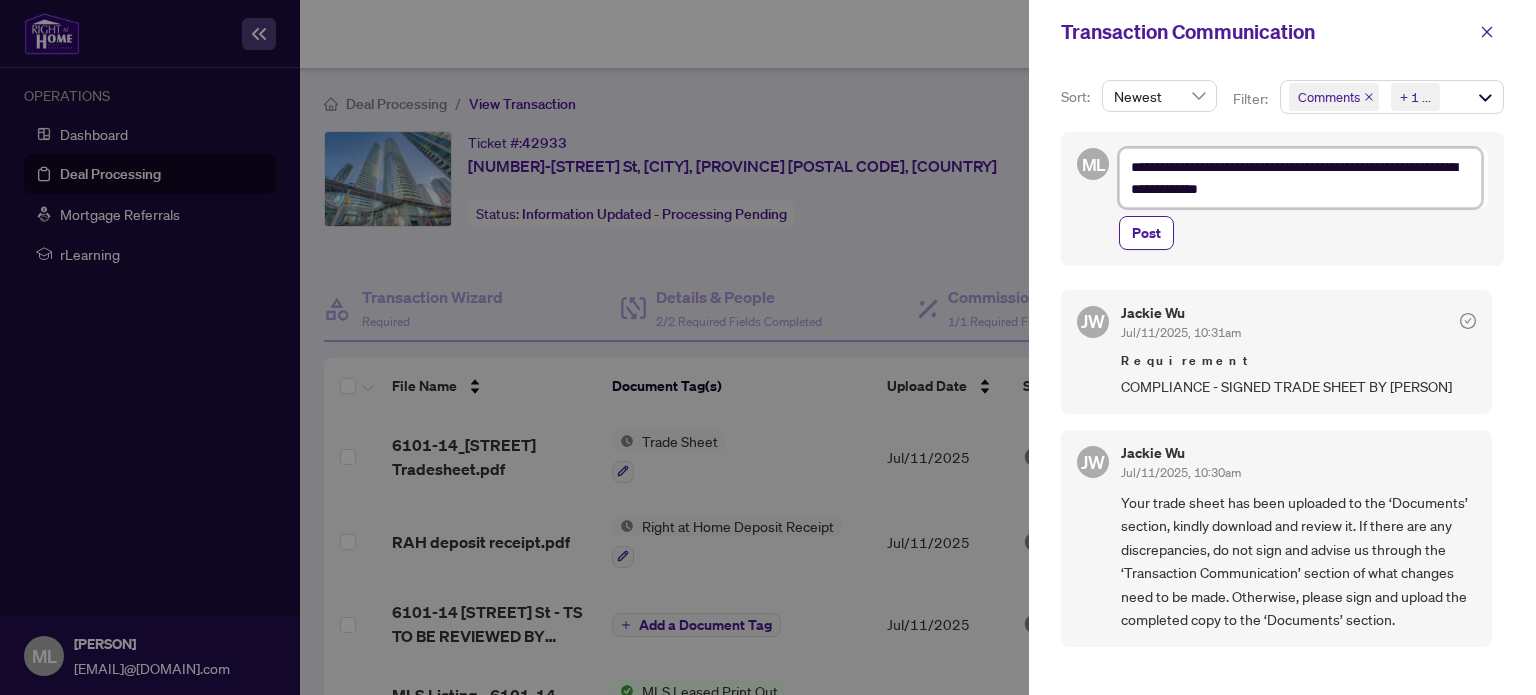type on "**********" 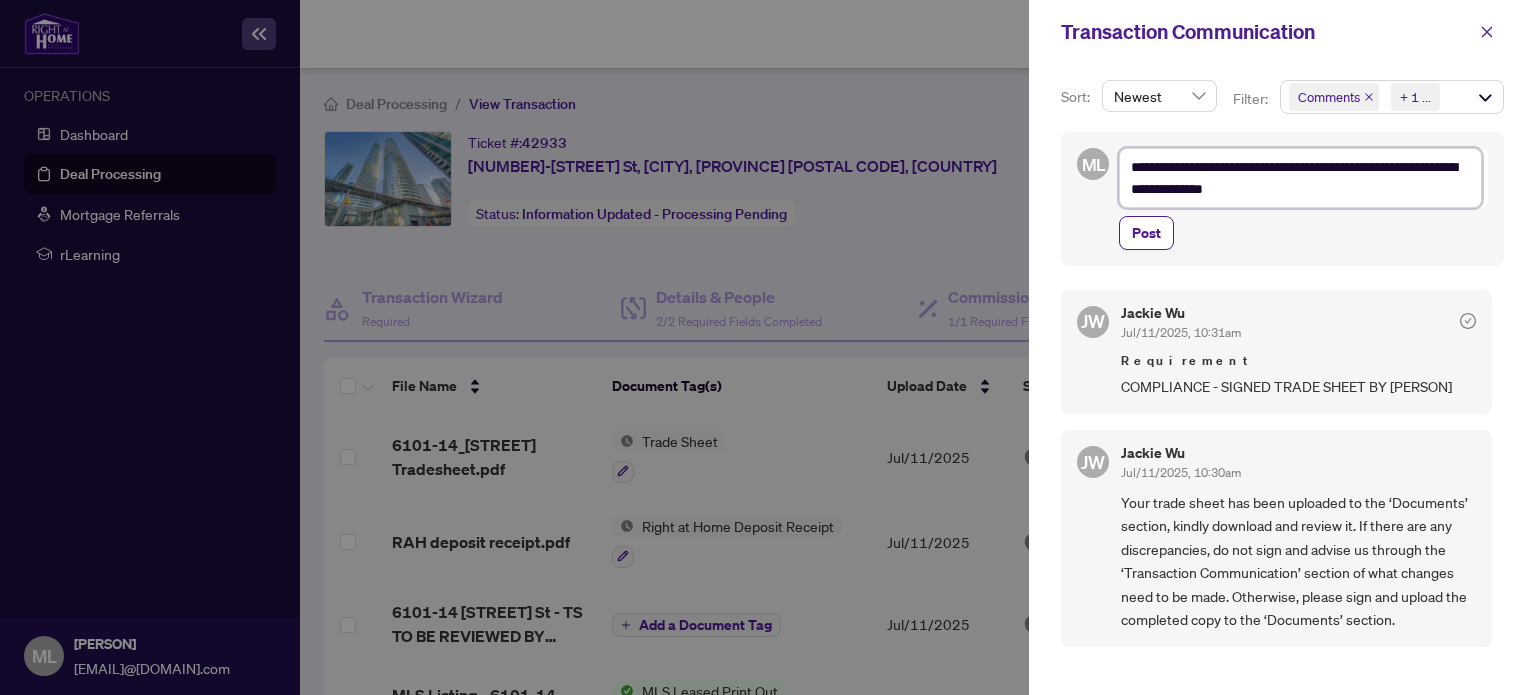 type on "**********" 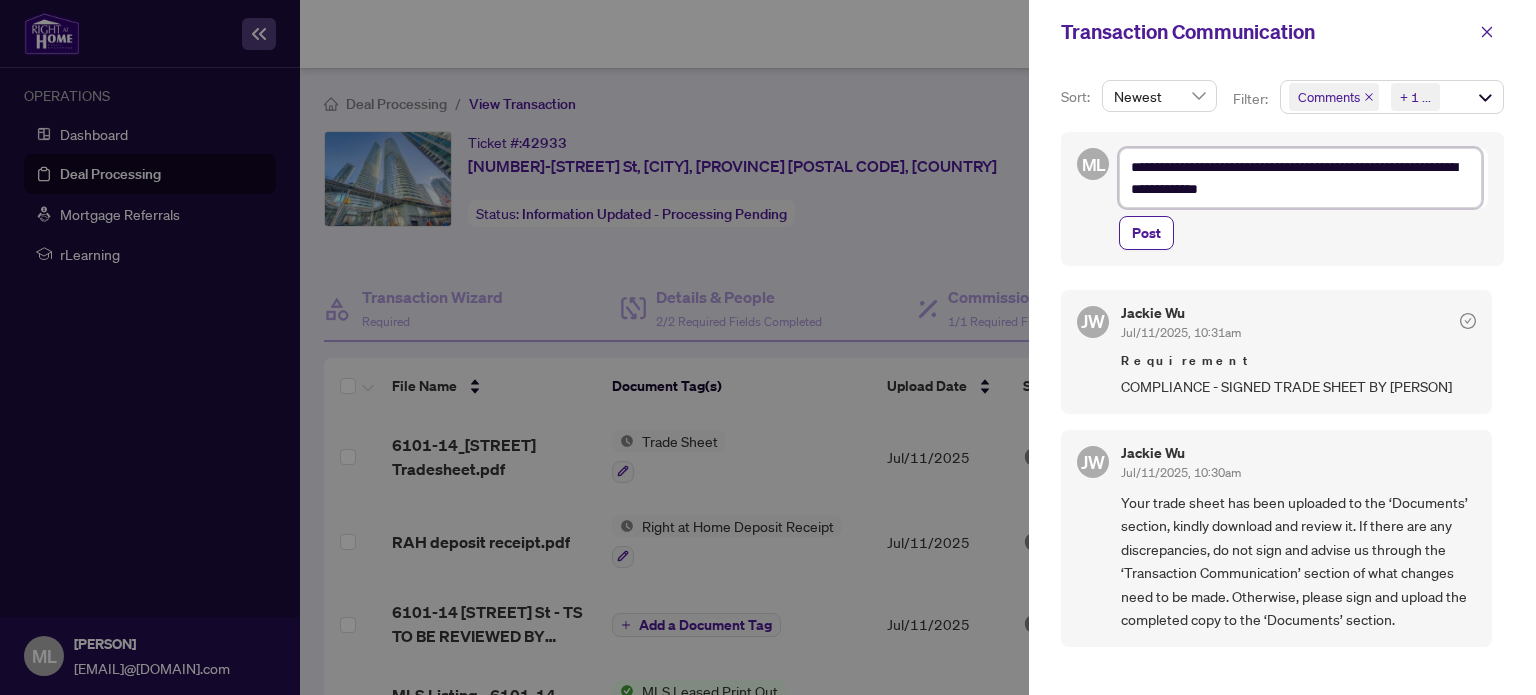 type on "**********" 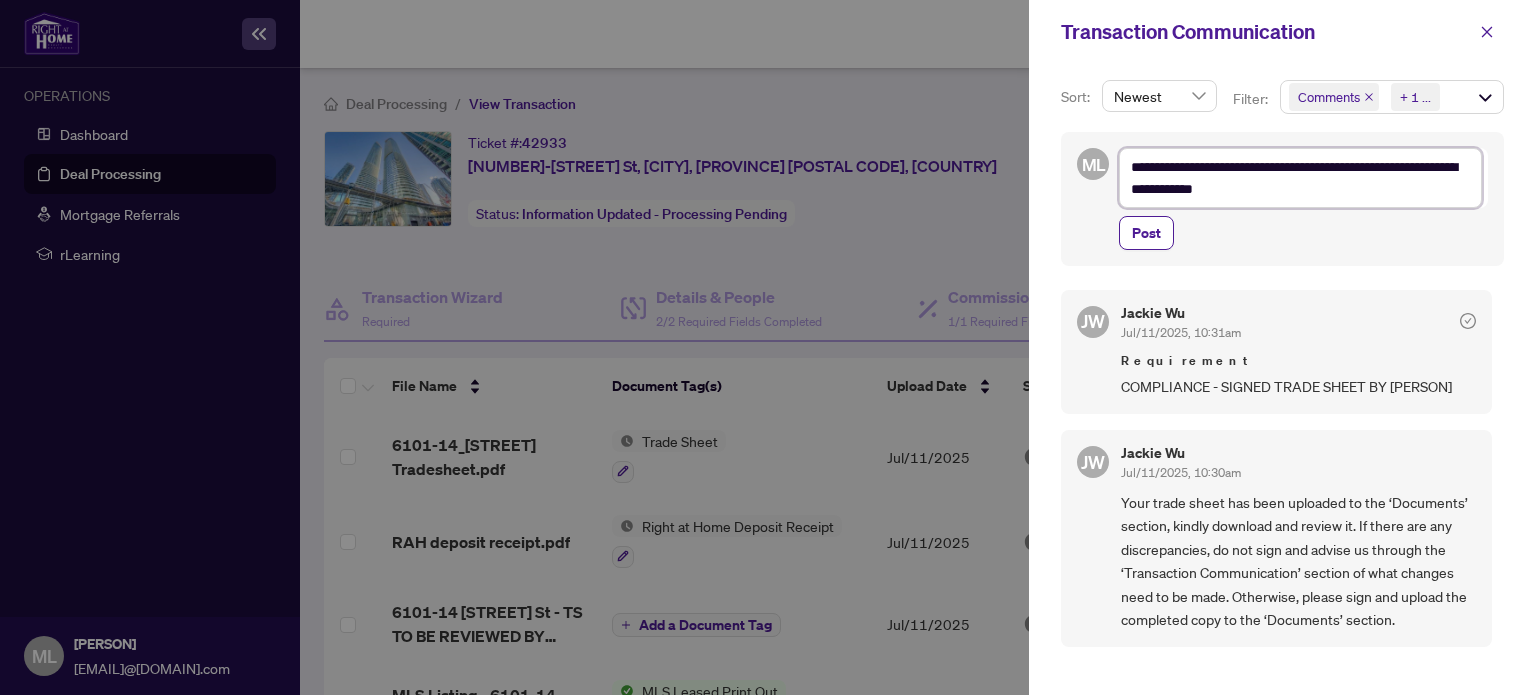 type on "**********" 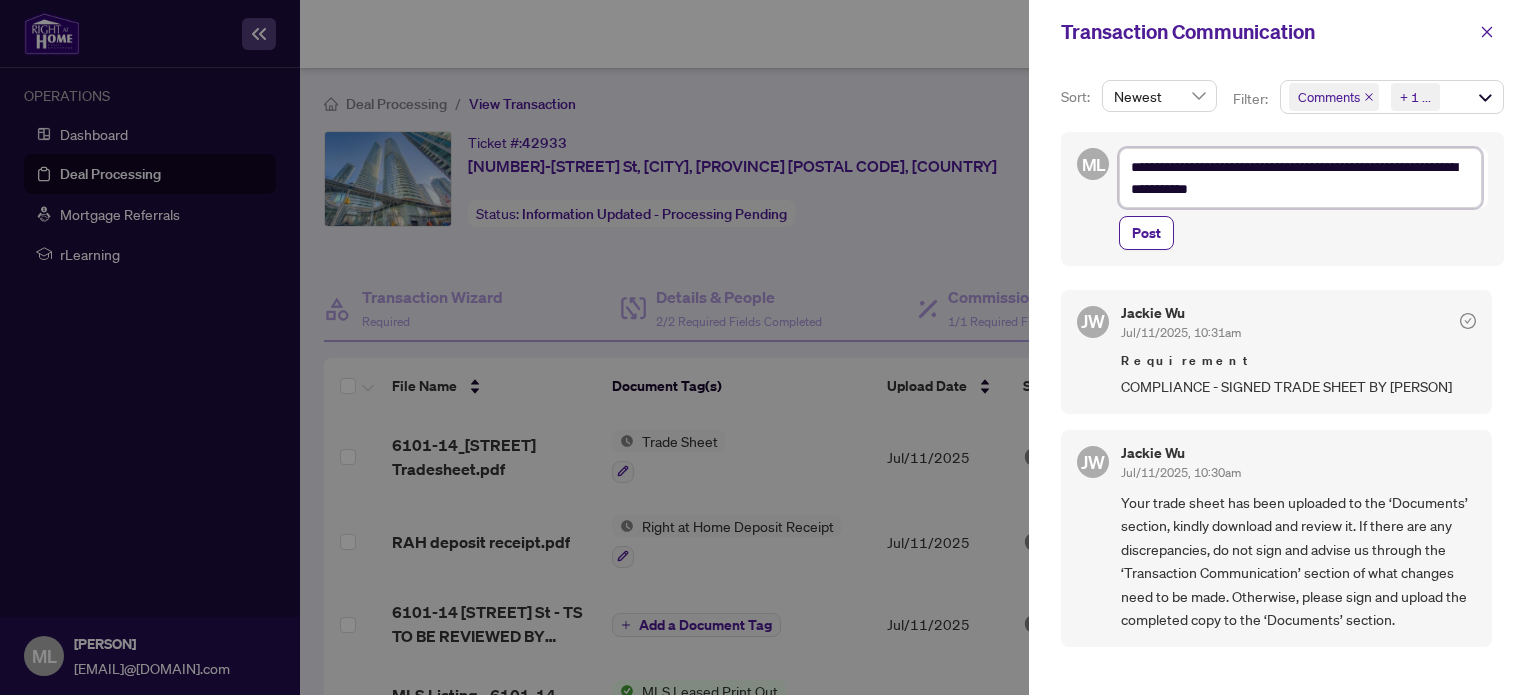 type on "**********" 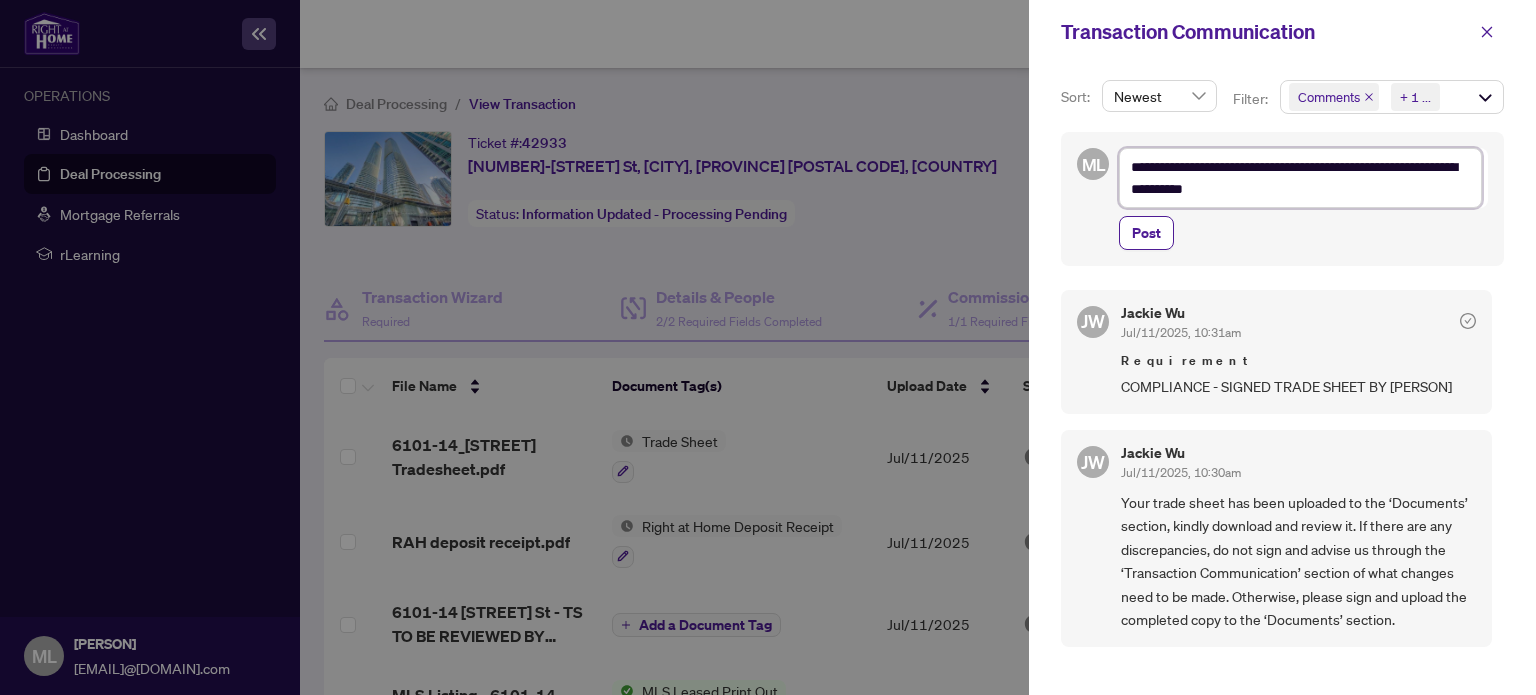 type on "**********" 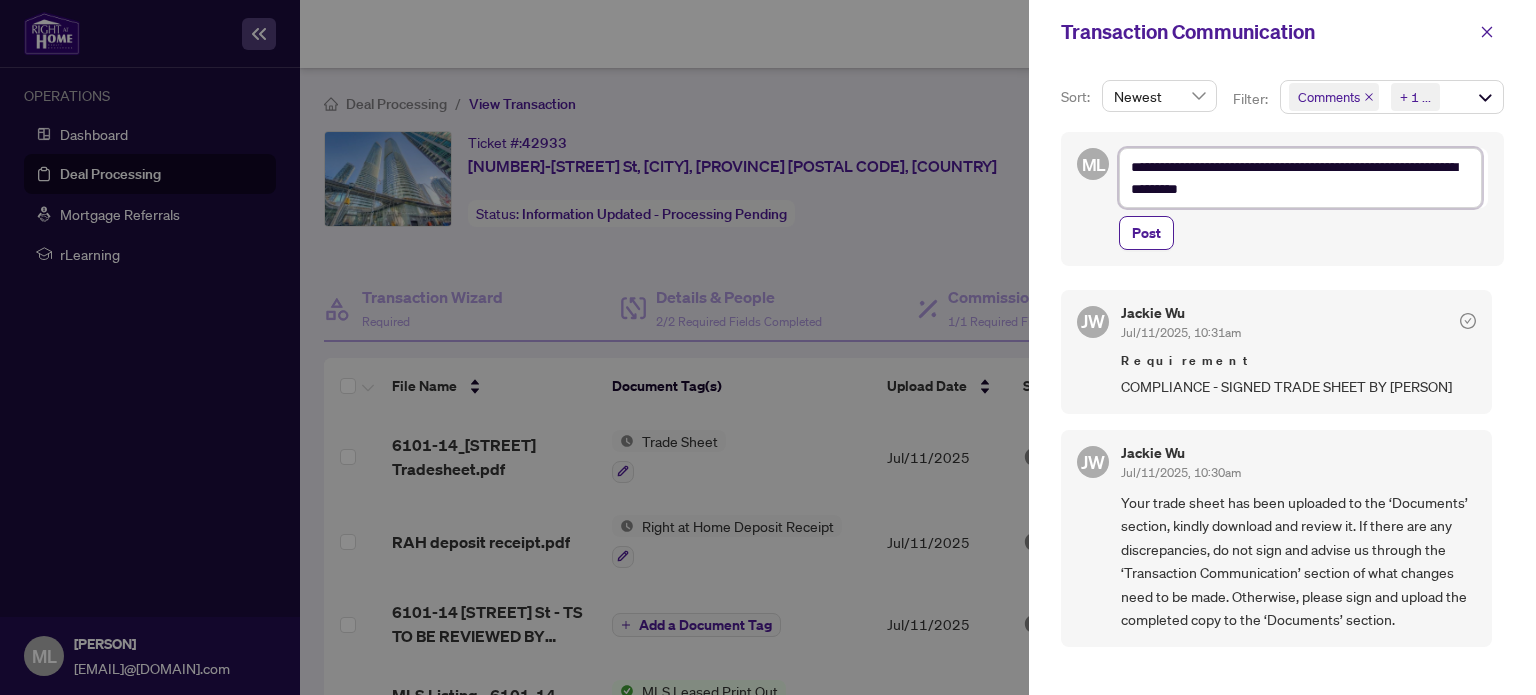 type 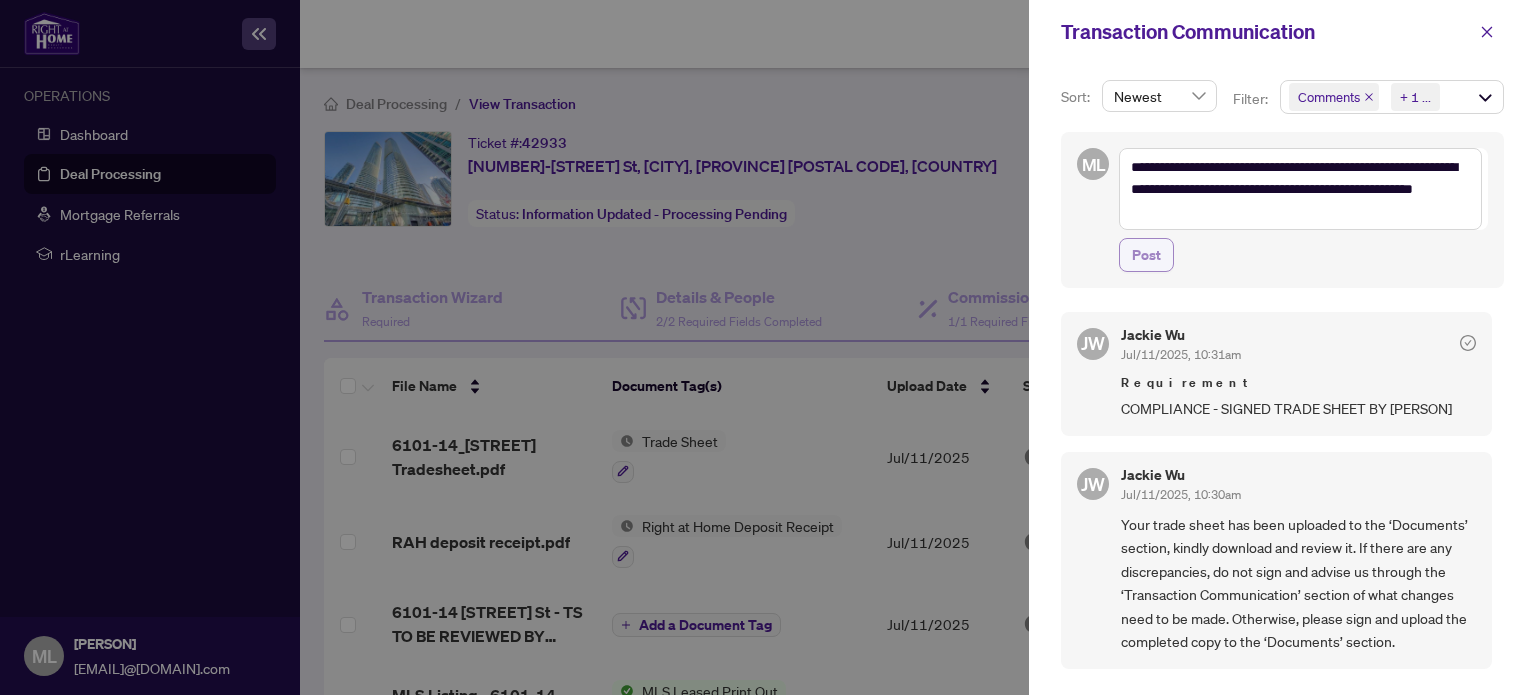 click on "Post" at bounding box center (1146, 255) 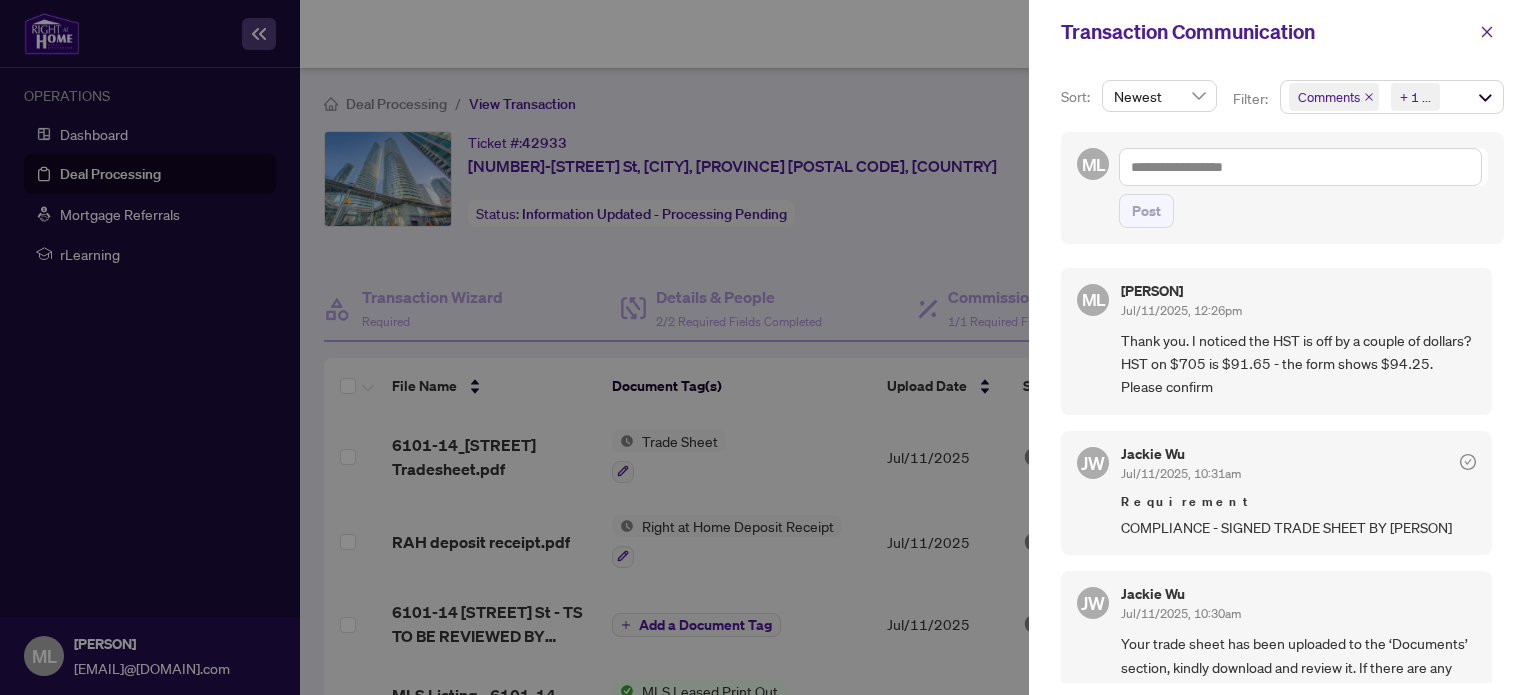 click at bounding box center (768, 347) 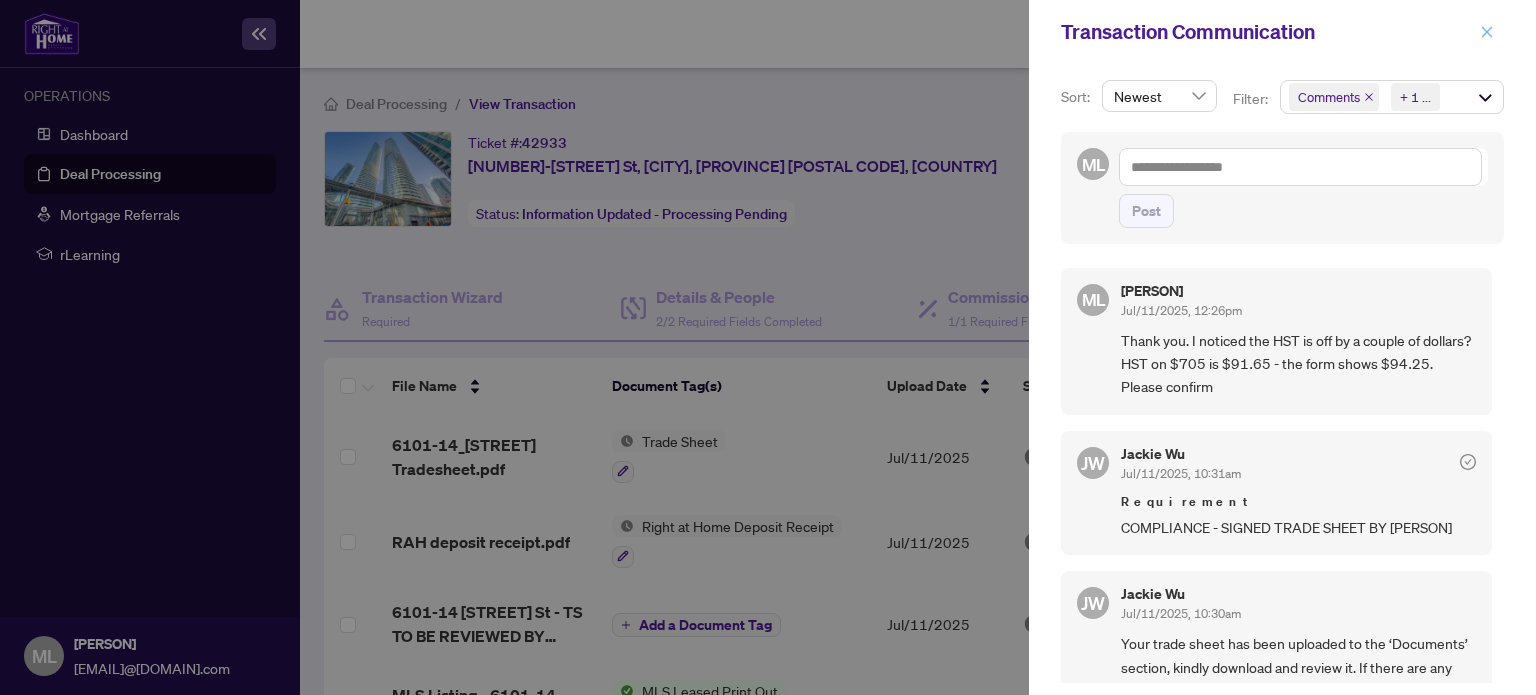 click 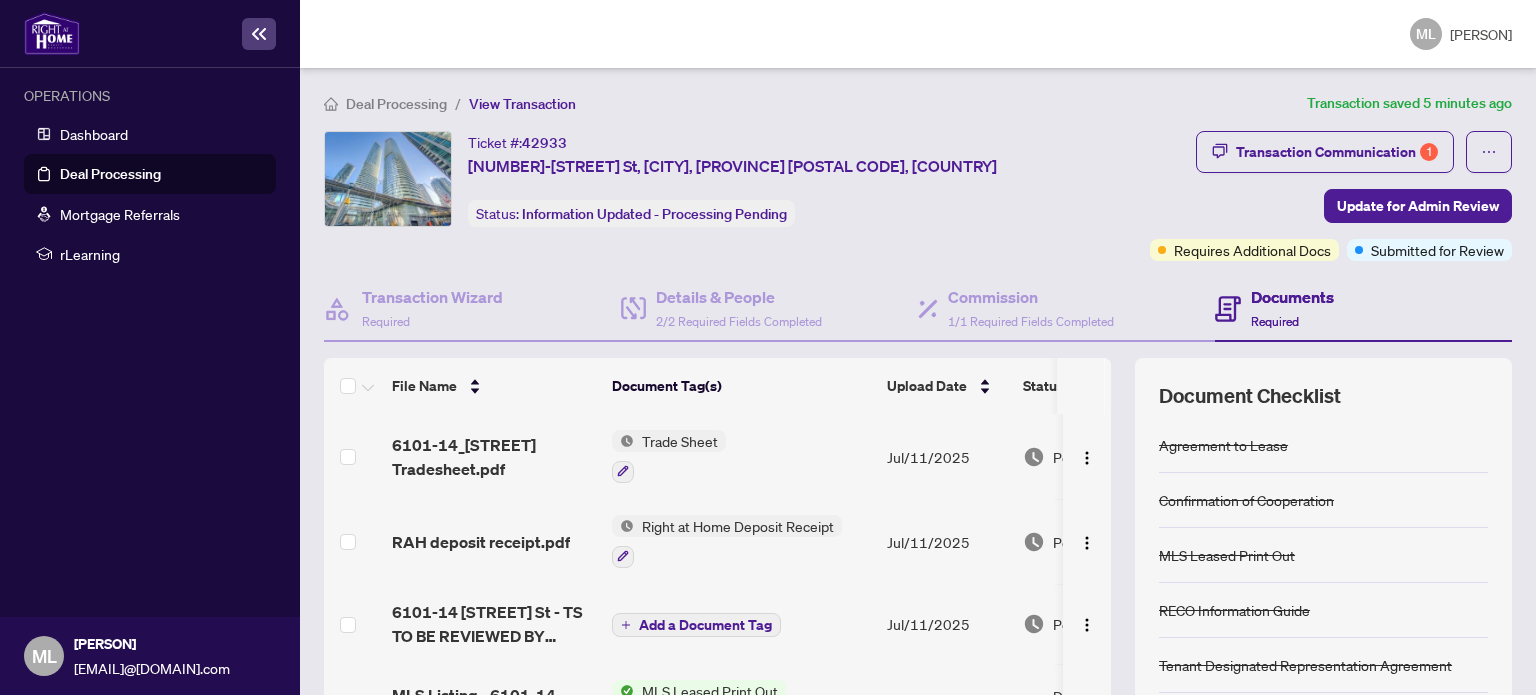click on "Deal Processing / View Transaction Transaction saved   5 minutes ago Ticket #:  42933 6101-14 [STREET] St, [CITY], [PROVINCE] [POSTAL CODE], [COUNTRY] Status:   Information Updated - Processing Pending Update for Admin Review Transaction Communication 1 Update for Admin Review Requires Additional Docs Submitted for Review Transaction Wizard Required Details & People 2/2 Required Fields Completed Commission 1/1 Required Fields Completed Documents Required File Name Document Tag(s) Upload Date Status             6101-14_[STREET] Tradesheet.pdf Trade Sheet Jul/11/2025 Pending Review RAH deposit receipt.pdf Right at Home Deposit Receipt Jul/11/2025 Pending Review 6101-14 [STREET] St - TS TO BE REVIEWED BY [PERSON].pdf Add a Document Tag Jul/11/2025 Pending Review MLS Listing - 6101-14 [STREET] St.pdf MLS Leased Print Out Jul/09/2025 Document Approved RBC Slip front.jpeg Deposit Slip - Bank Jul/09/2025 Document Approved Deposit bank draft.jpeg Deposit Cheque Jul/09/2025 Document Approved RBC slip back.jpeg Deposit Slip - Bank     25" at bounding box center (918, 479) 